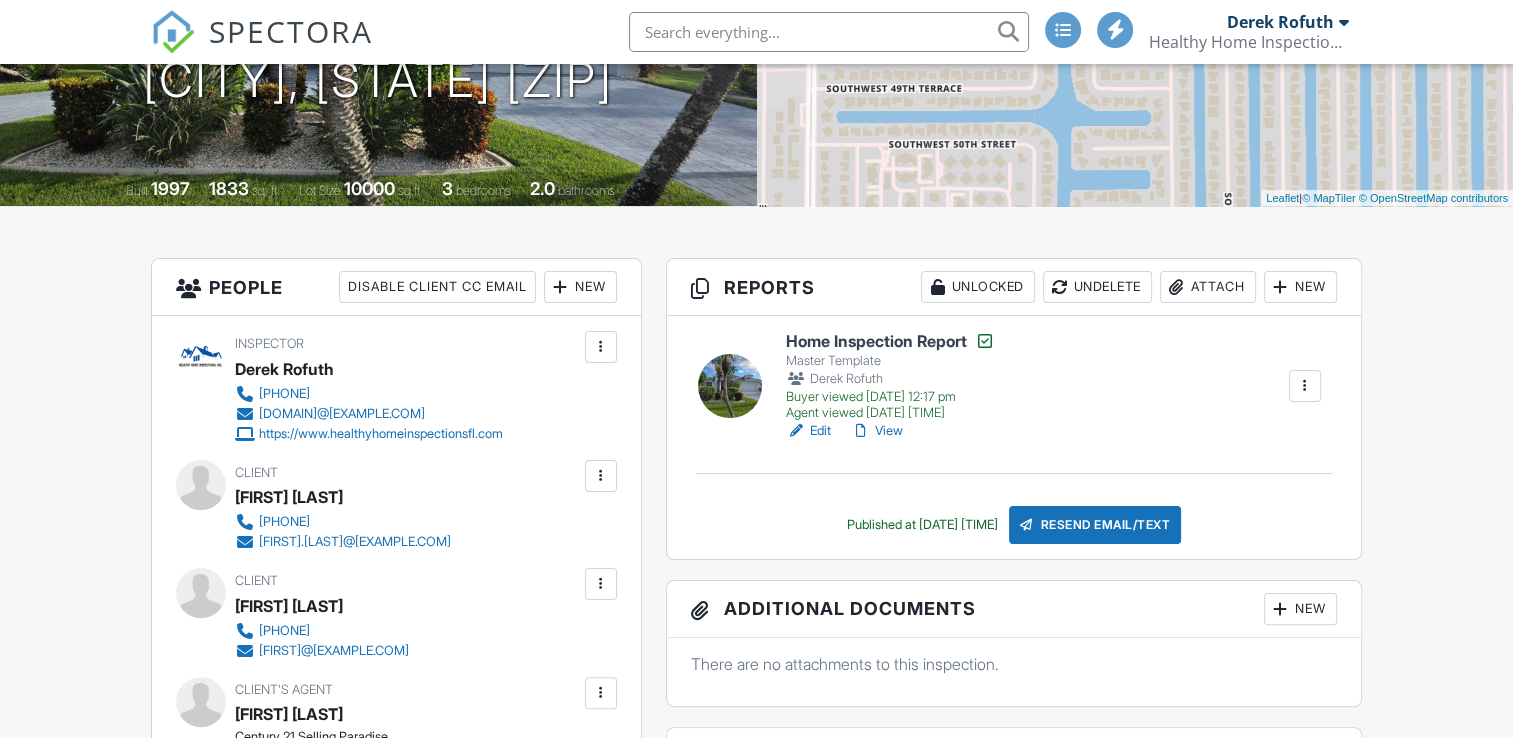 scroll, scrollTop: 328, scrollLeft: 0, axis: vertical 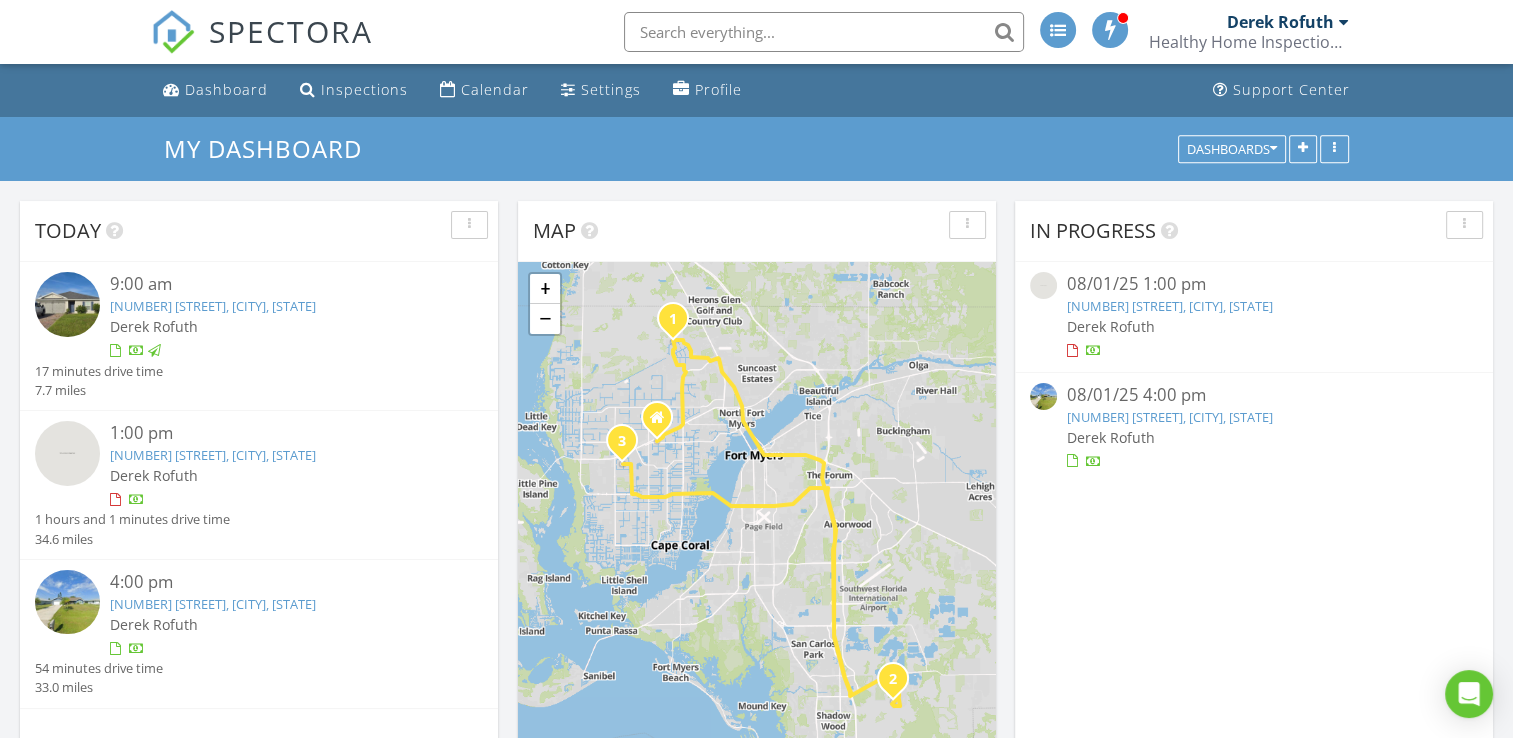 click on "21116 Bella Terra Boulevard, Estero, FL 33928" at bounding box center [1170, 306] 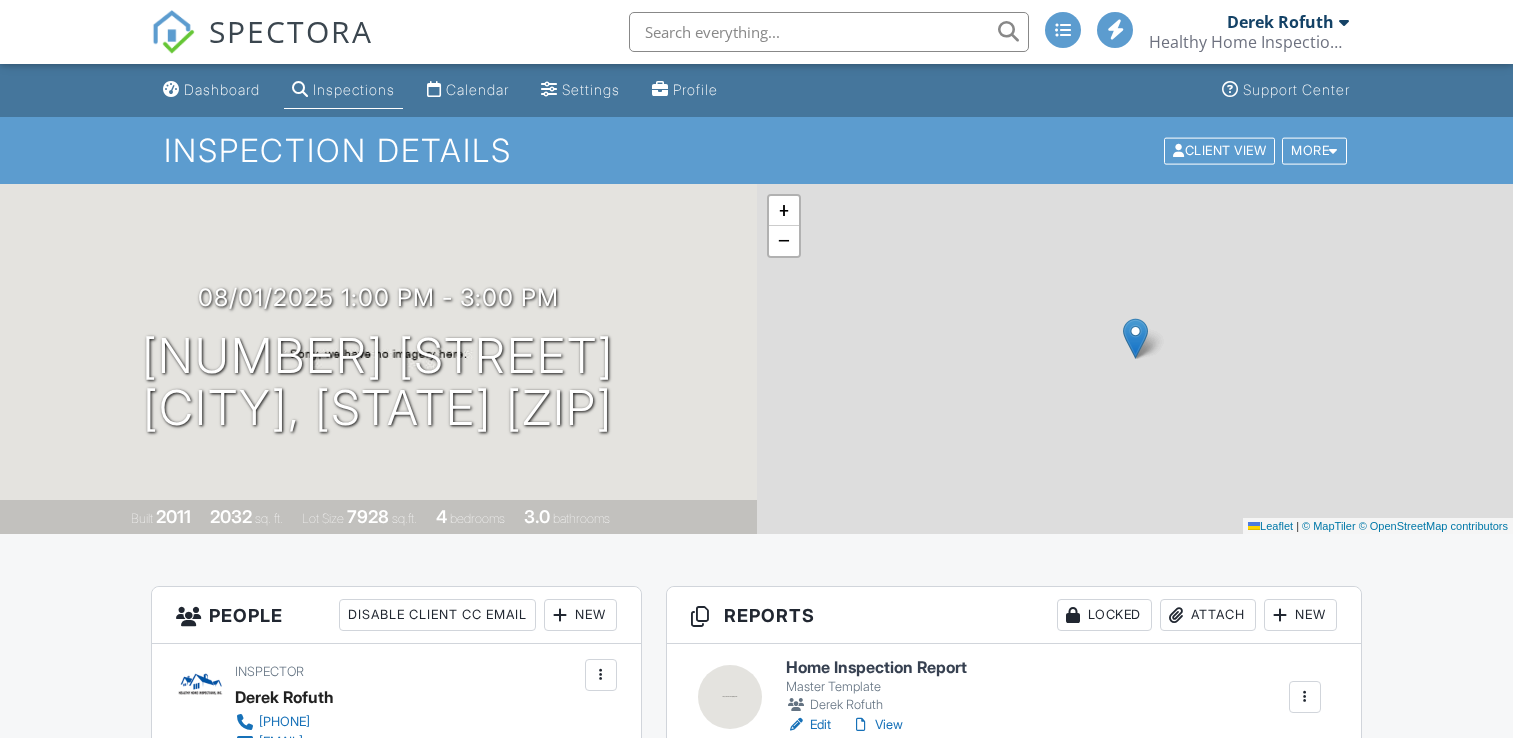 scroll, scrollTop: 0, scrollLeft: 0, axis: both 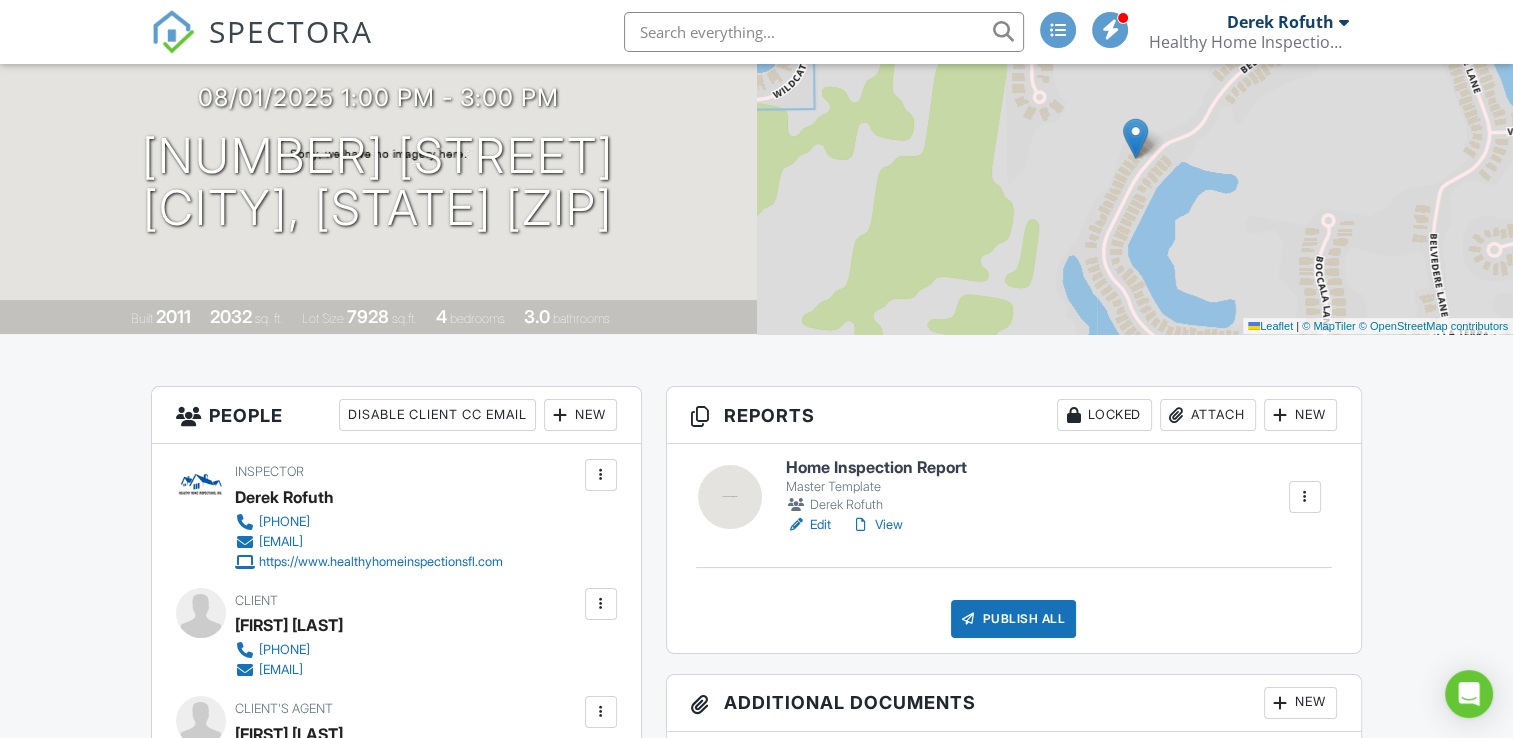 click on "Edit" at bounding box center (808, 525) 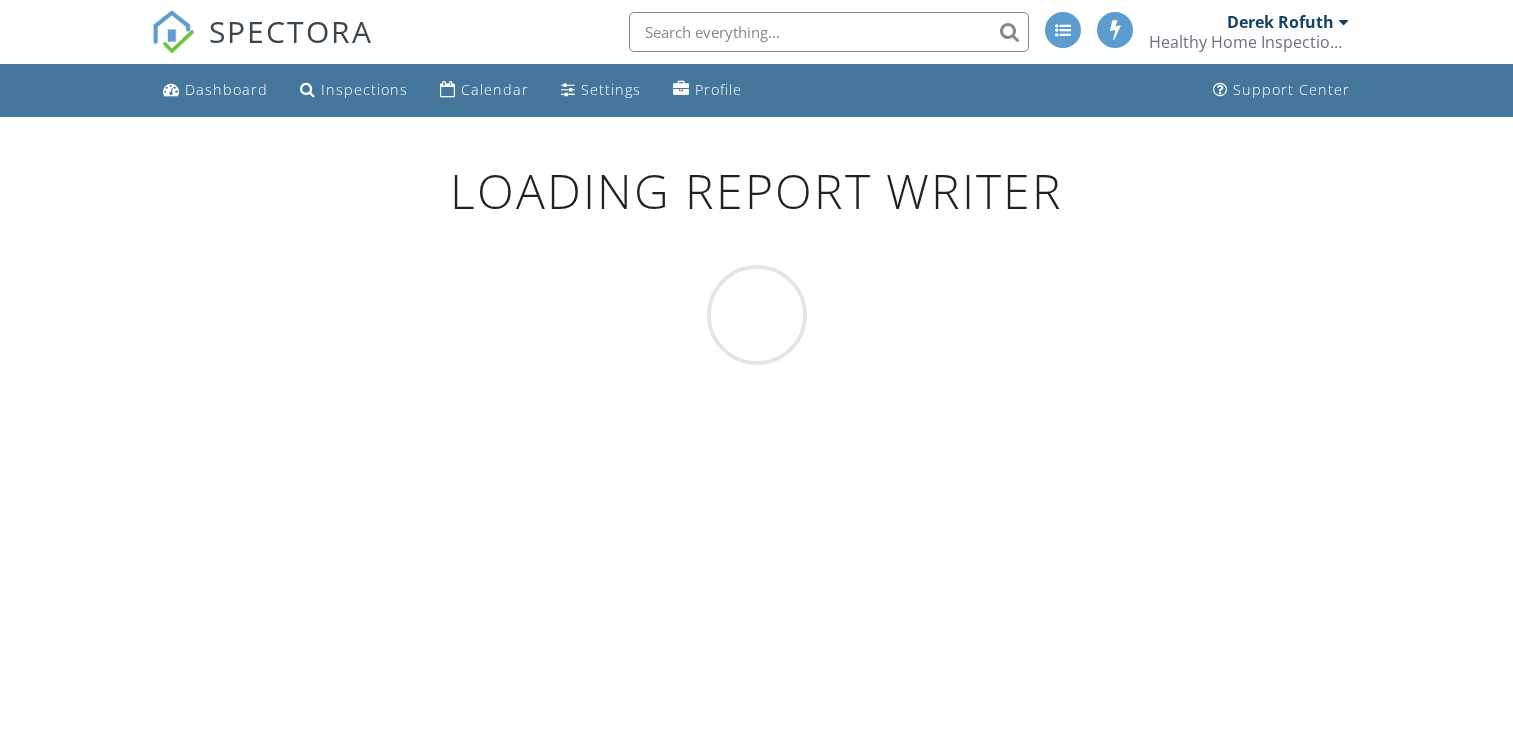 scroll, scrollTop: 0, scrollLeft: 0, axis: both 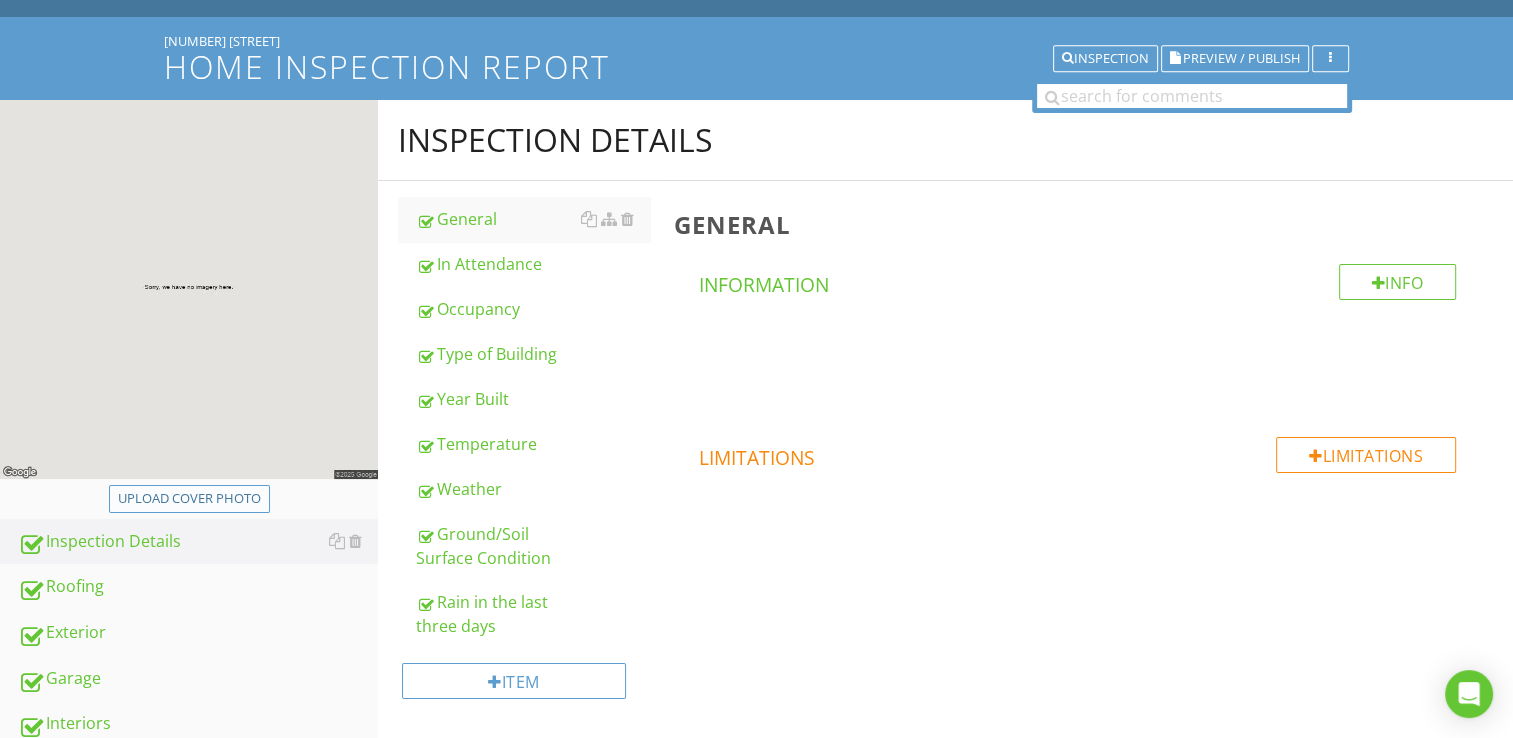 click on "Upload cover photo" at bounding box center (189, 499) 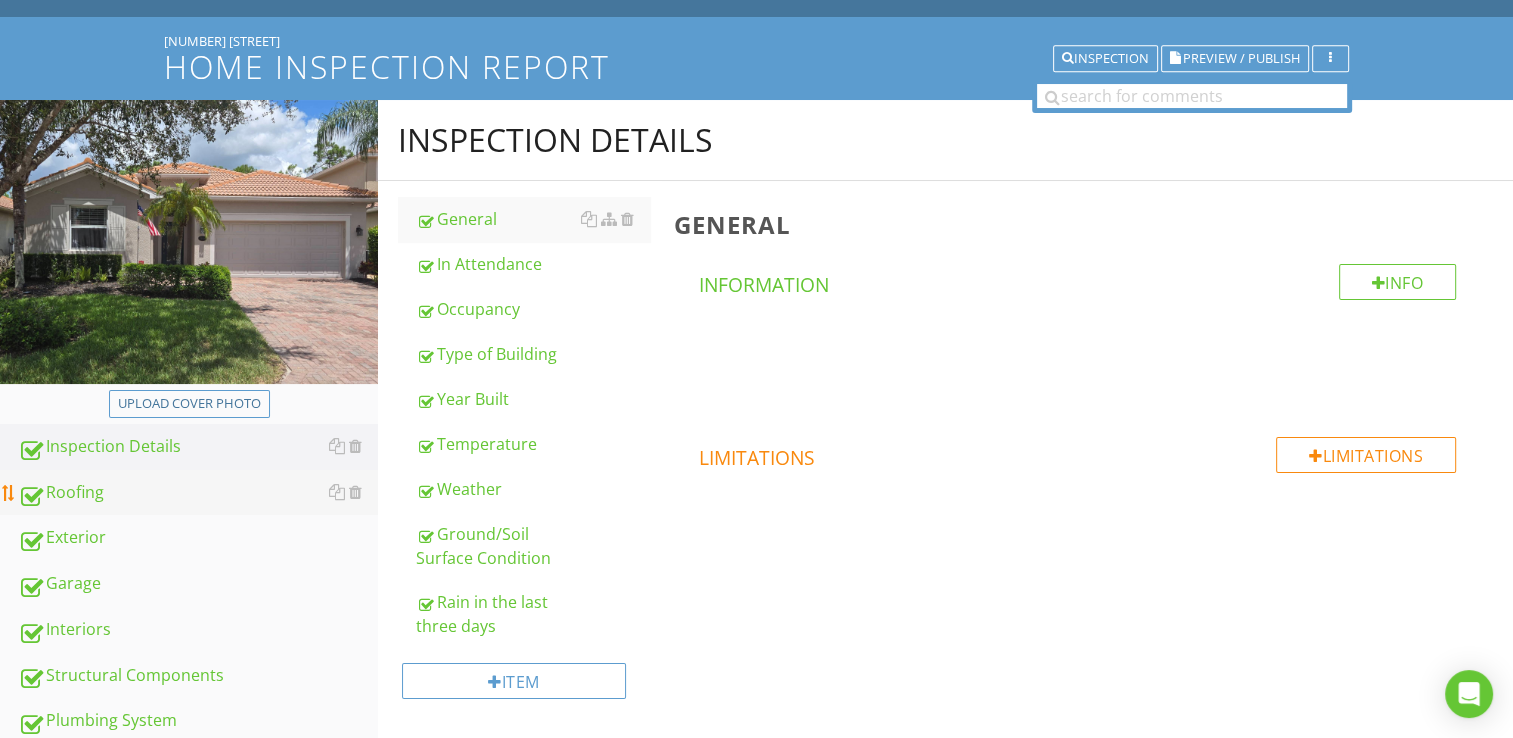 click on "Roofing" at bounding box center (198, 493) 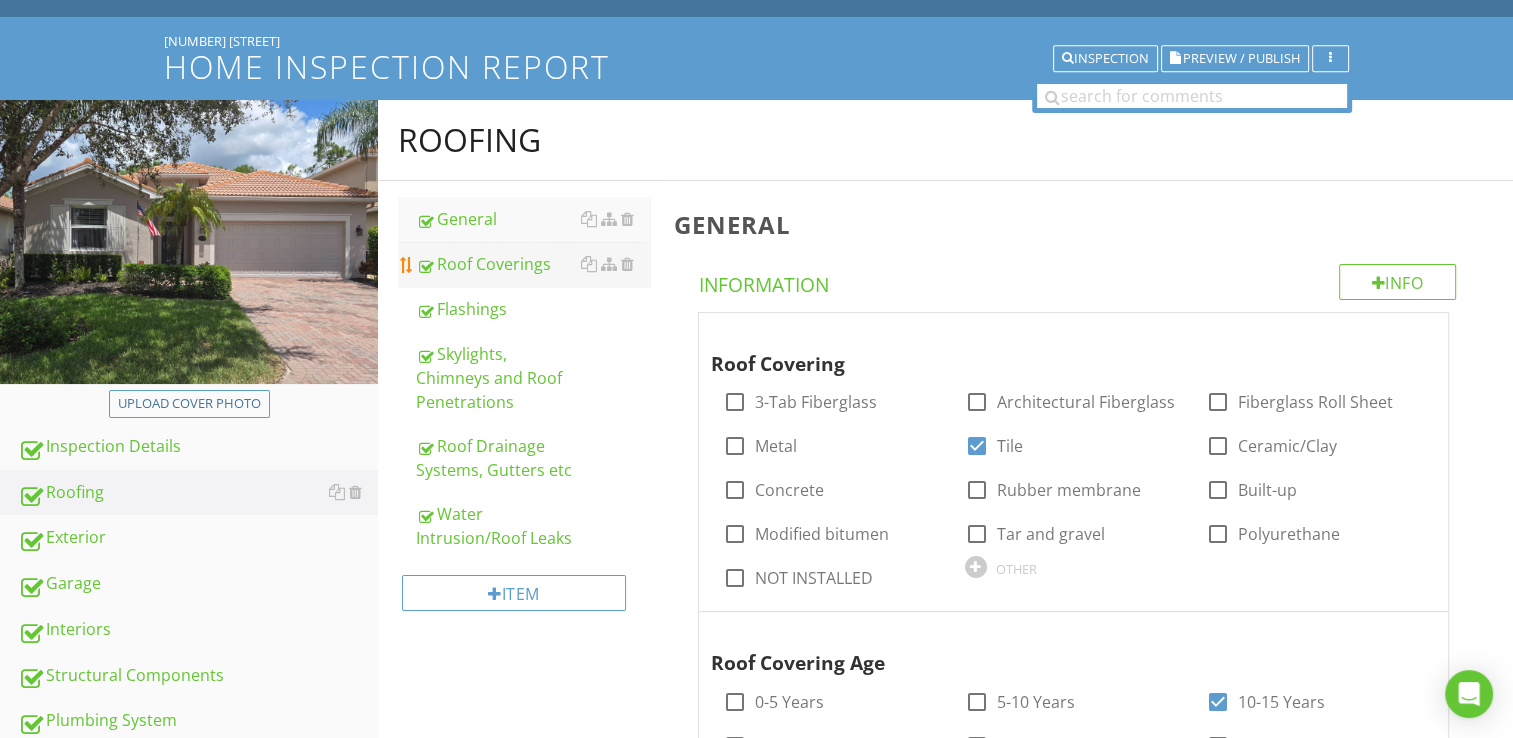 click on "Roof Coverings" at bounding box center (533, 264) 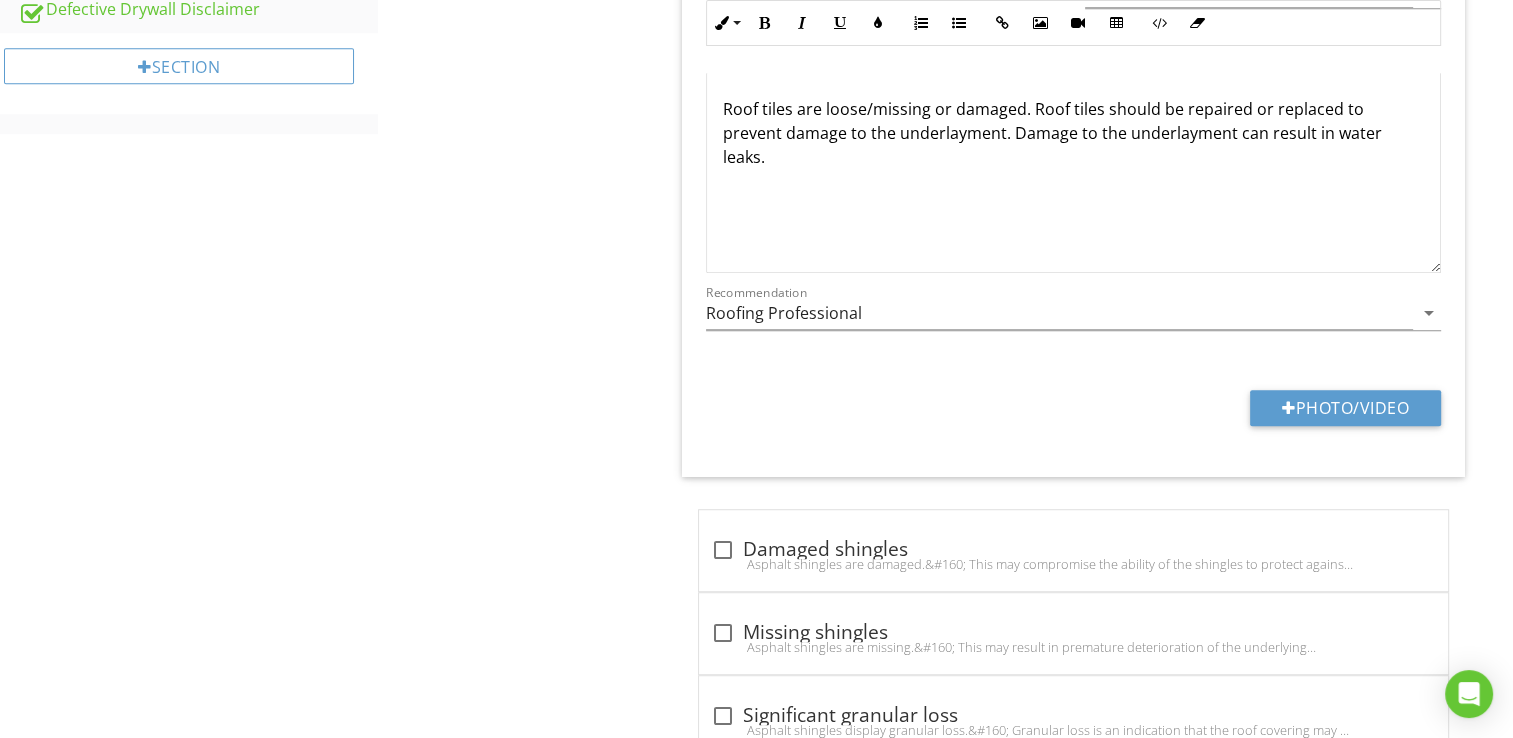 scroll, scrollTop: 1200, scrollLeft: 0, axis: vertical 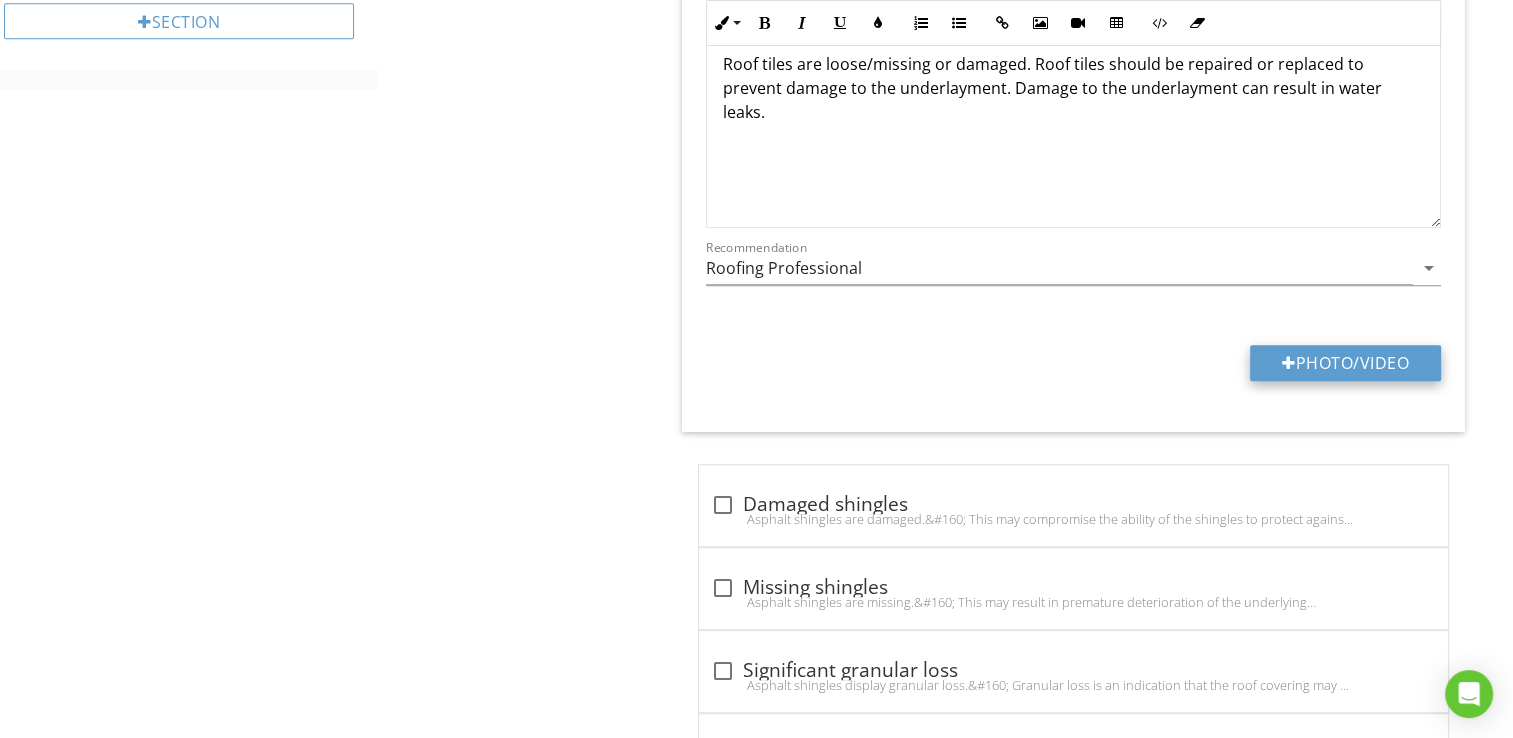 click on "Photo/Video" at bounding box center (1345, 363) 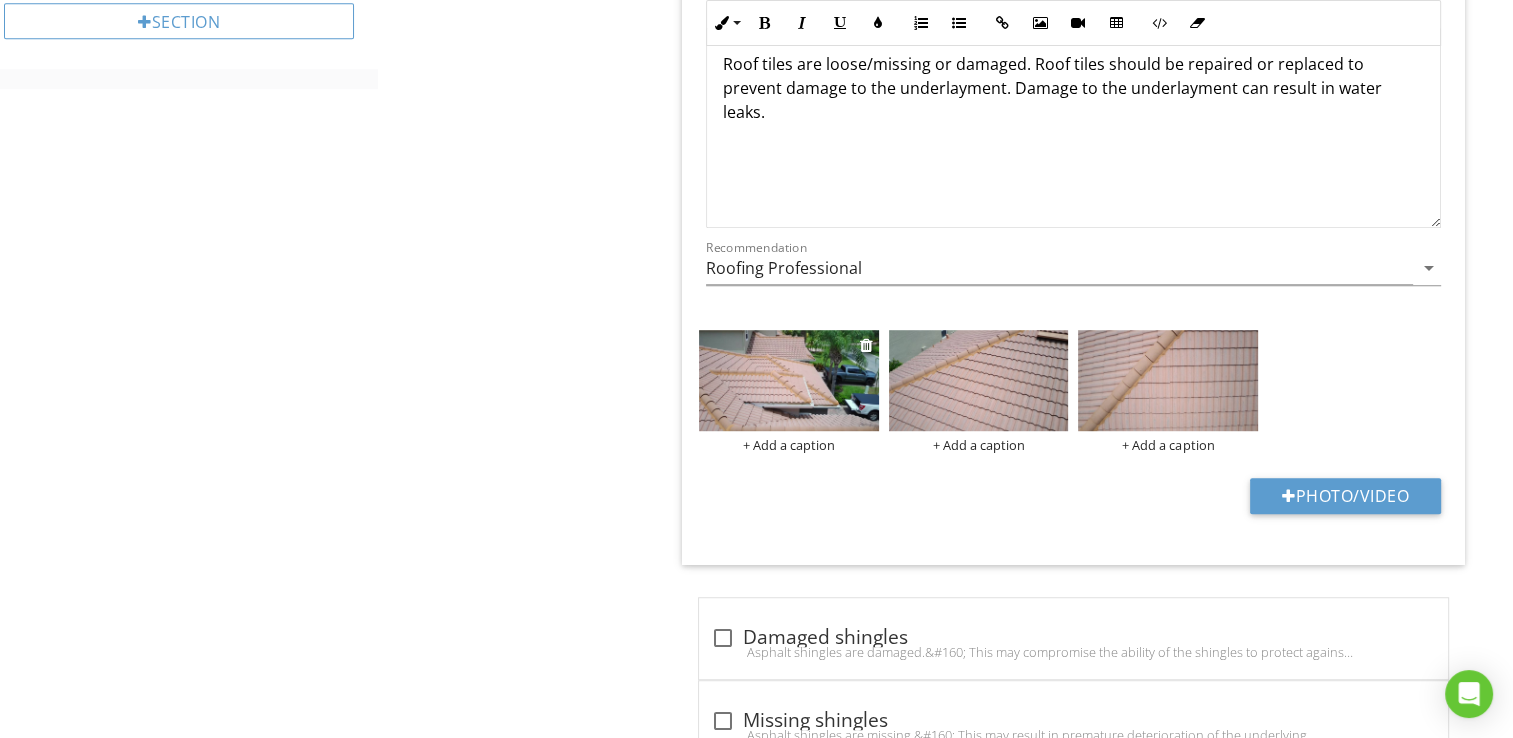click at bounding box center (789, 380) 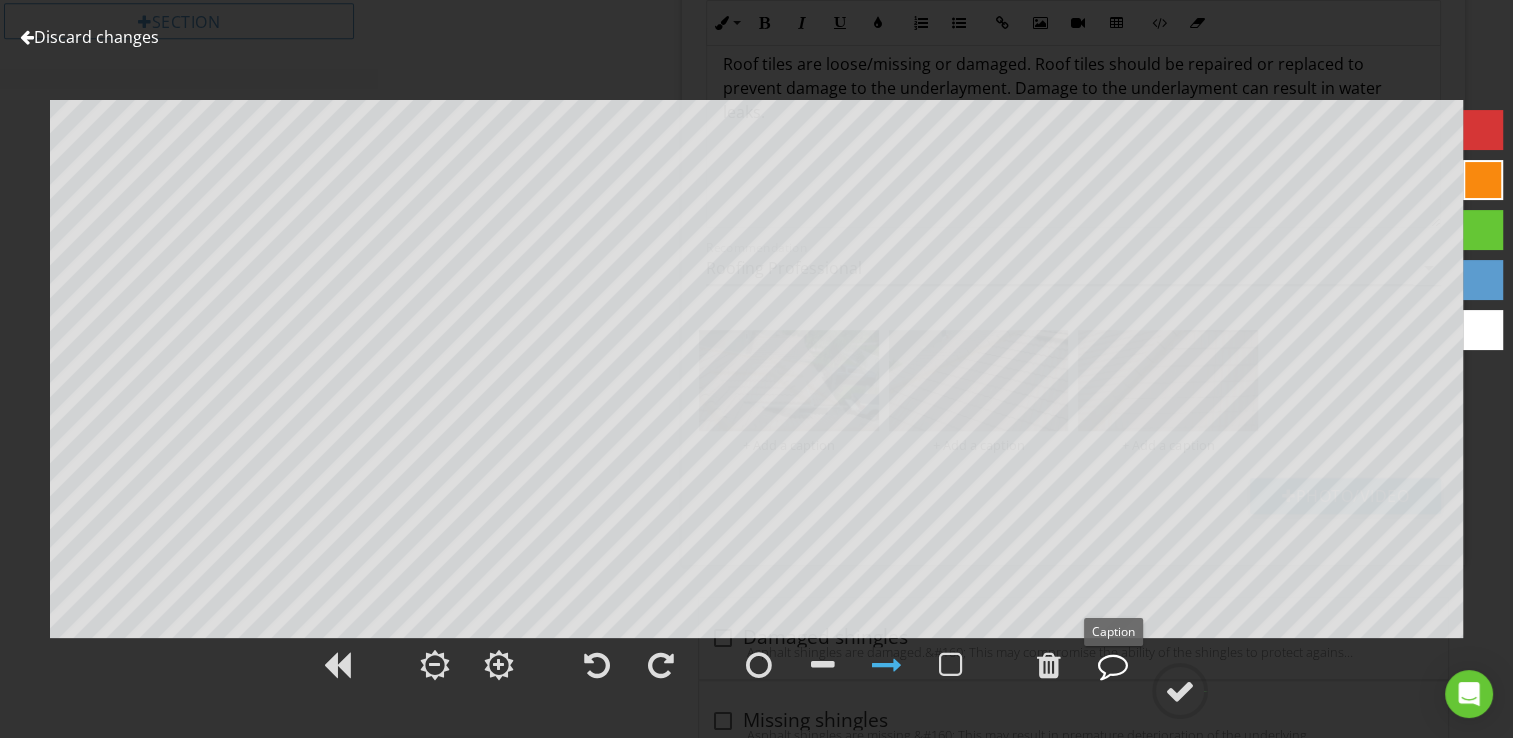 click at bounding box center [1113, 665] 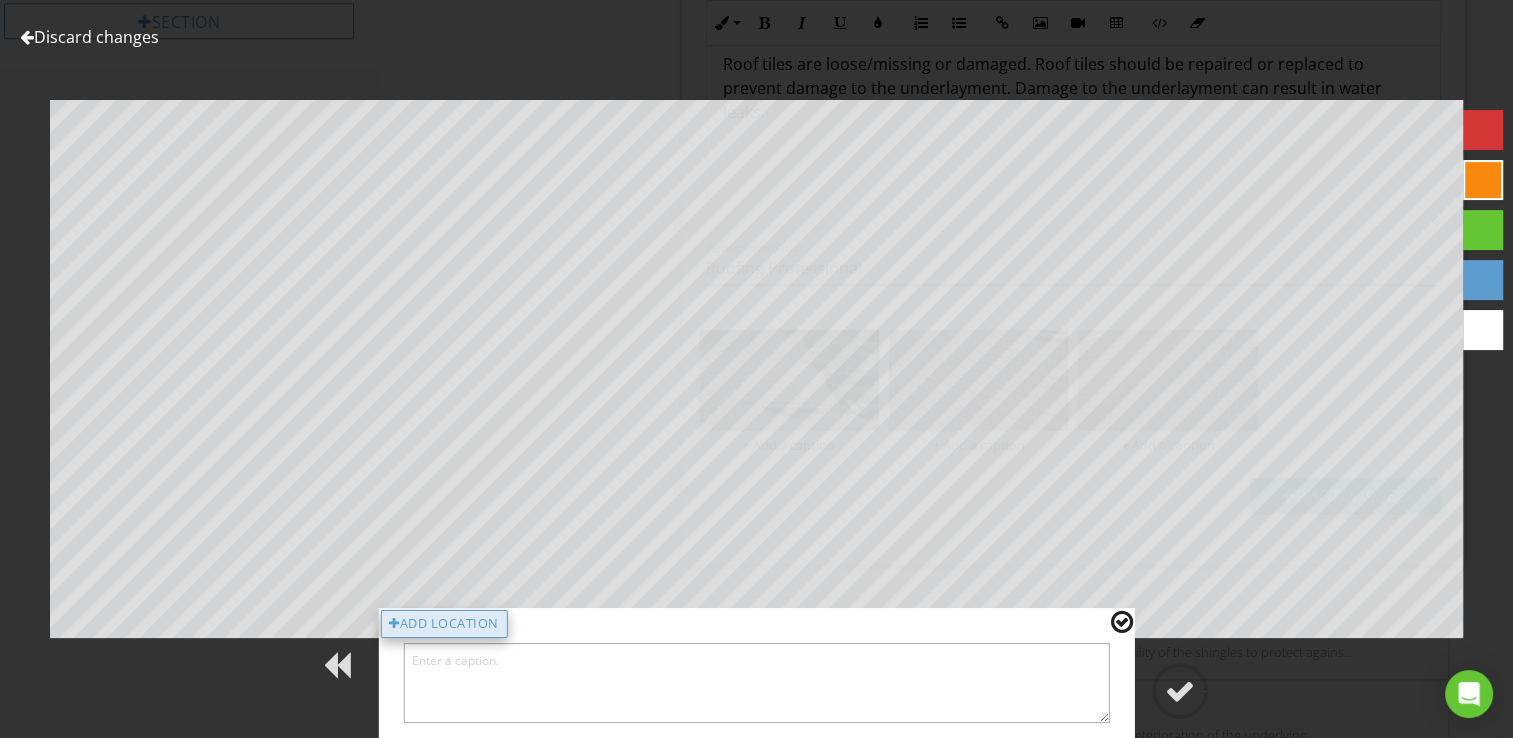 click on "Add Location" at bounding box center [444, 624] 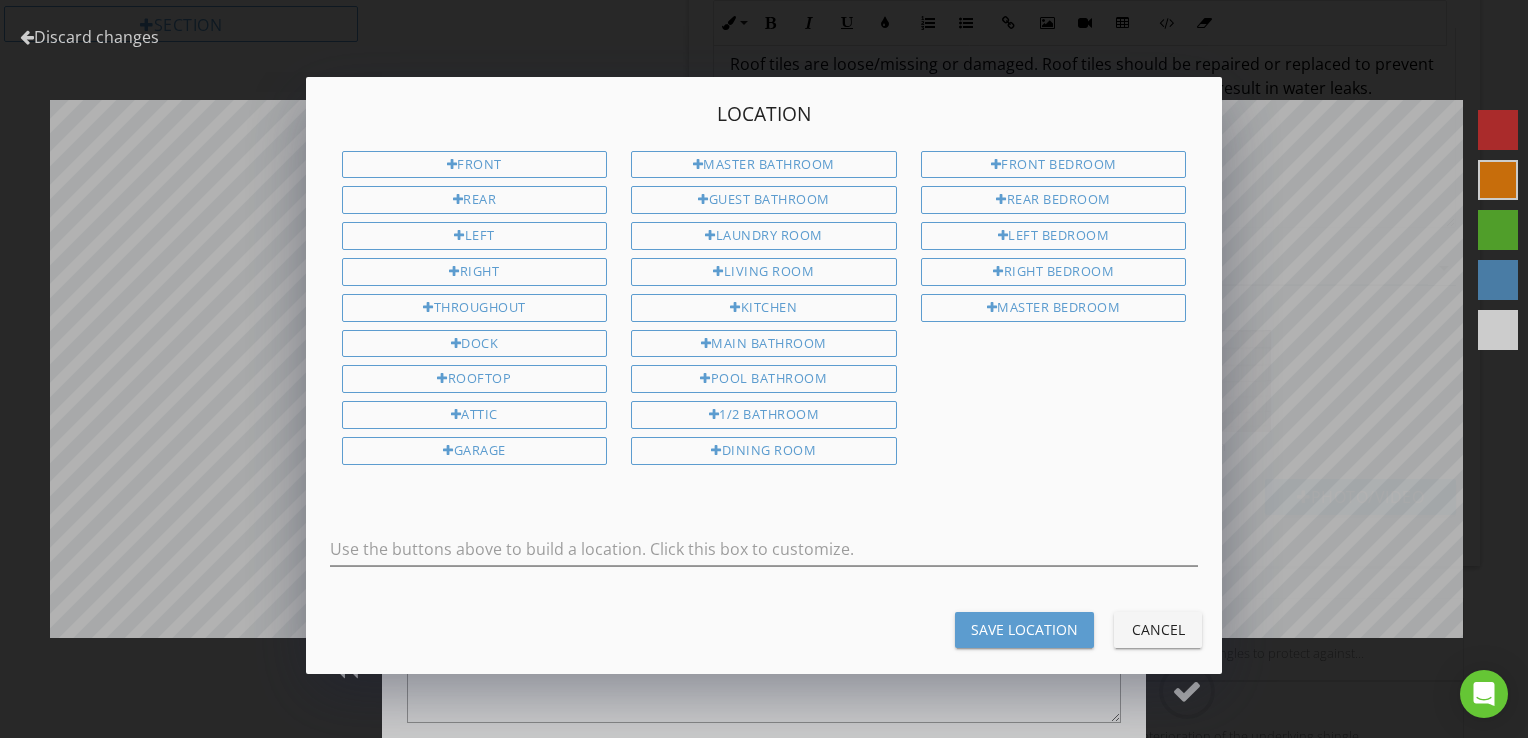 click on "Save Location" at bounding box center (1024, 630) 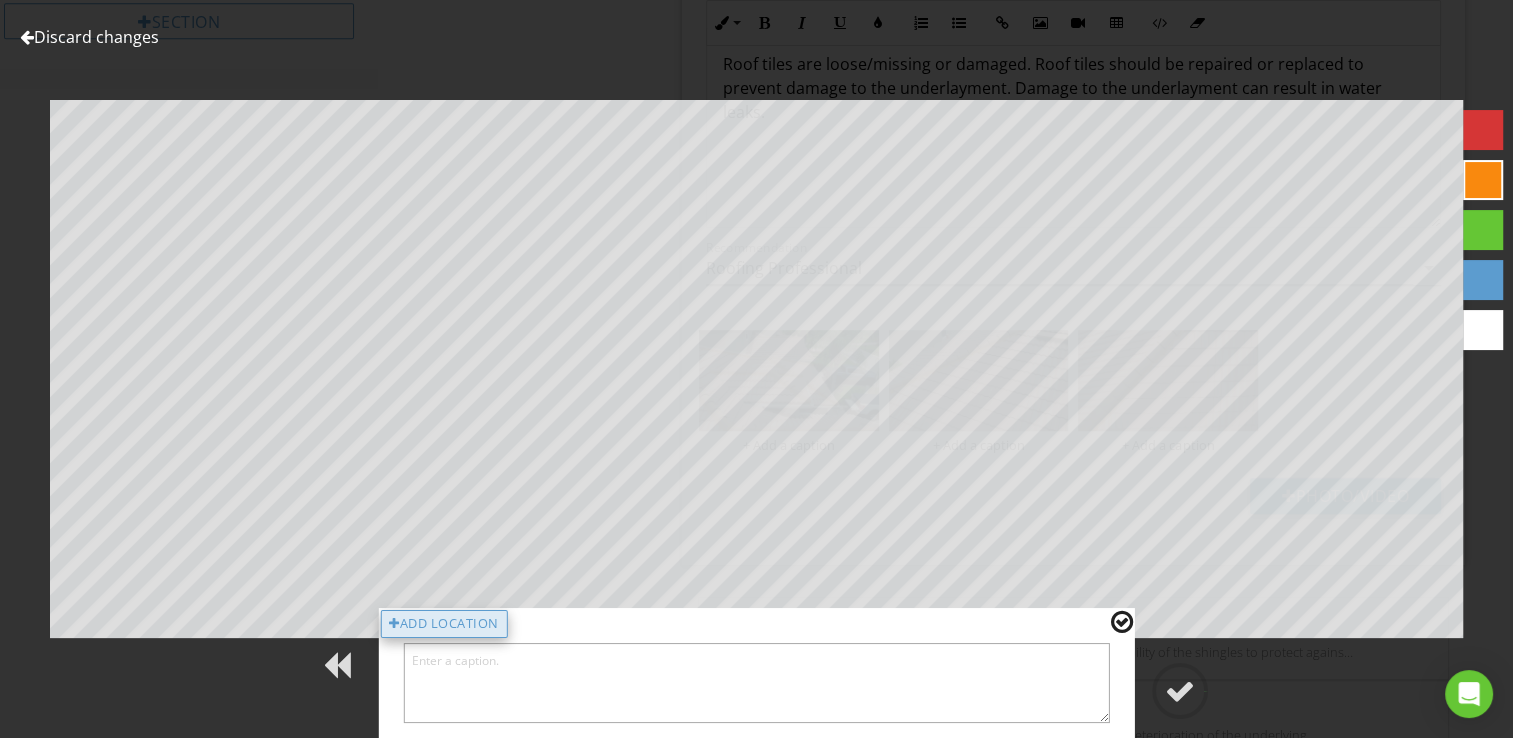 click on "Add Location" at bounding box center (444, 624) 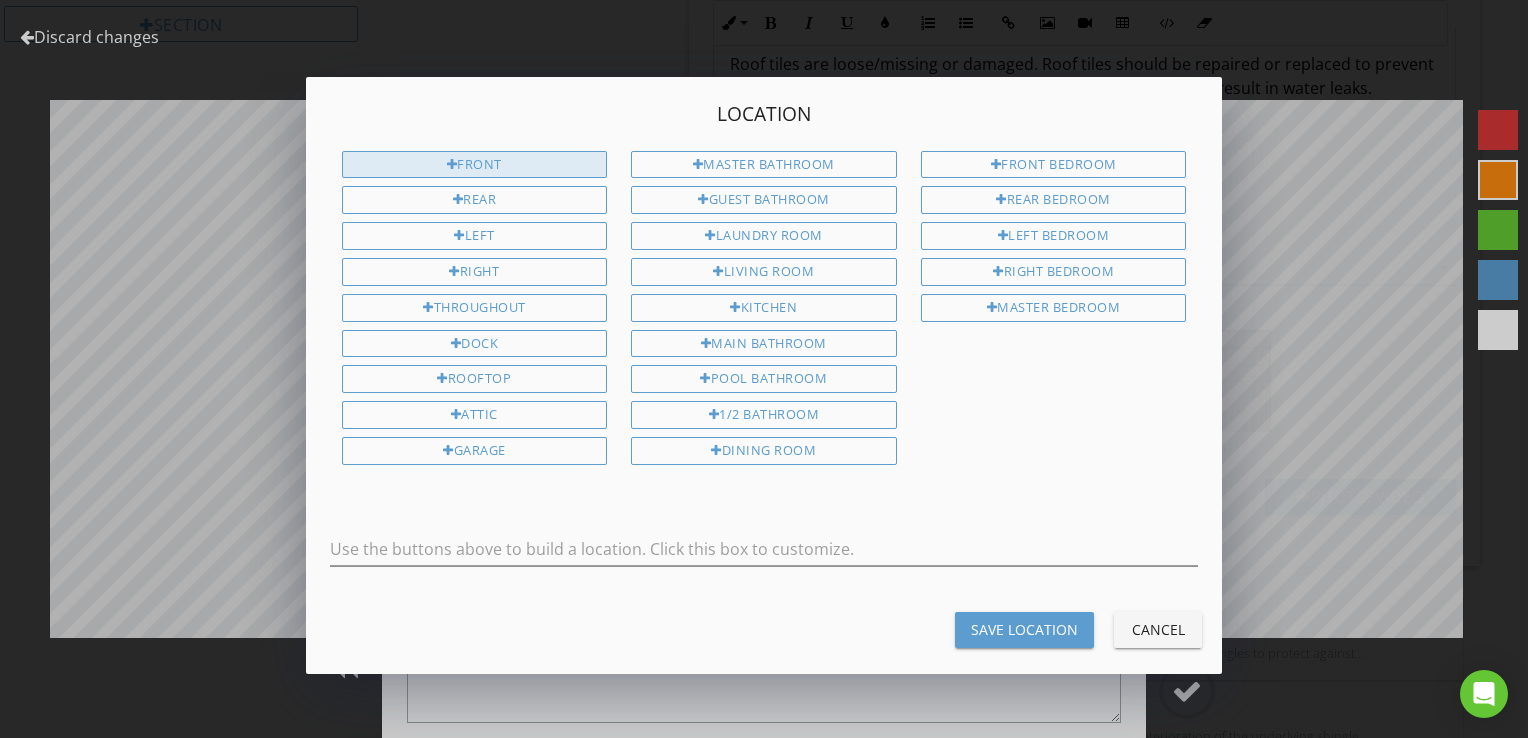 click on "Front" at bounding box center [475, 165] 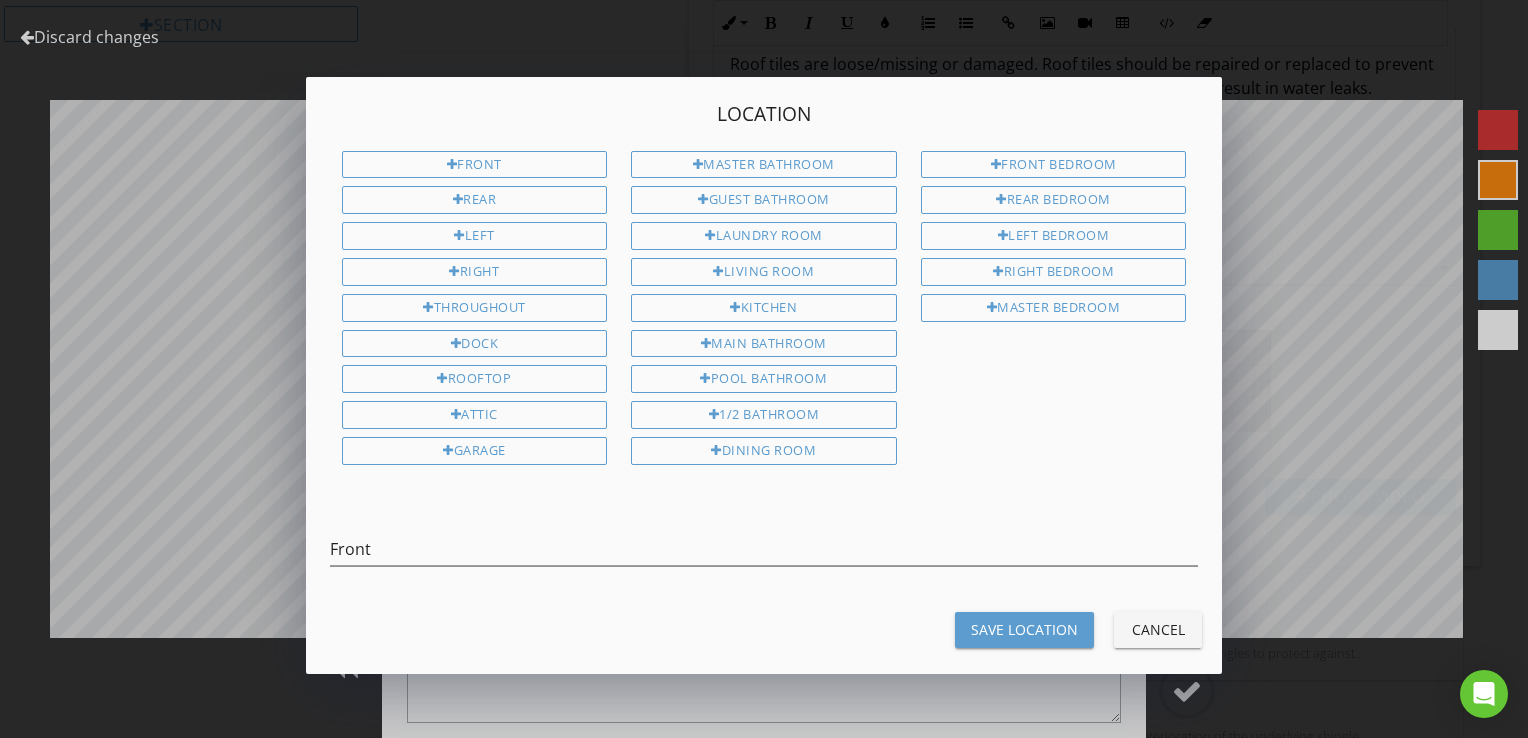 click on "Save Location" at bounding box center [1024, 630] 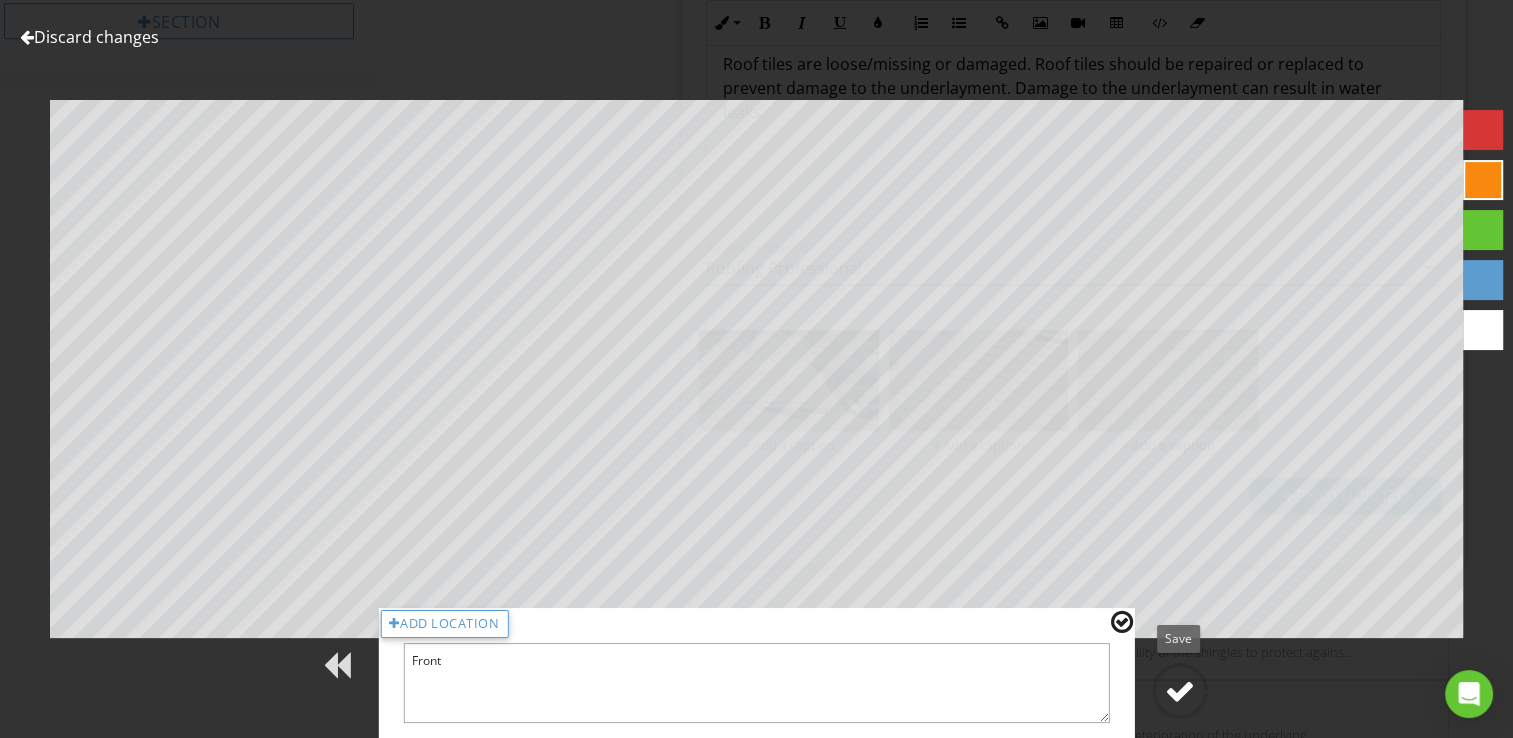 click at bounding box center [1180, 691] 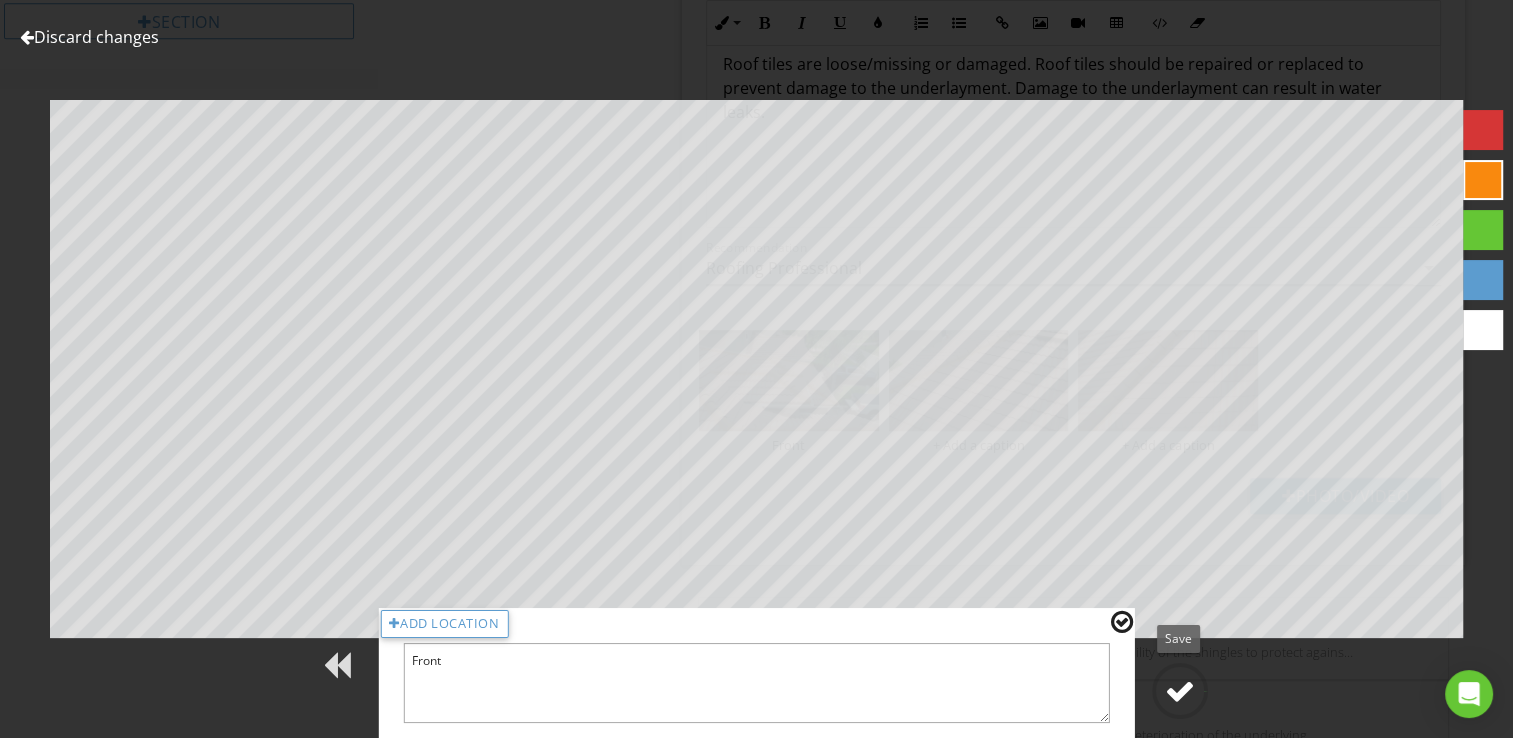 type on "Front" 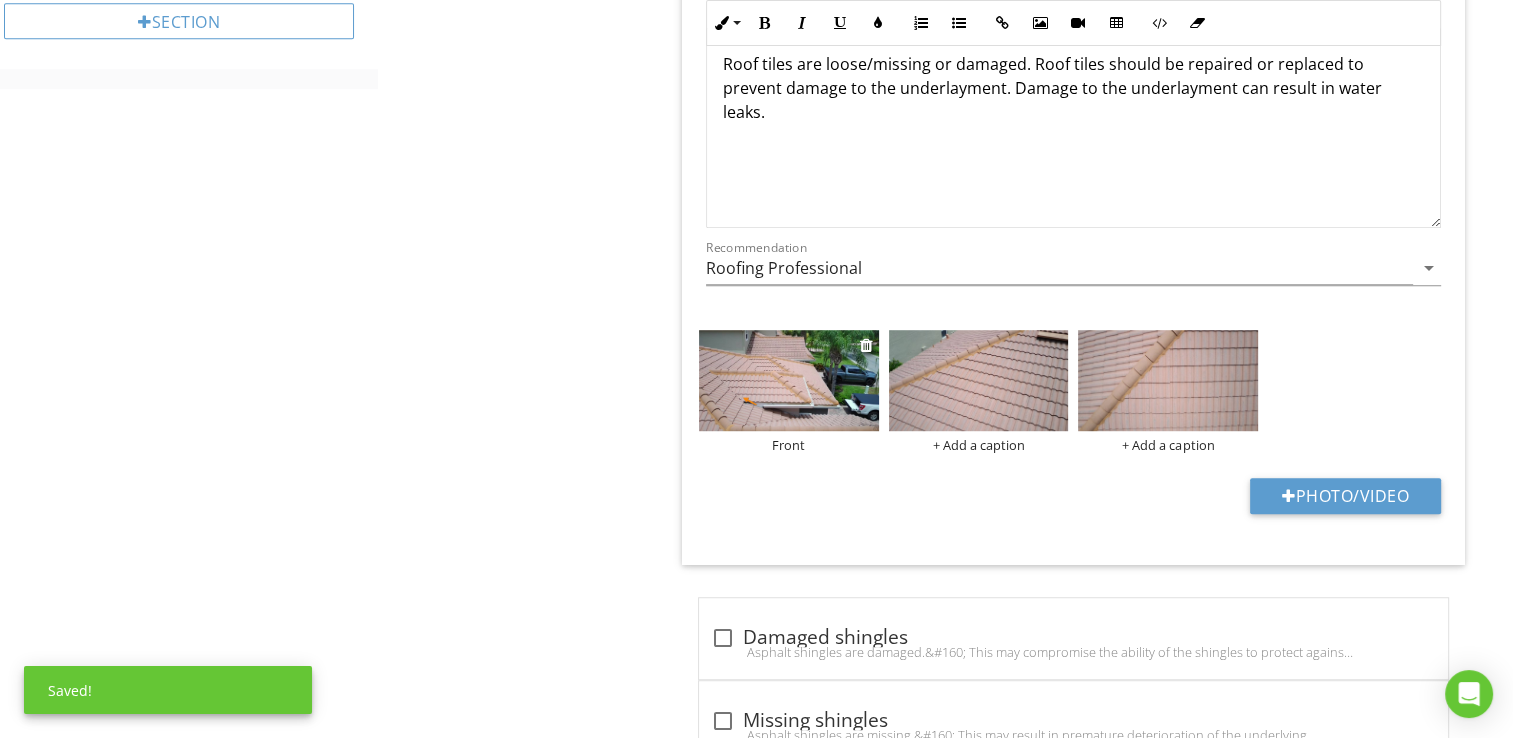 click at bounding box center (789, 380) 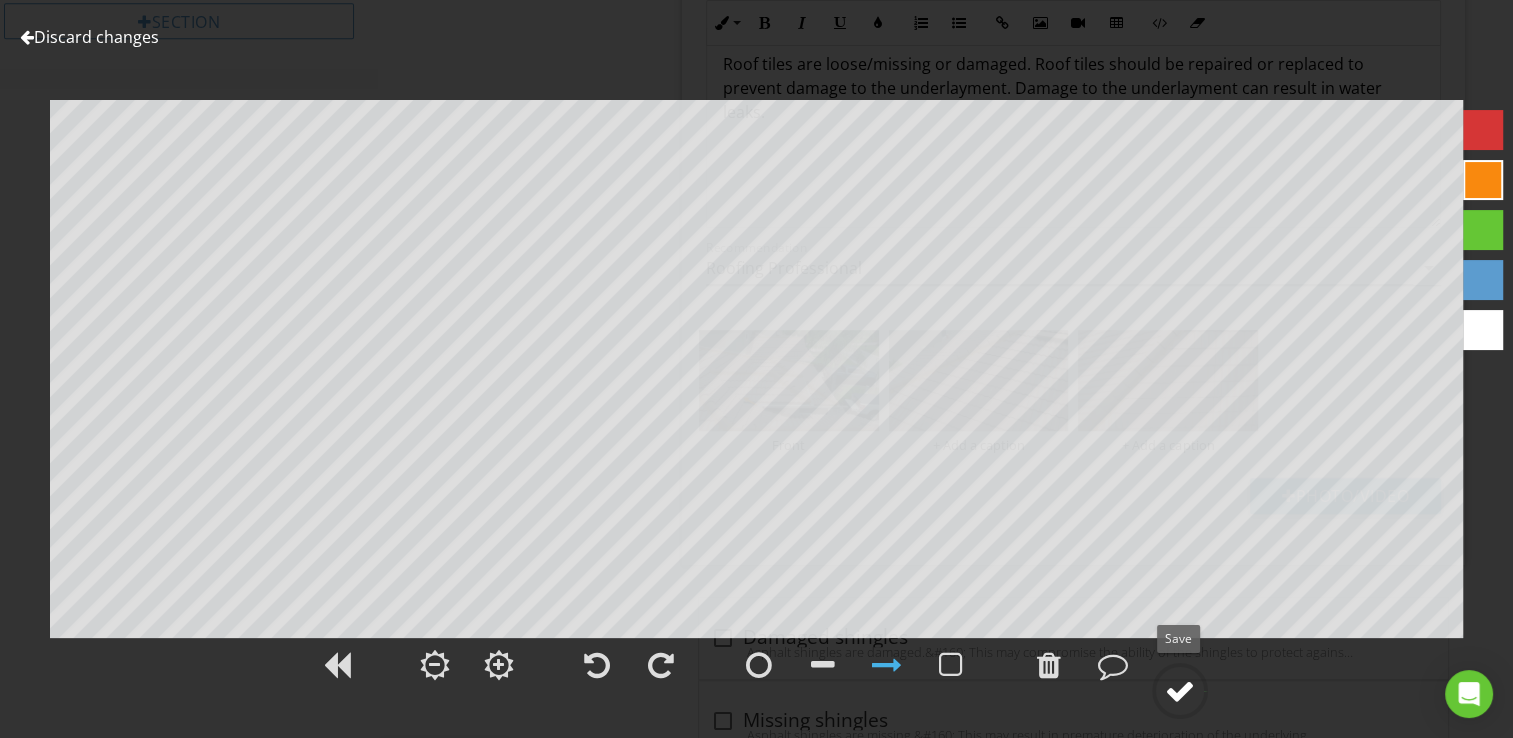 click at bounding box center (1180, 691) 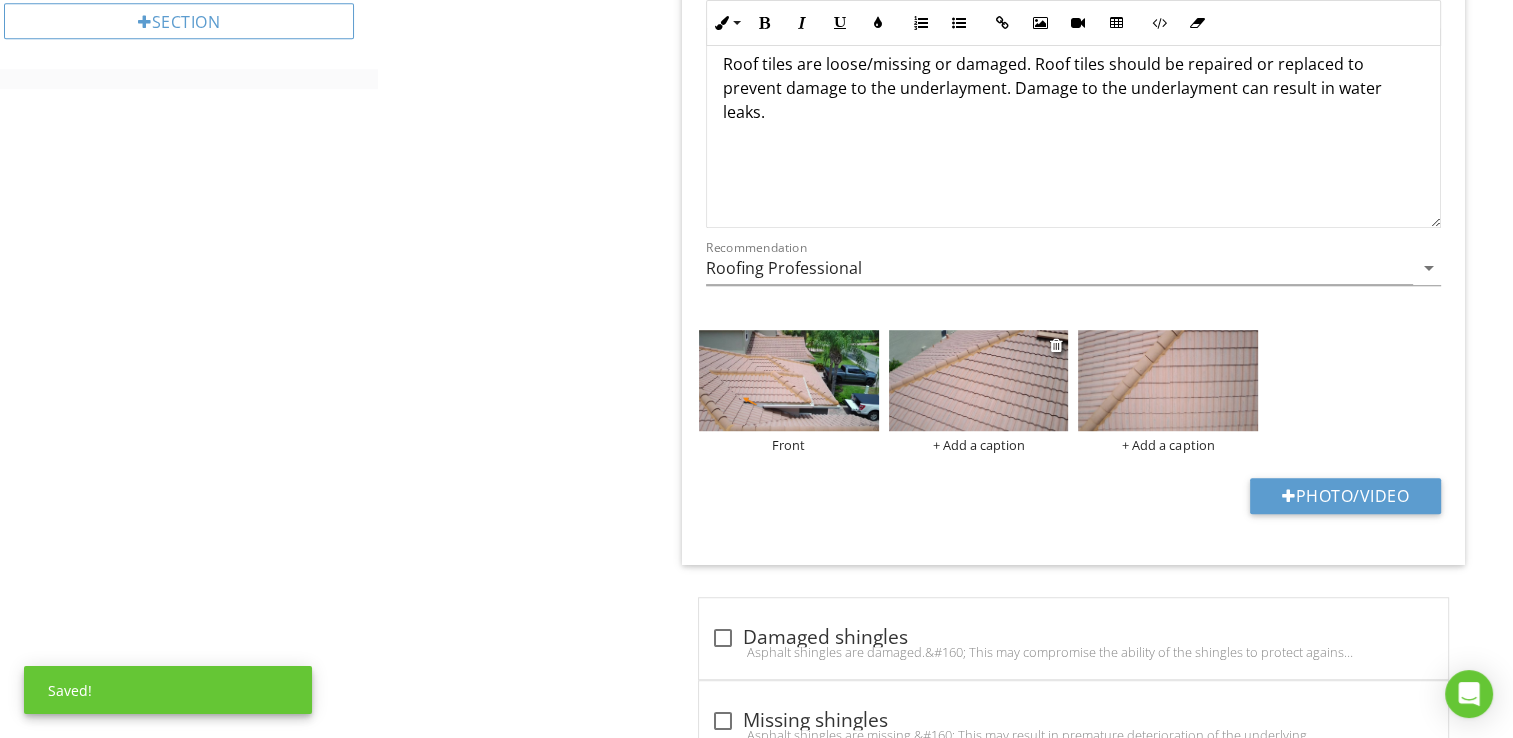 click at bounding box center [979, 380] 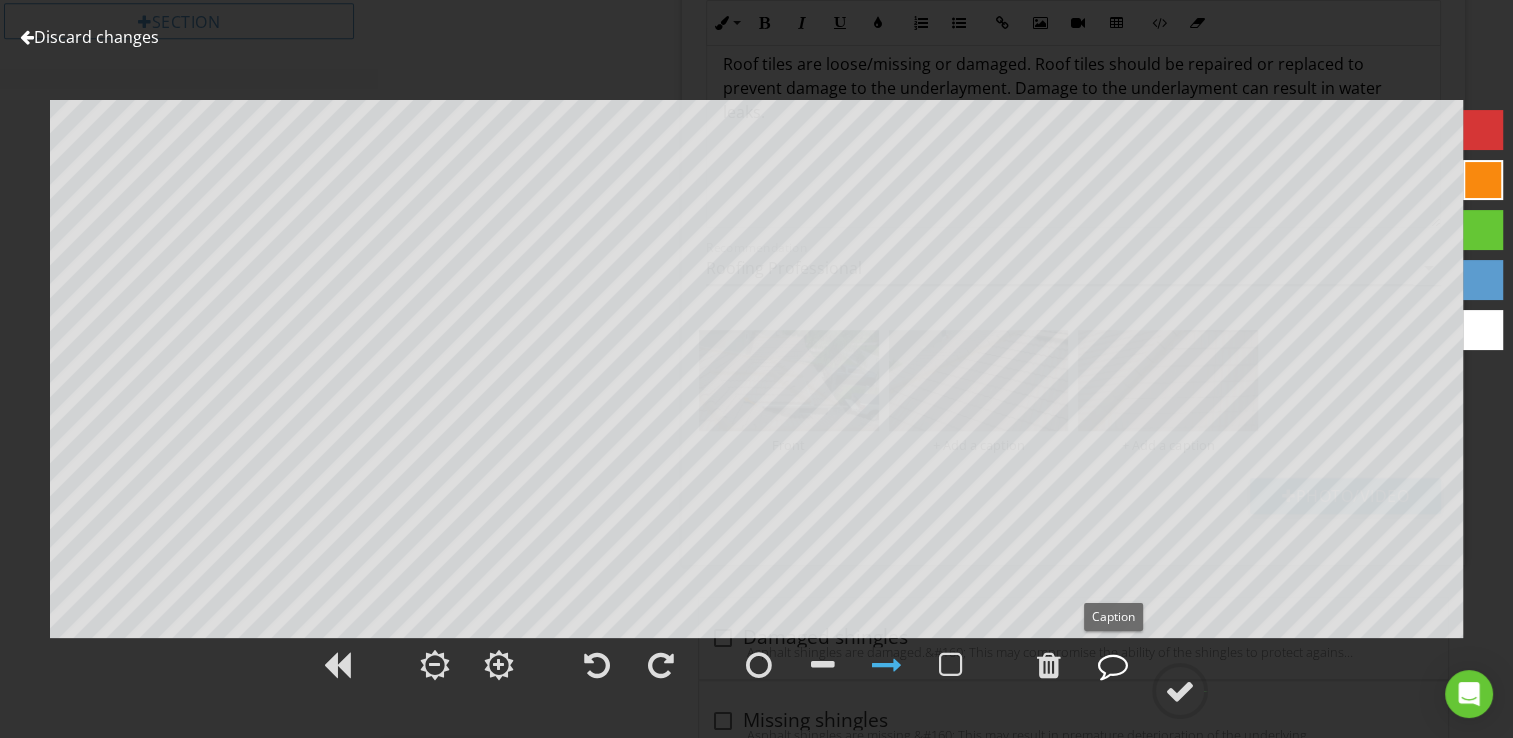 click at bounding box center [1113, 665] 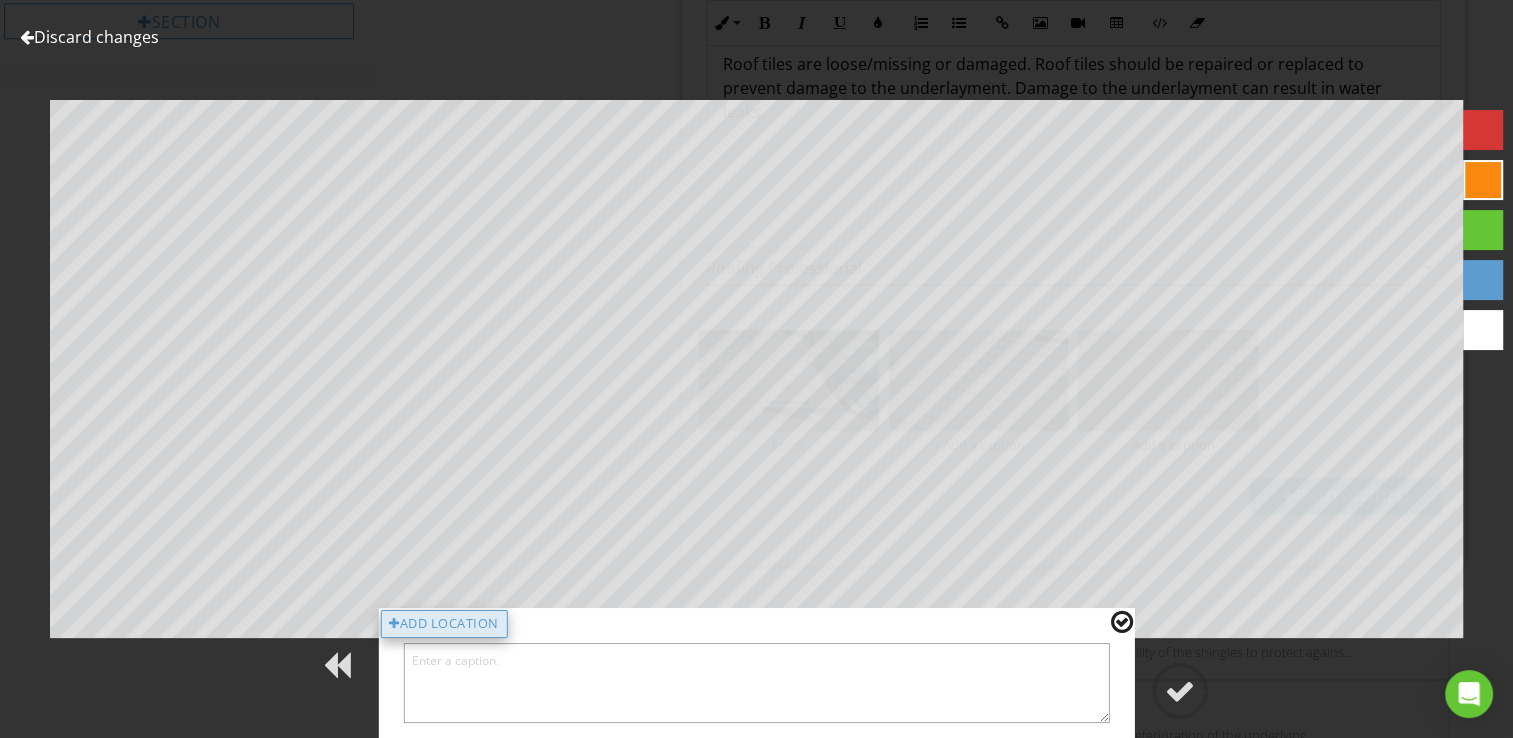 click on "Add Location" at bounding box center (444, 624) 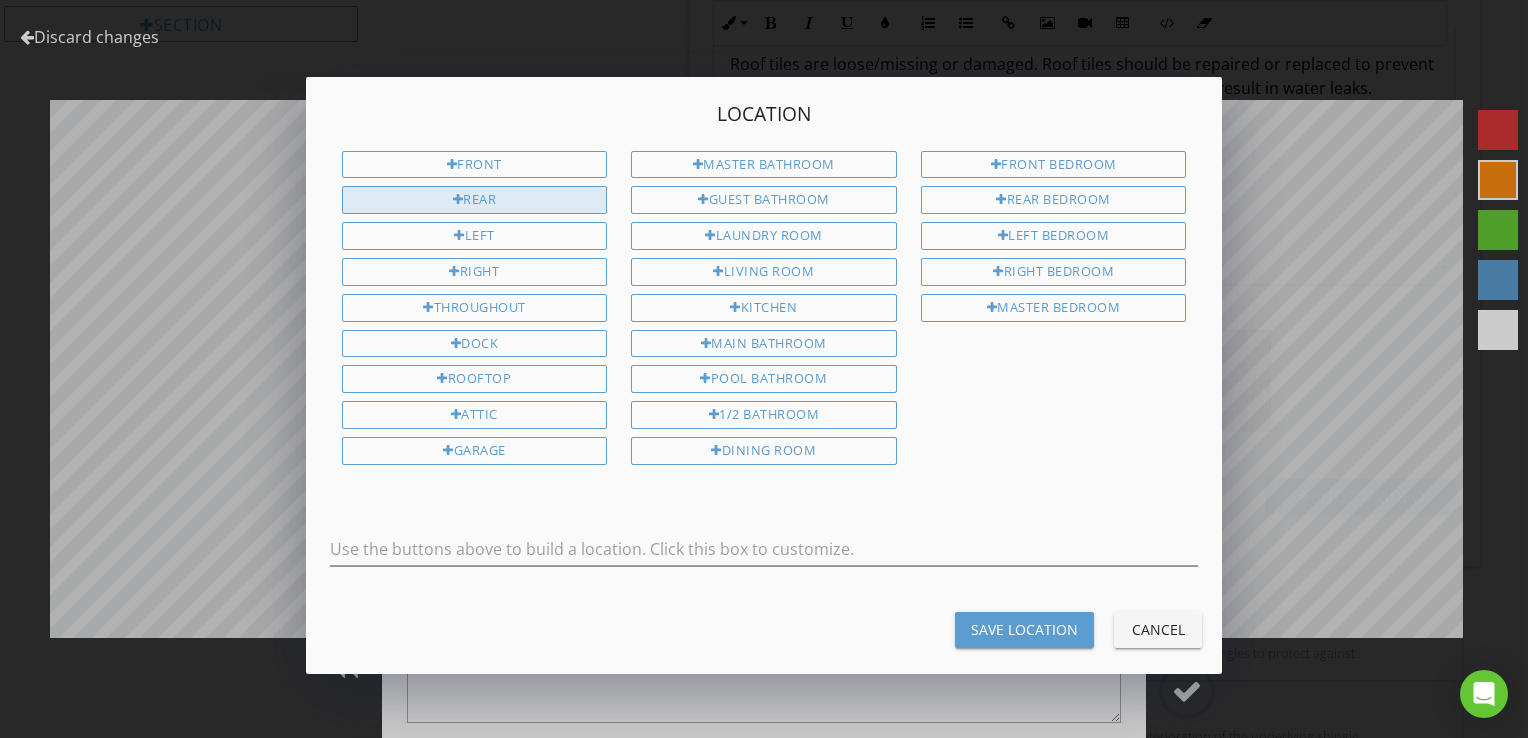 click on "Rear" at bounding box center [475, 200] 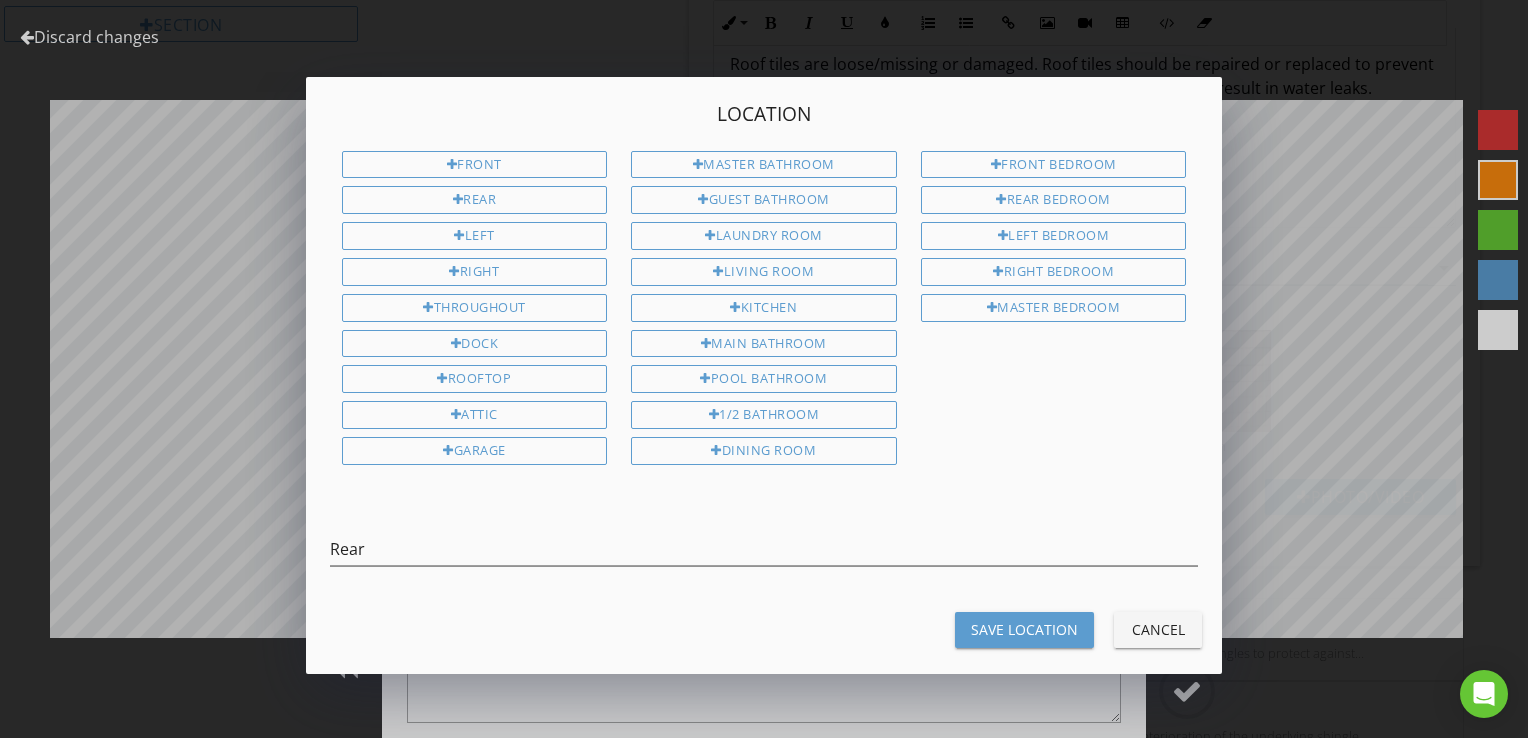 click on "Save Location" at bounding box center (1024, 630) 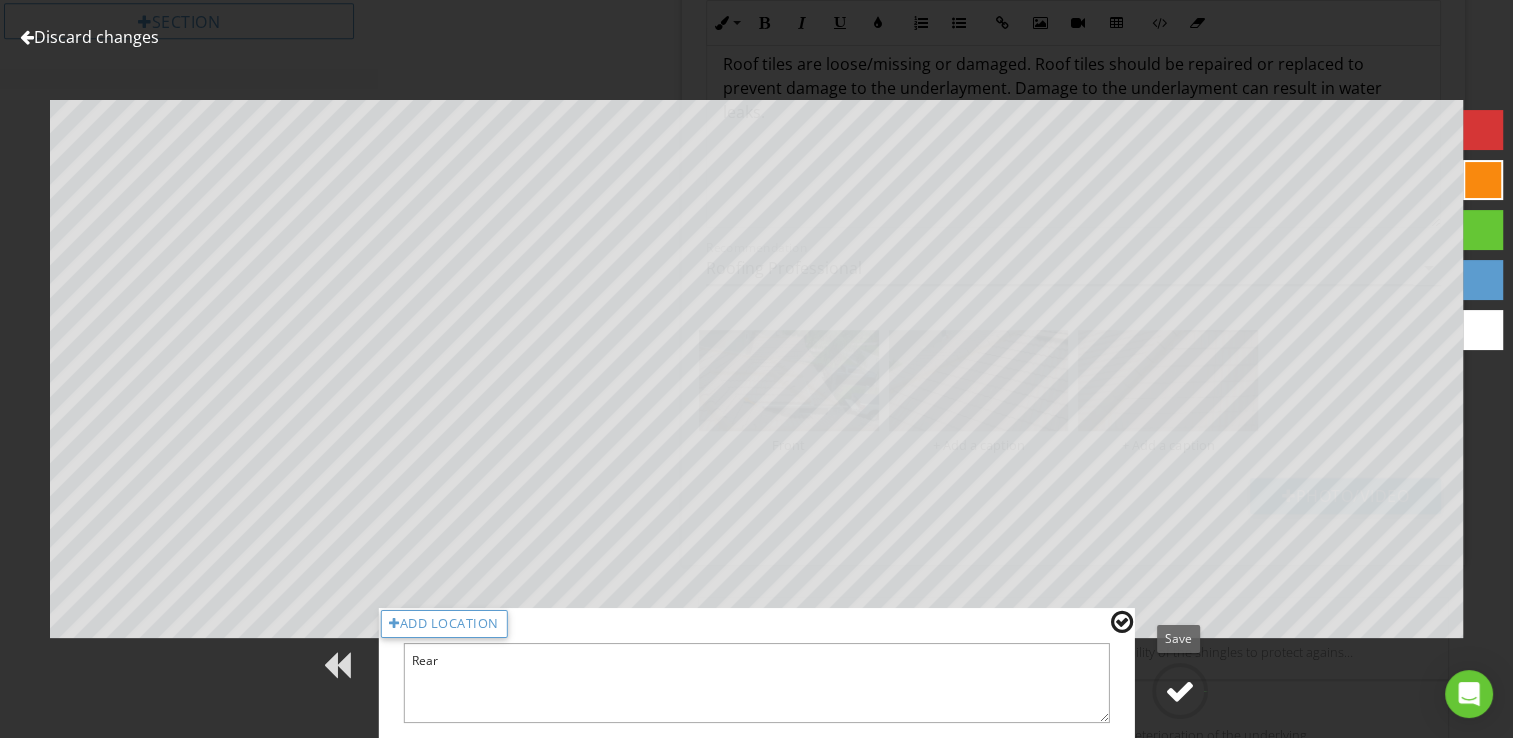 click at bounding box center (1180, 691) 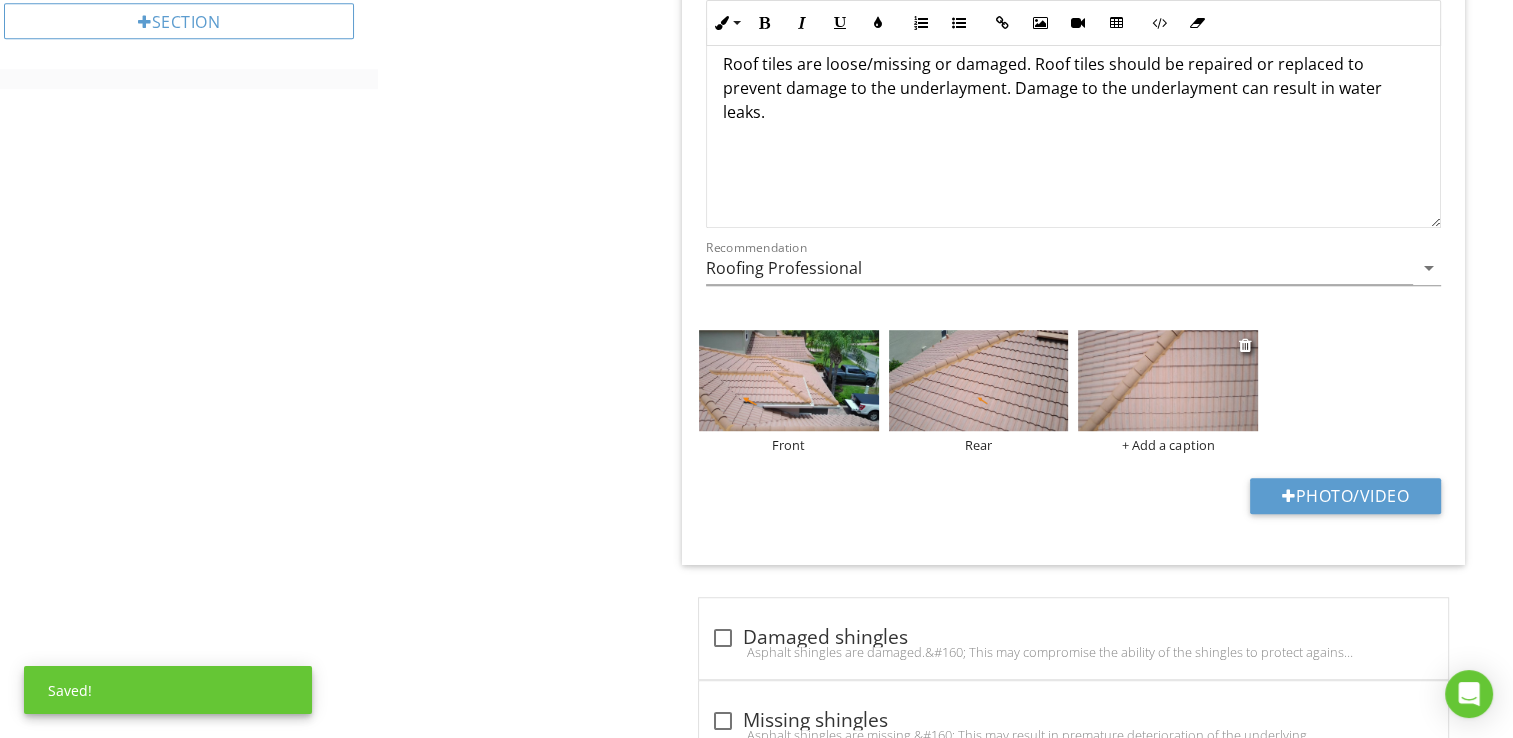 click at bounding box center (1168, 380) 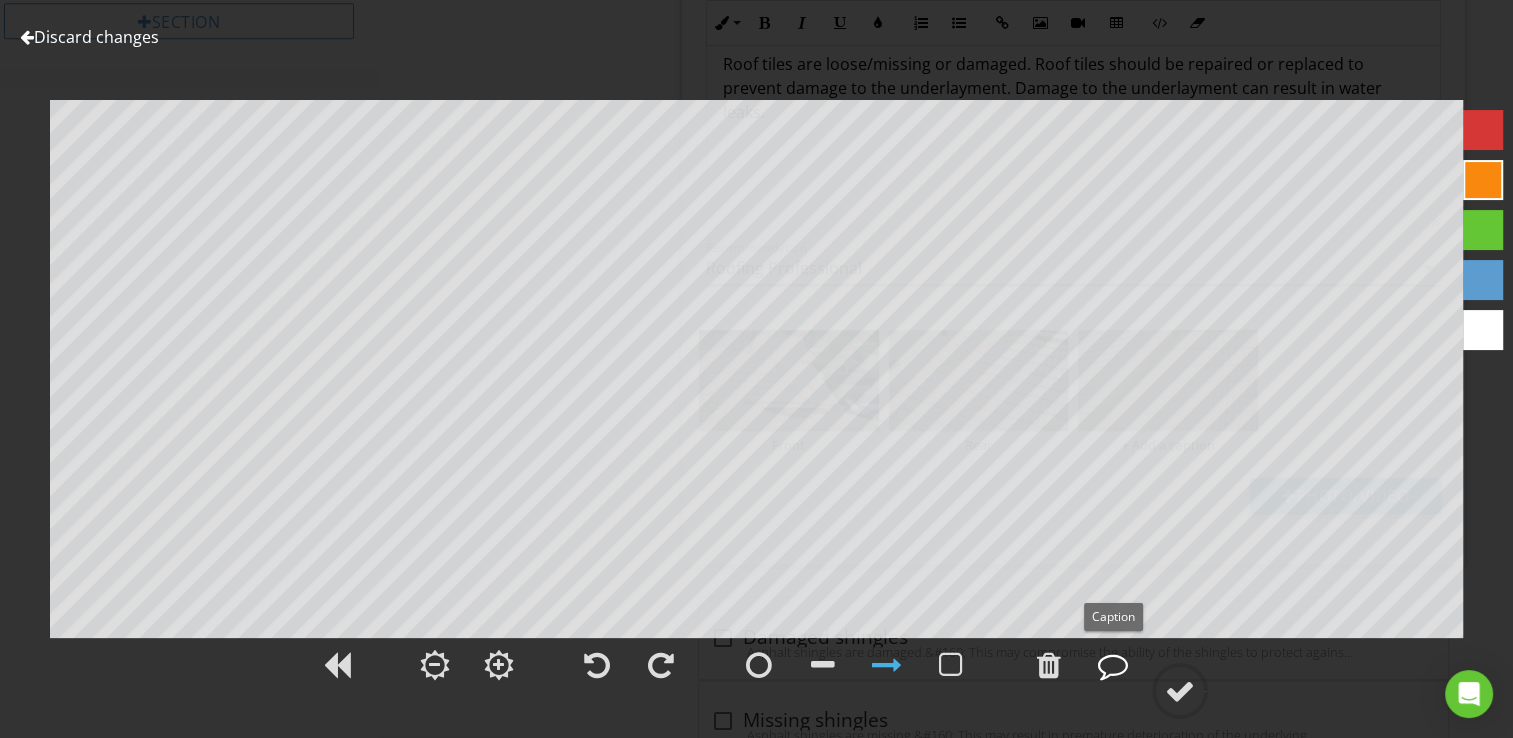 click at bounding box center (1113, 665) 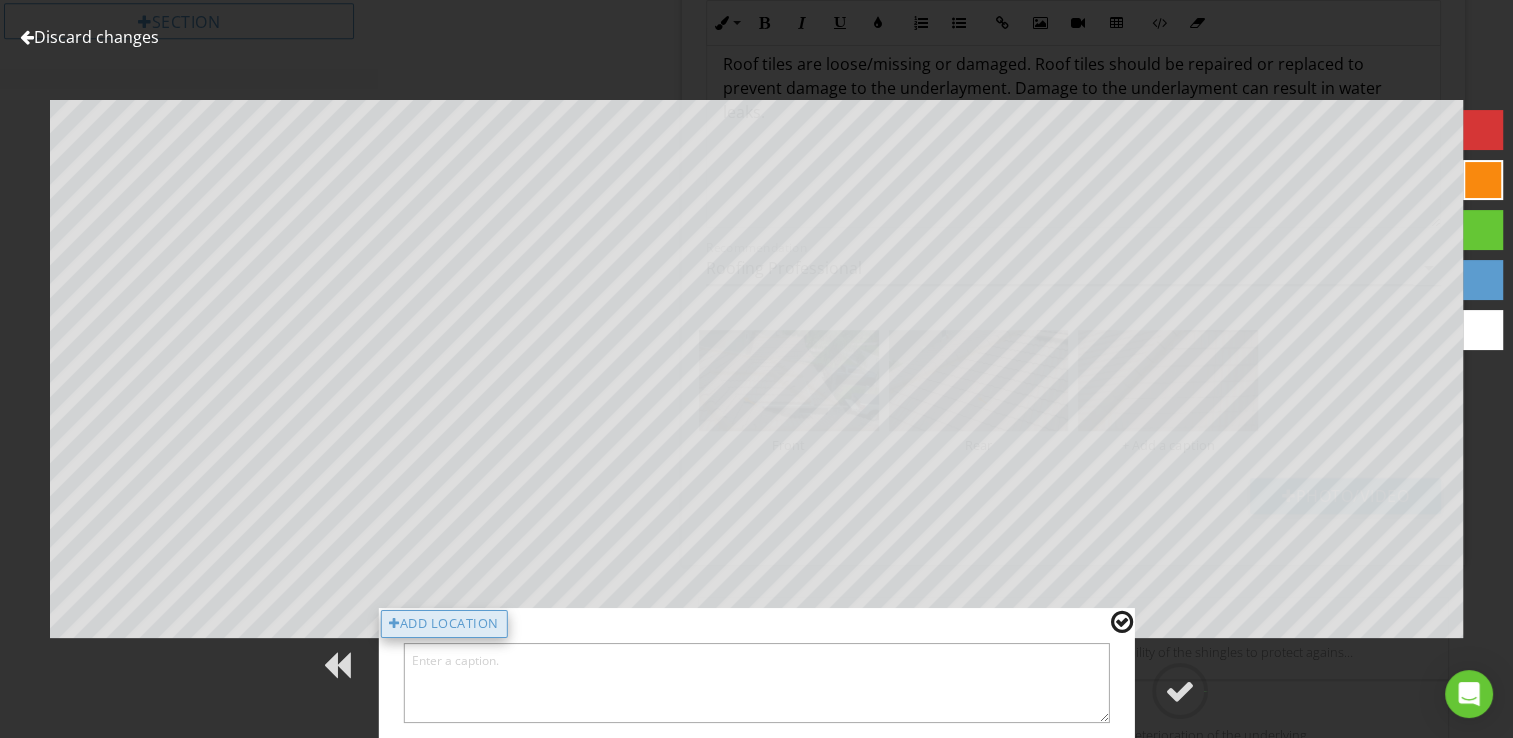 click on "Add Location" at bounding box center [444, 624] 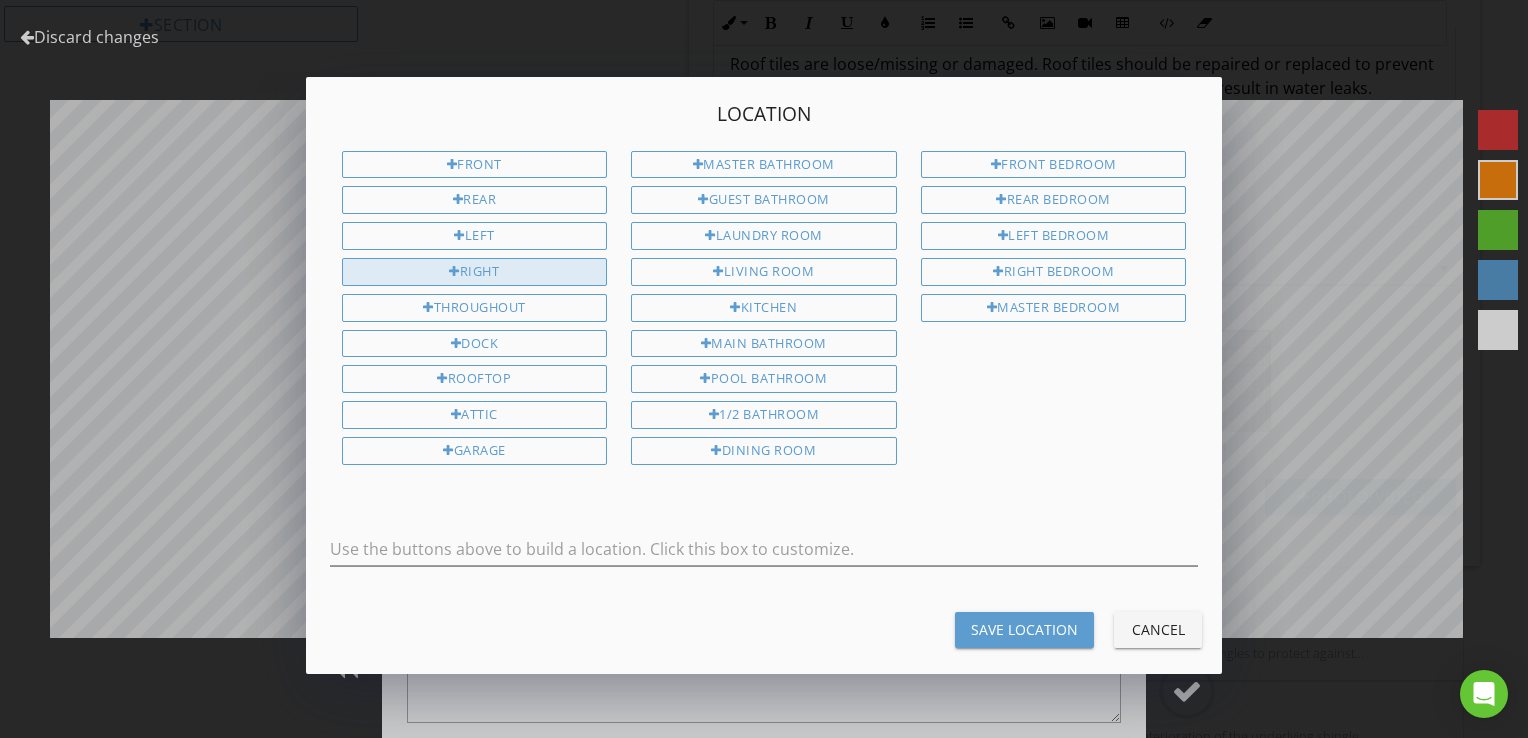 click on "Right" at bounding box center [475, 272] 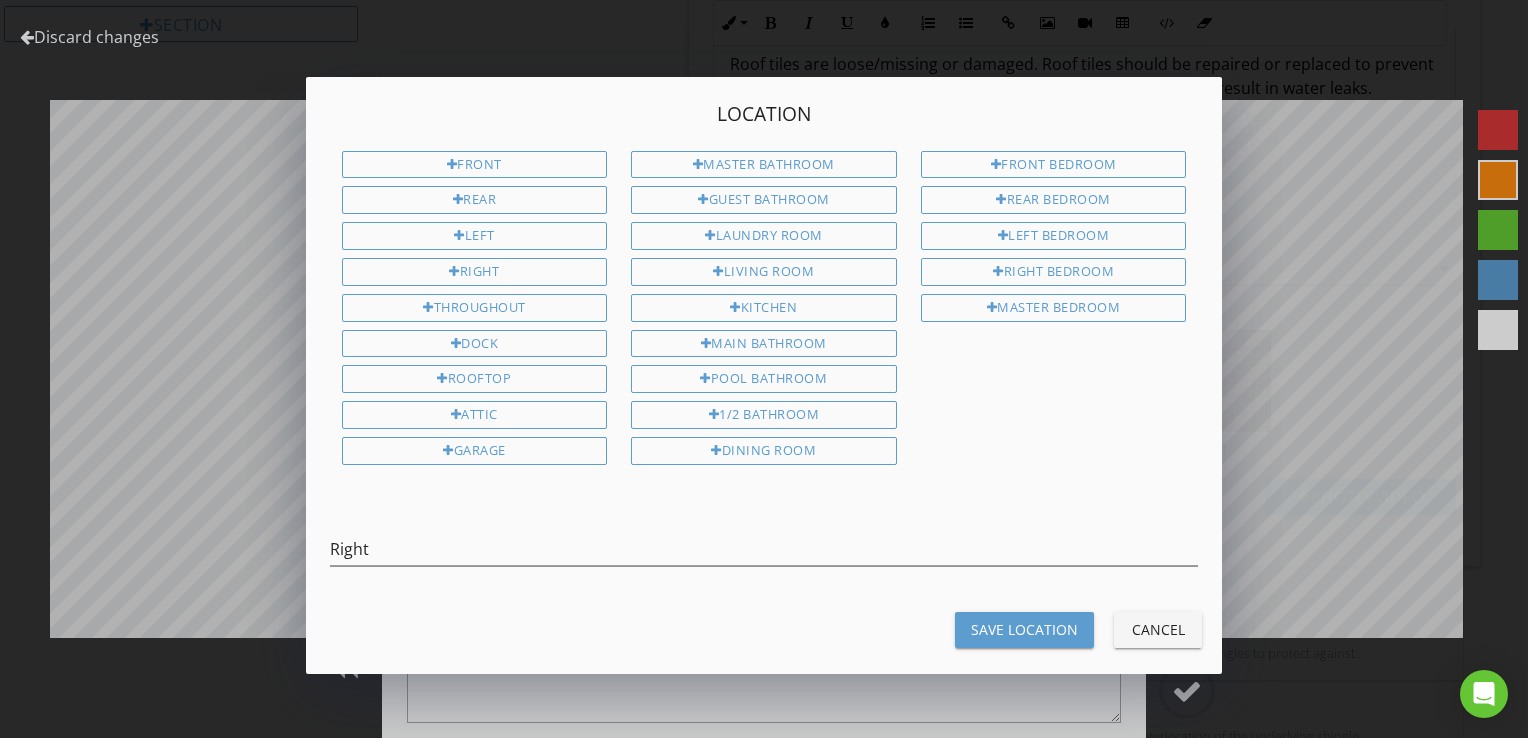 click on "Save Location" at bounding box center [1024, 629] 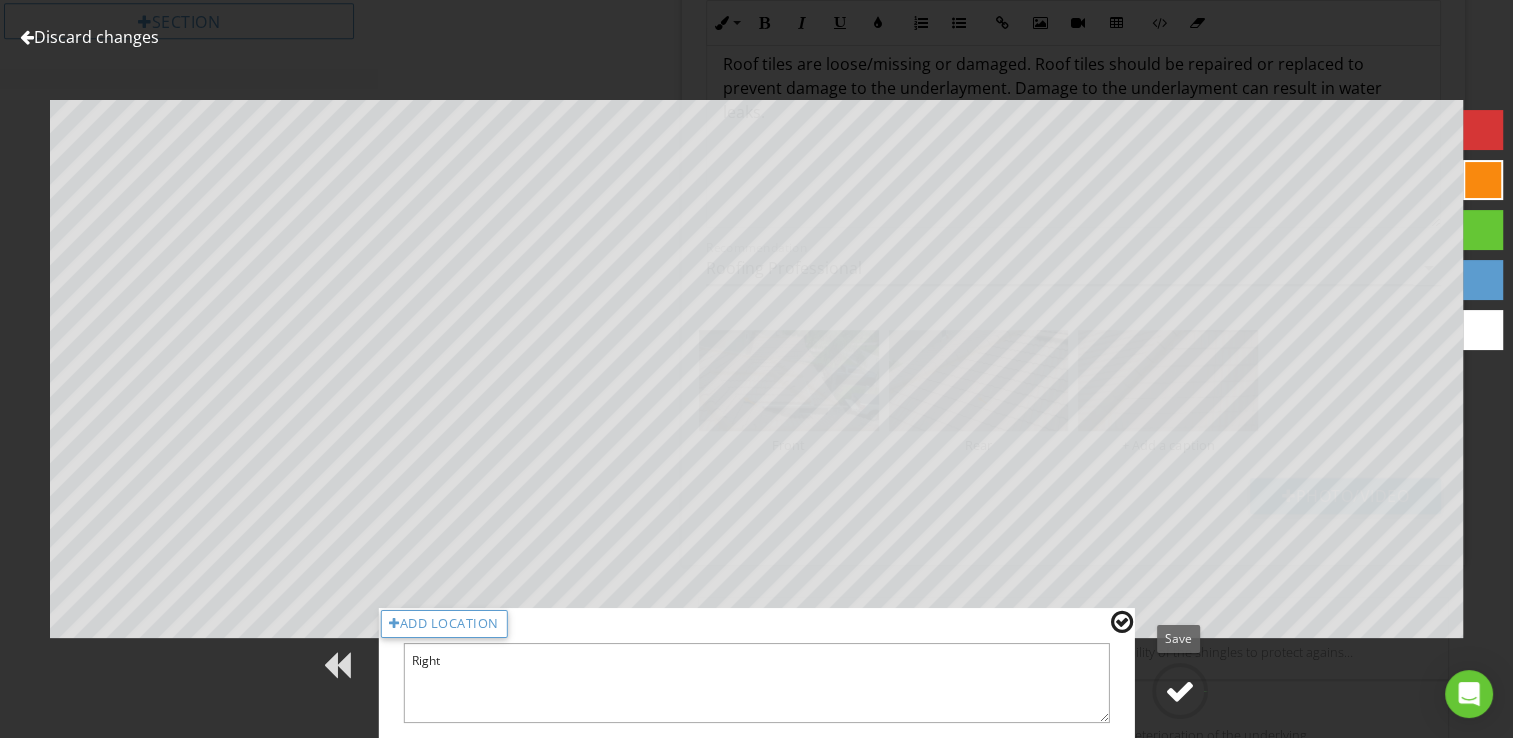click at bounding box center (1180, 691) 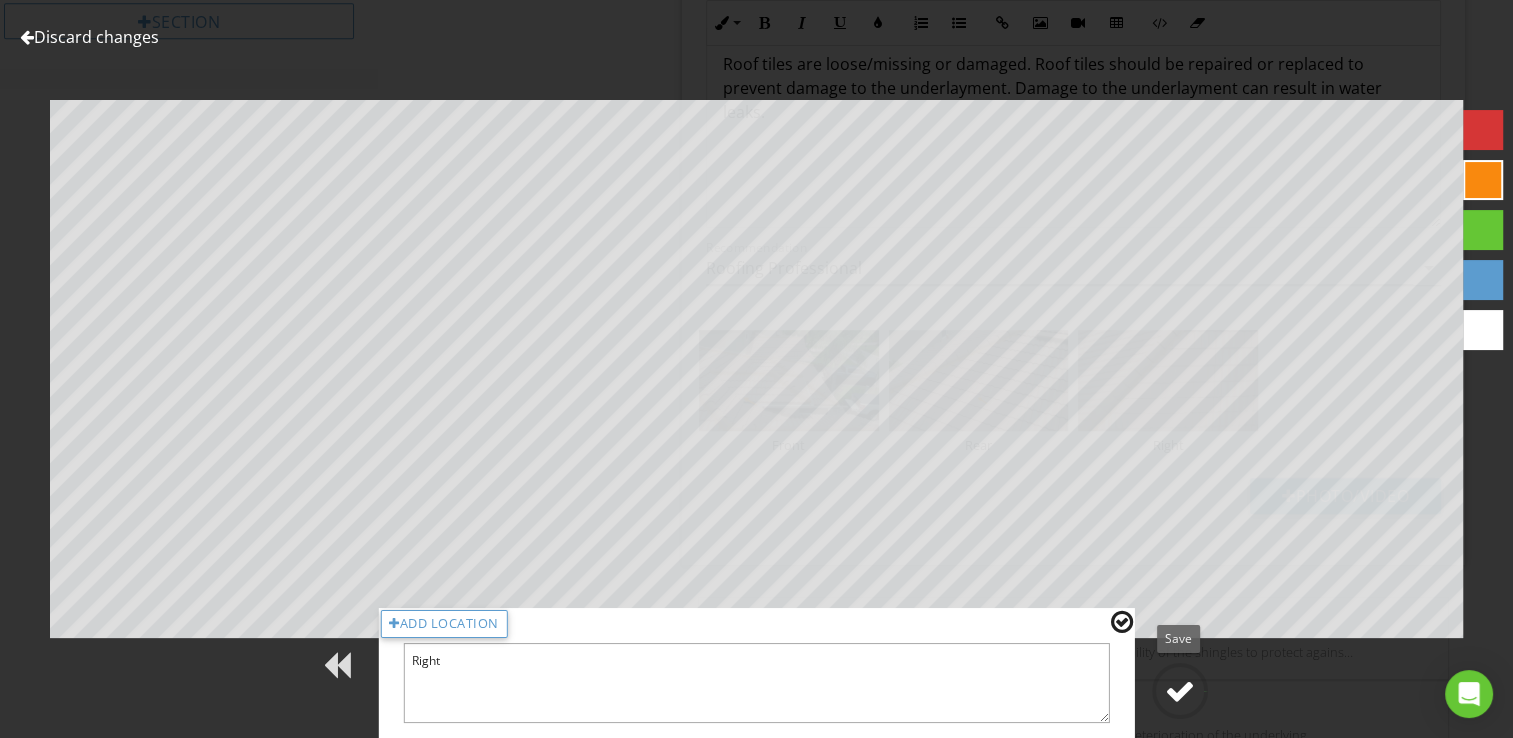 type on "Right" 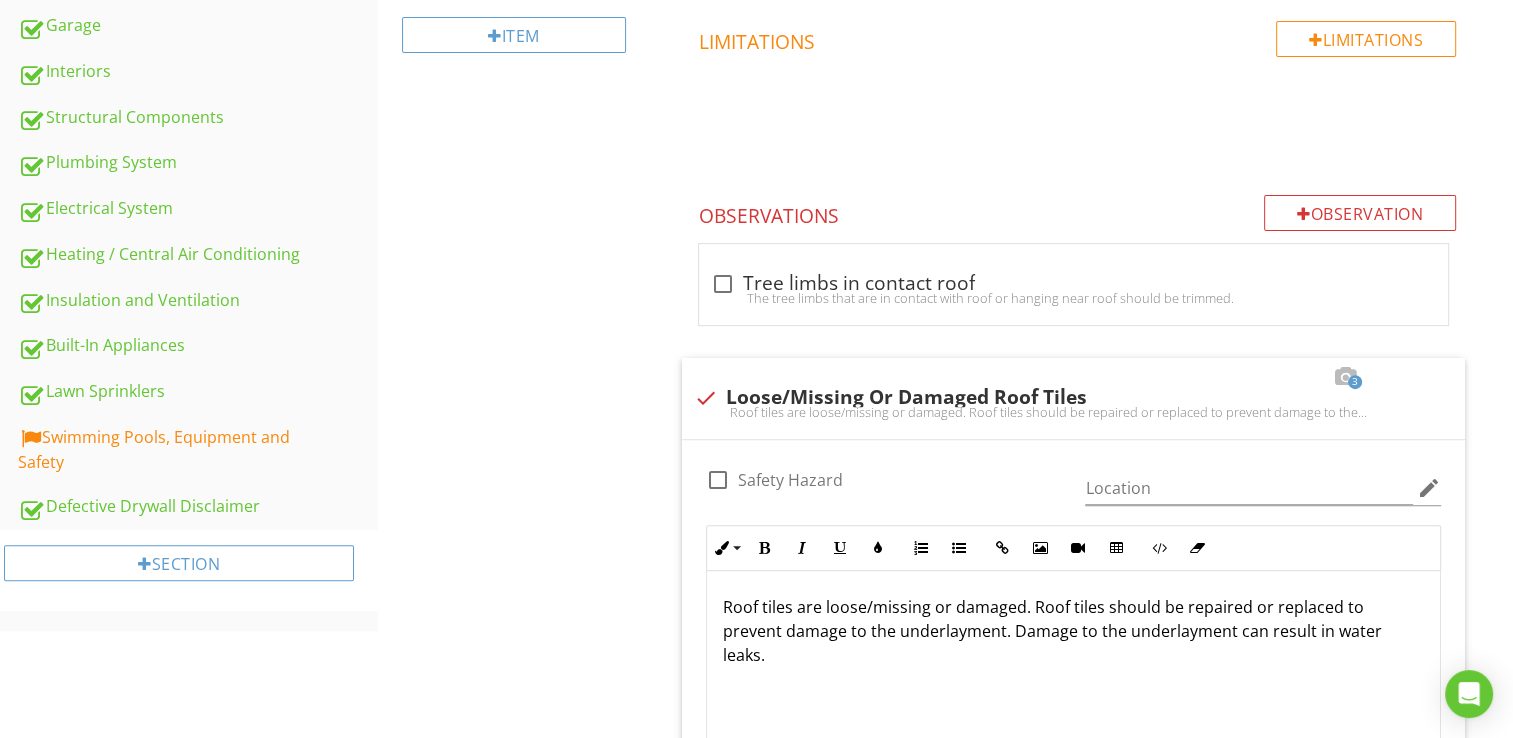 scroll, scrollTop: 700, scrollLeft: 0, axis: vertical 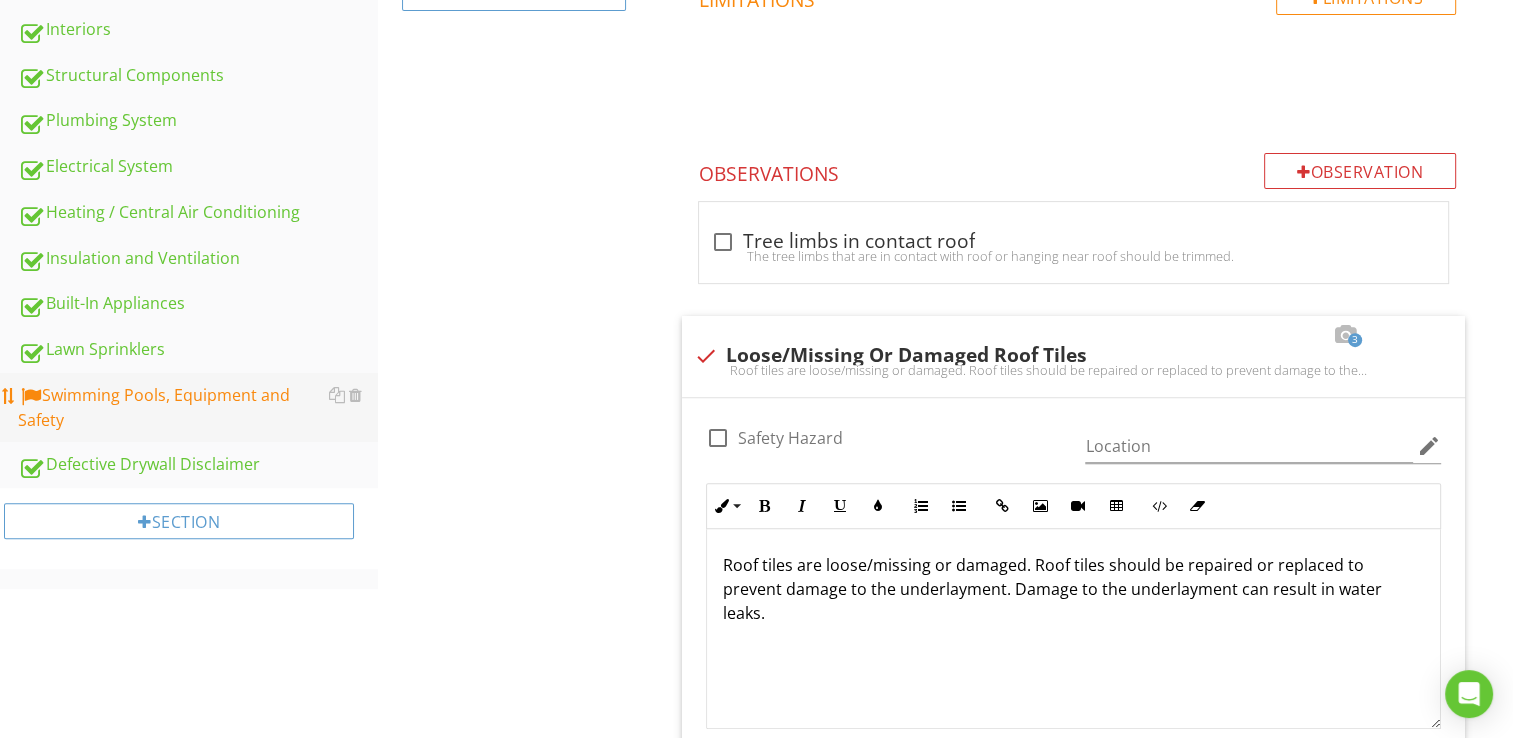 click on "Swimming Pools, Equipment and Safety" at bounding box center (198, 408) 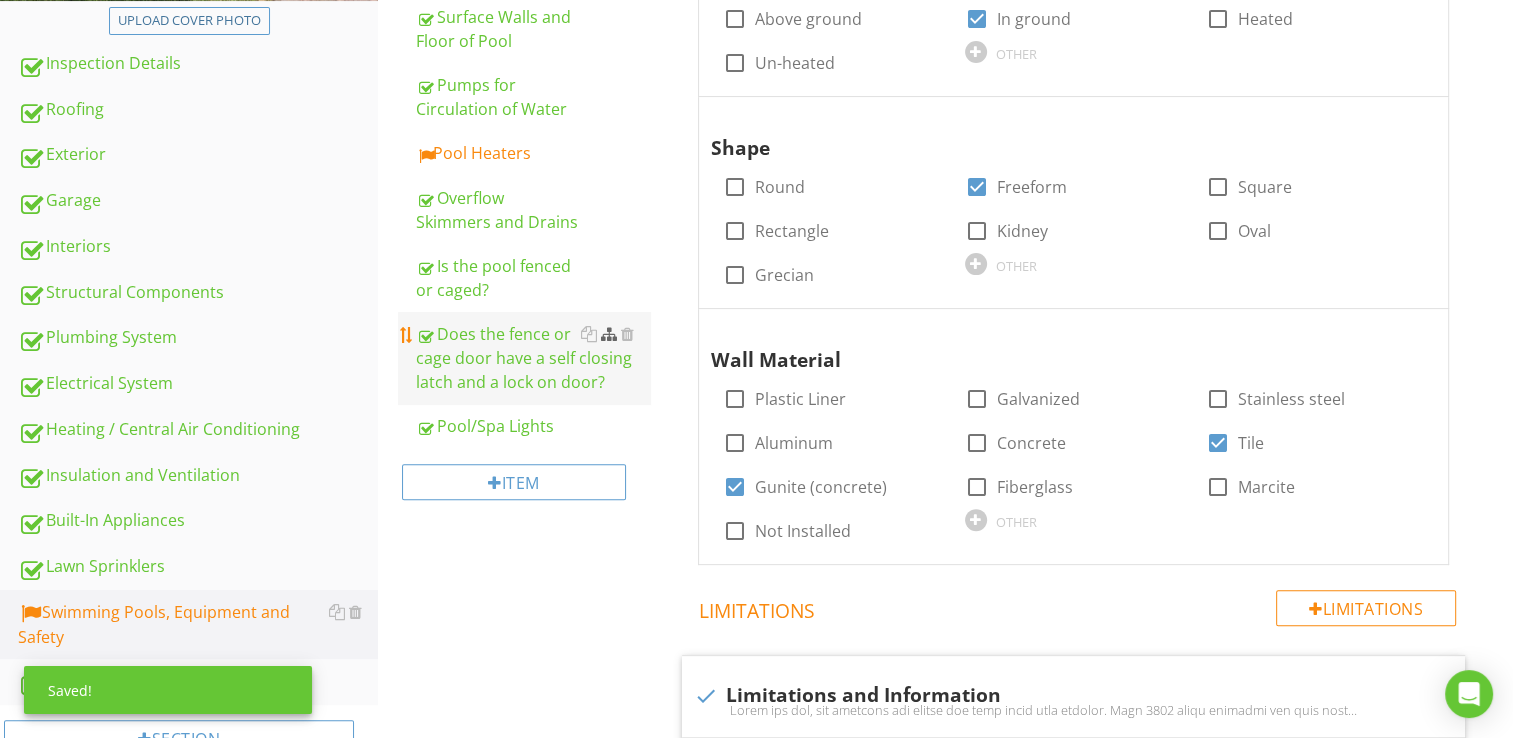scroll, scrollTop: 520, scrollLeft: 0, axis: vertical 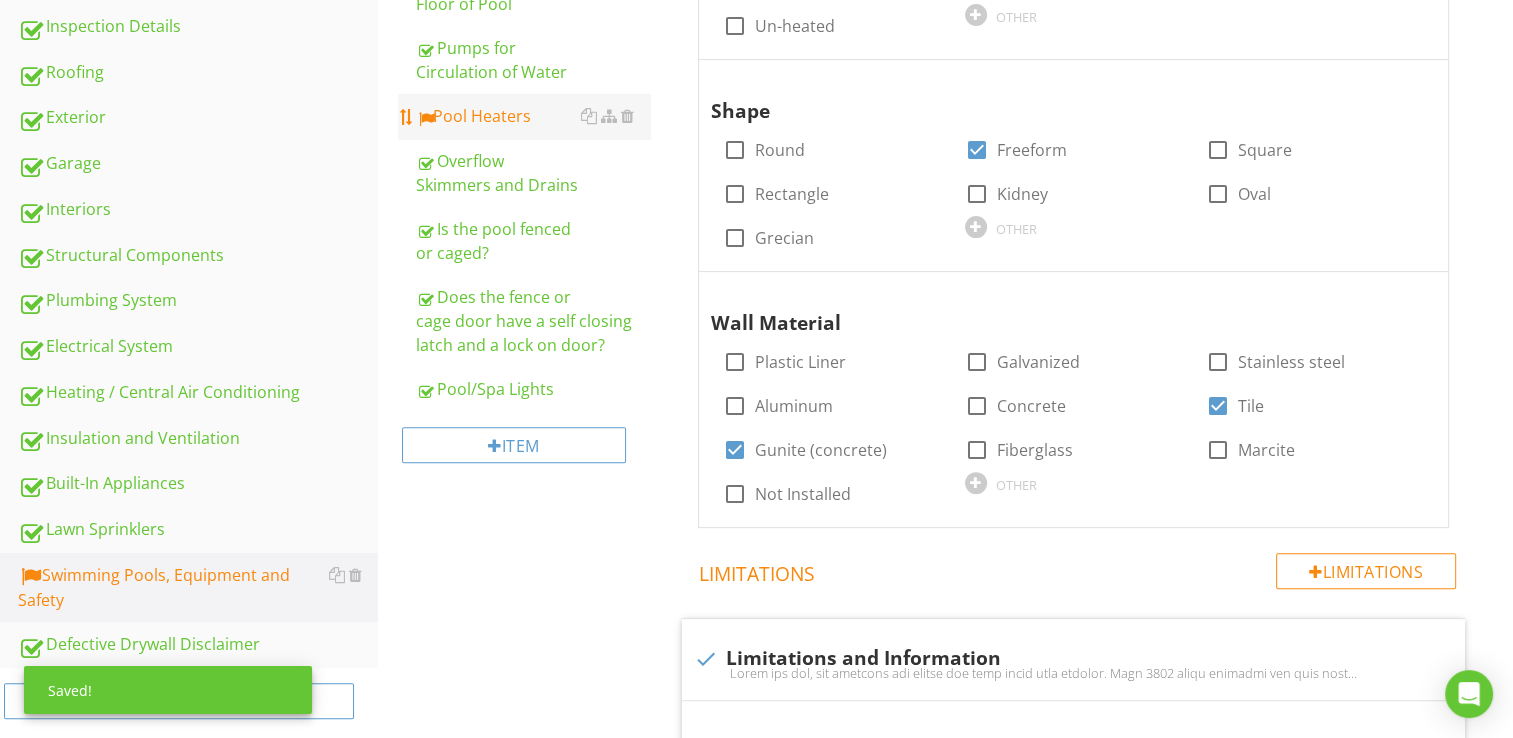 click on "Pool Heaters" at bounding box center (533, 116) 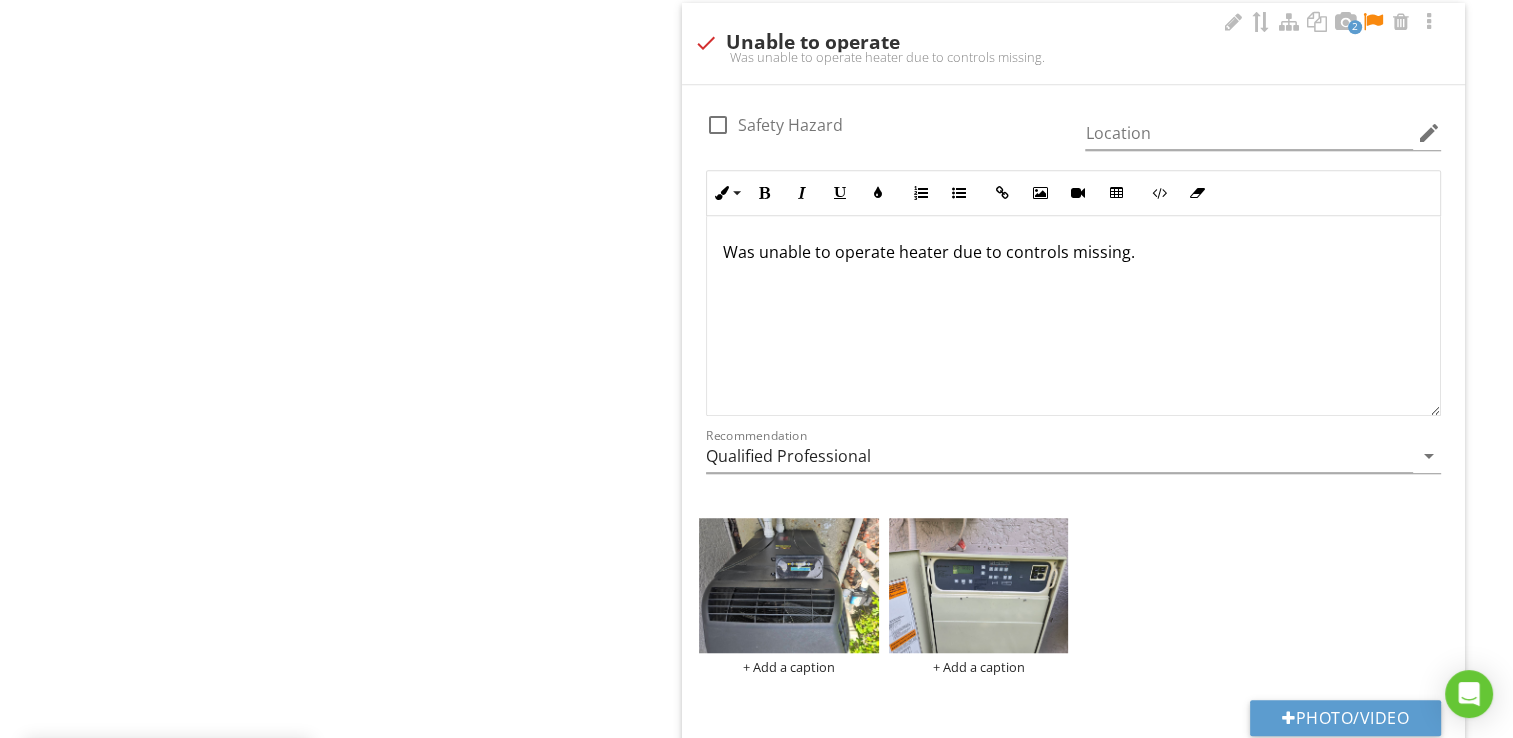 scroll, scrollTop: 1468, scrollLeft: 0, axis: vertical 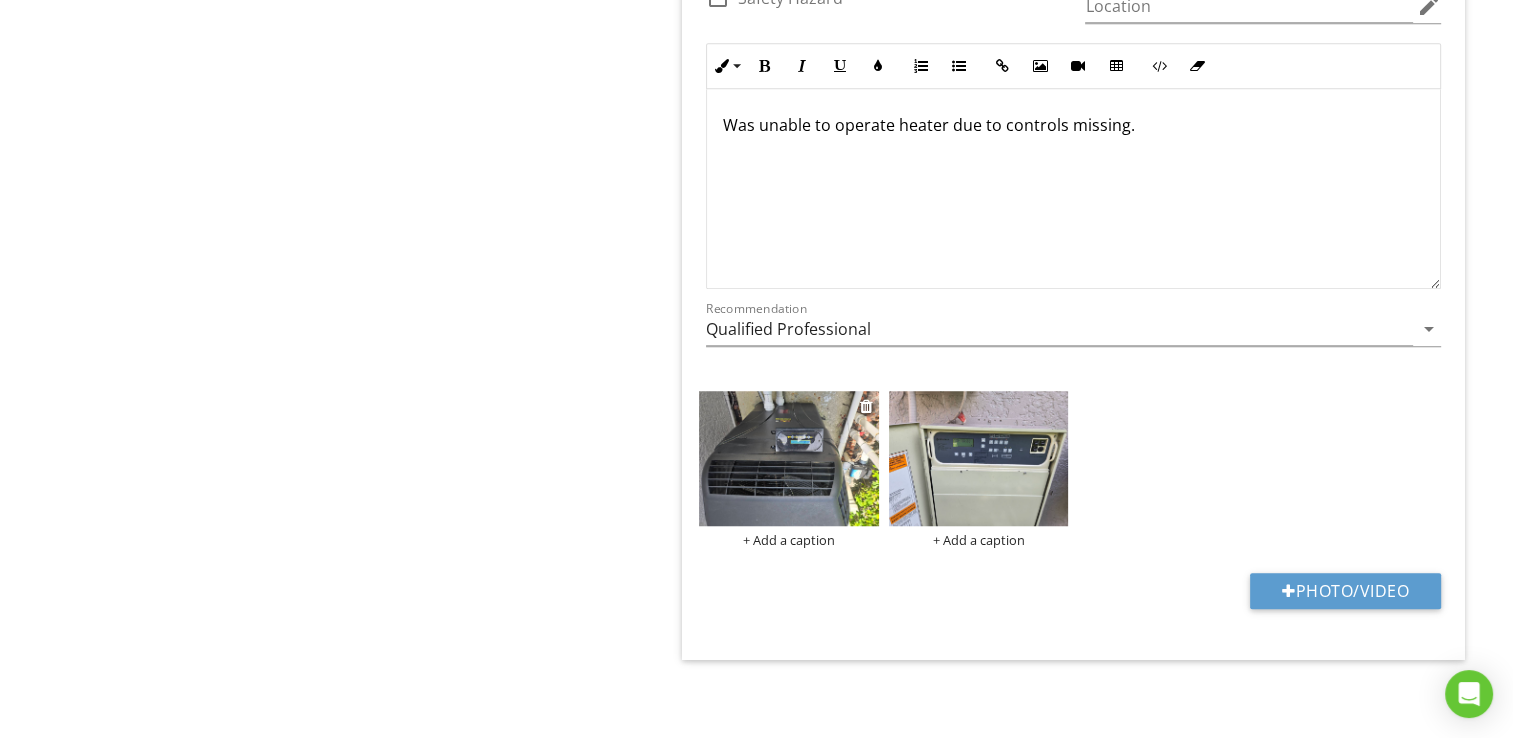 click at bounding box center (789, 458) 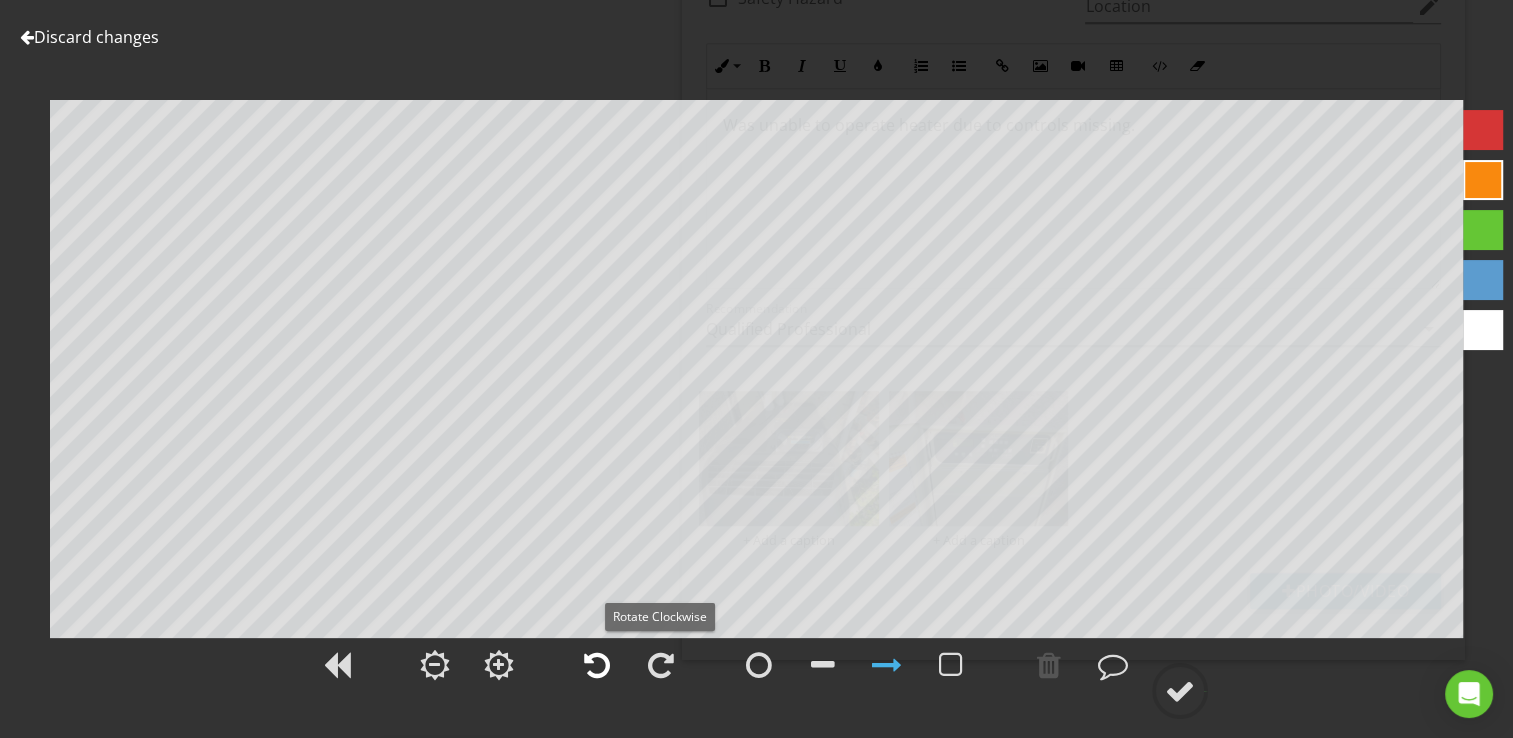 click at bounding box center (597, 665) 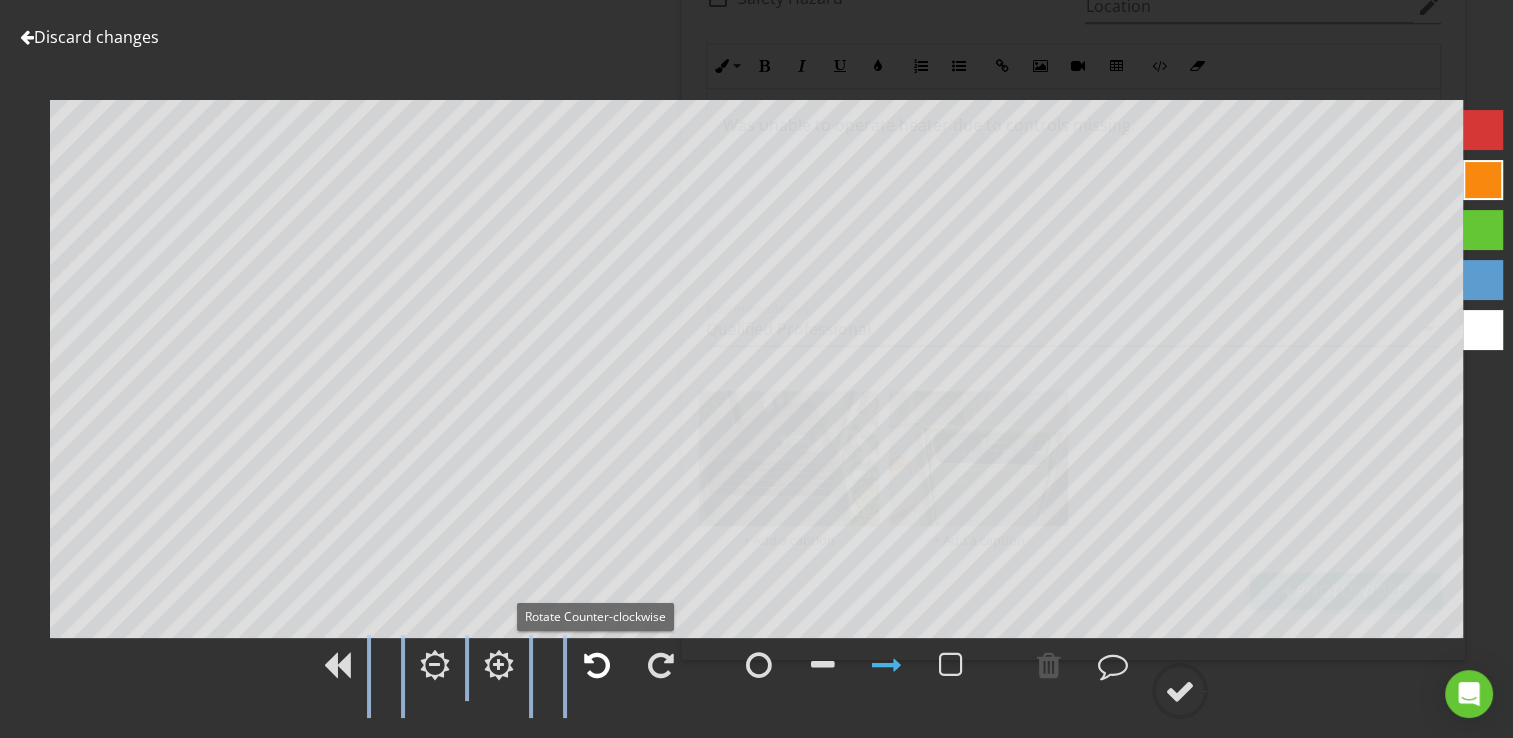 click at bounding box center [597, 665] 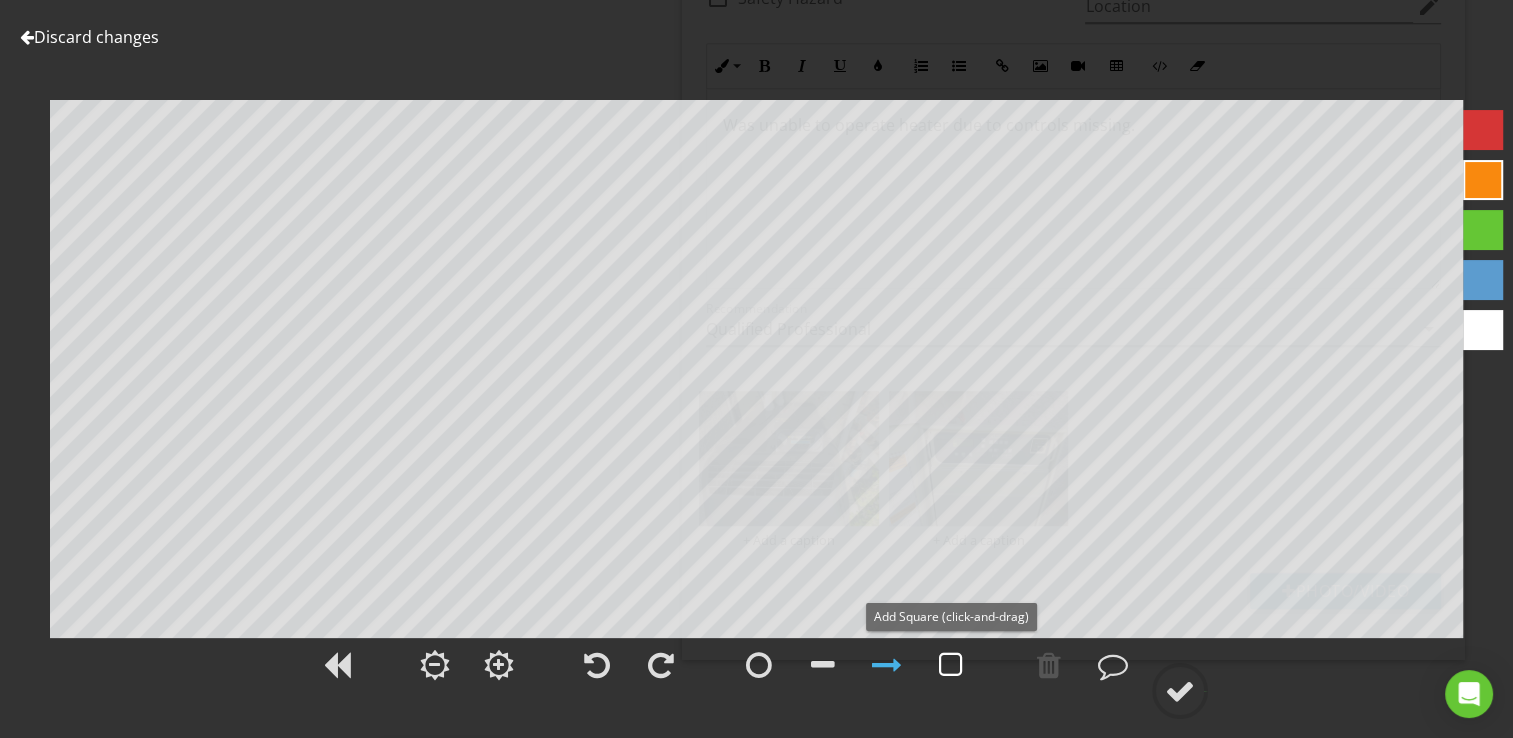 click at bounding box center (951, 665) 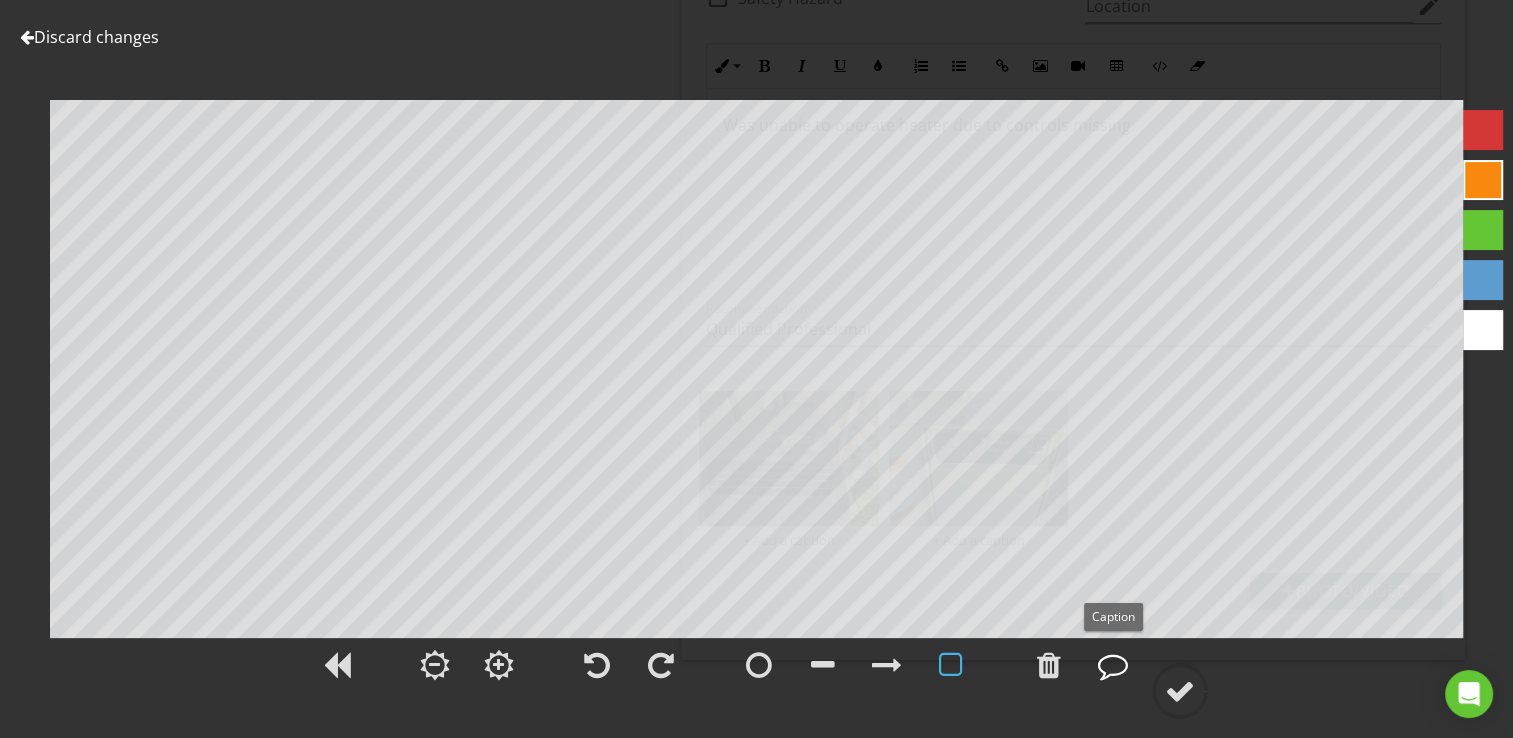 click at bounding box center (1113, 665) 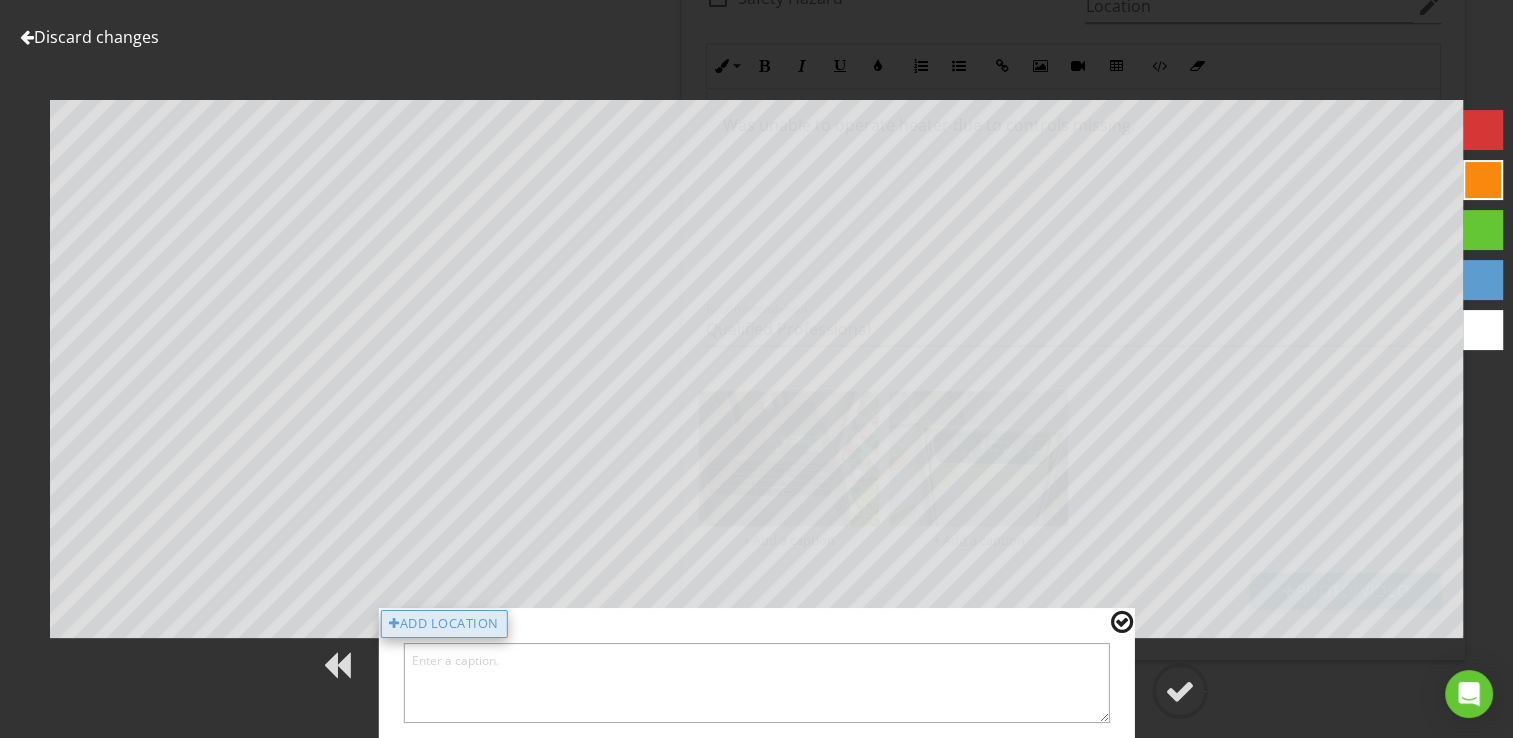 click on "Add Location" at bounding box center [444, 624] 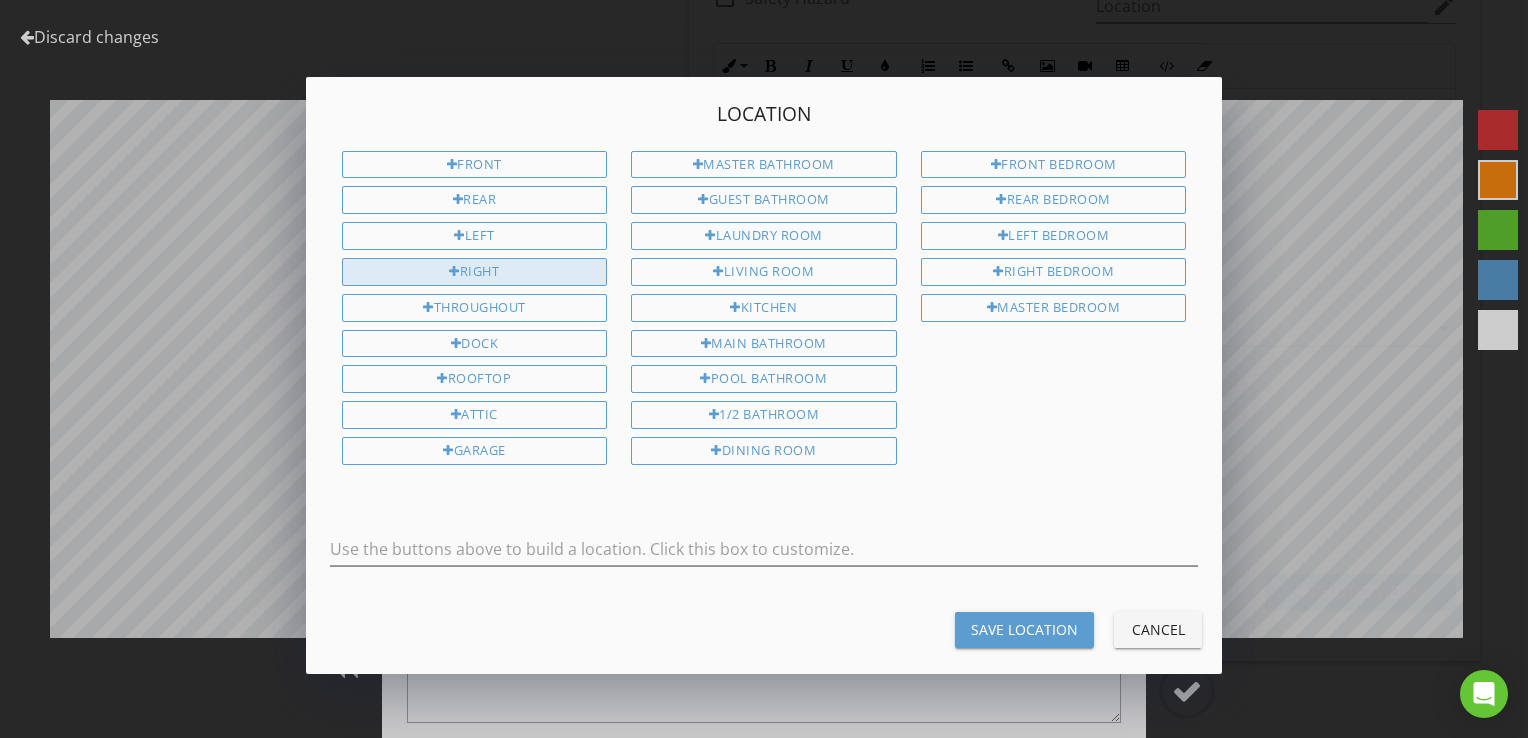 click on "Right" at bounding box center [475, 272] 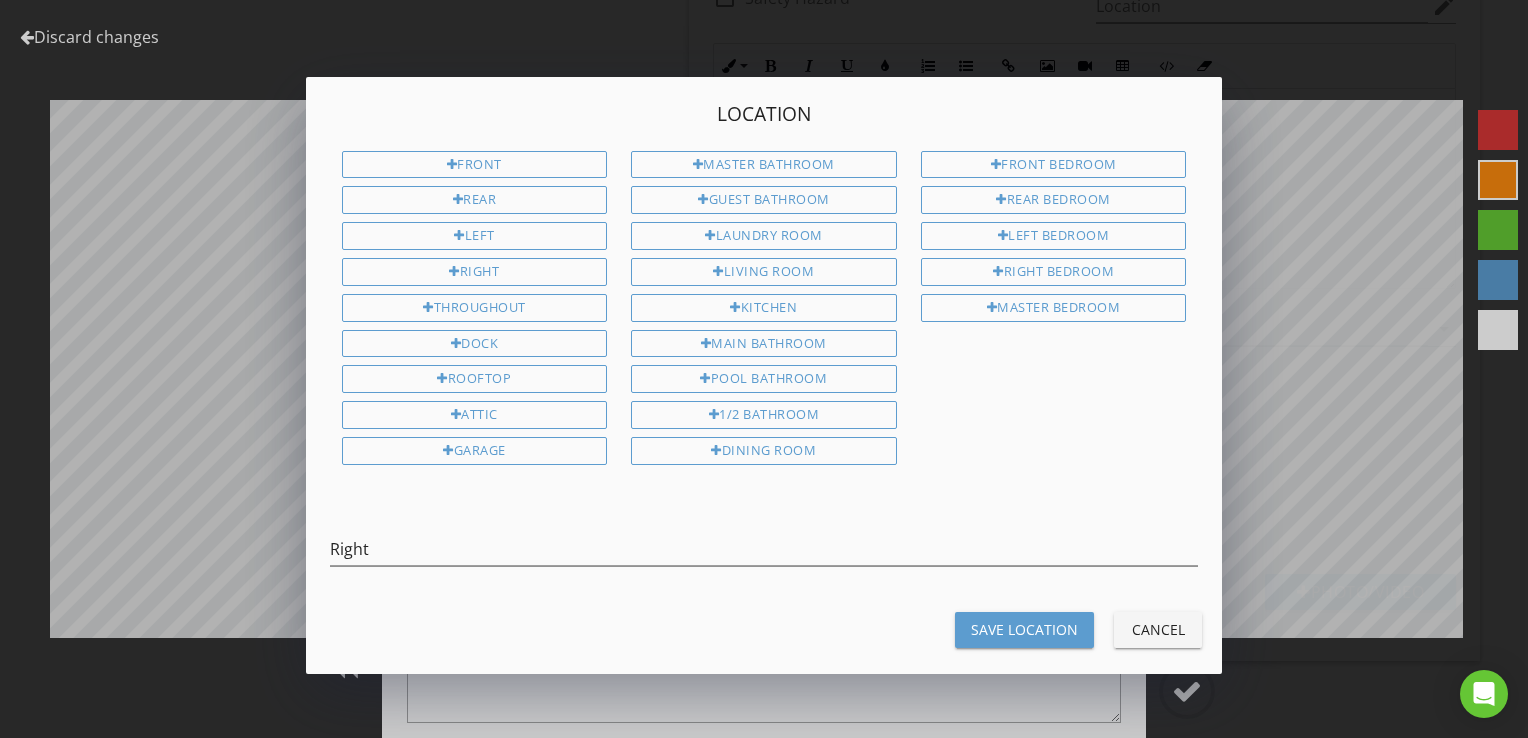 click on "Save Location" at bounding box center [1024, 629] 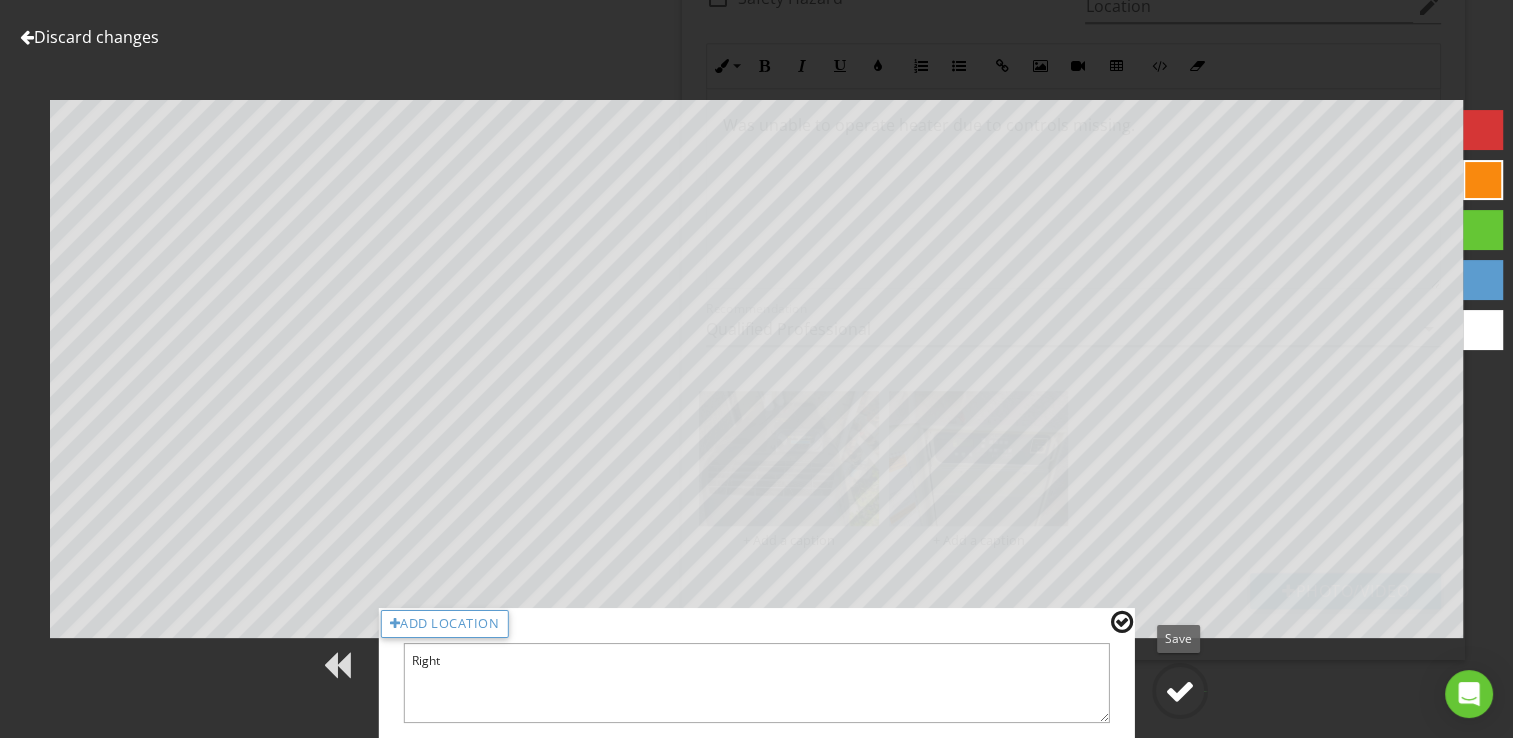 click at bounding box center (1180, 691) 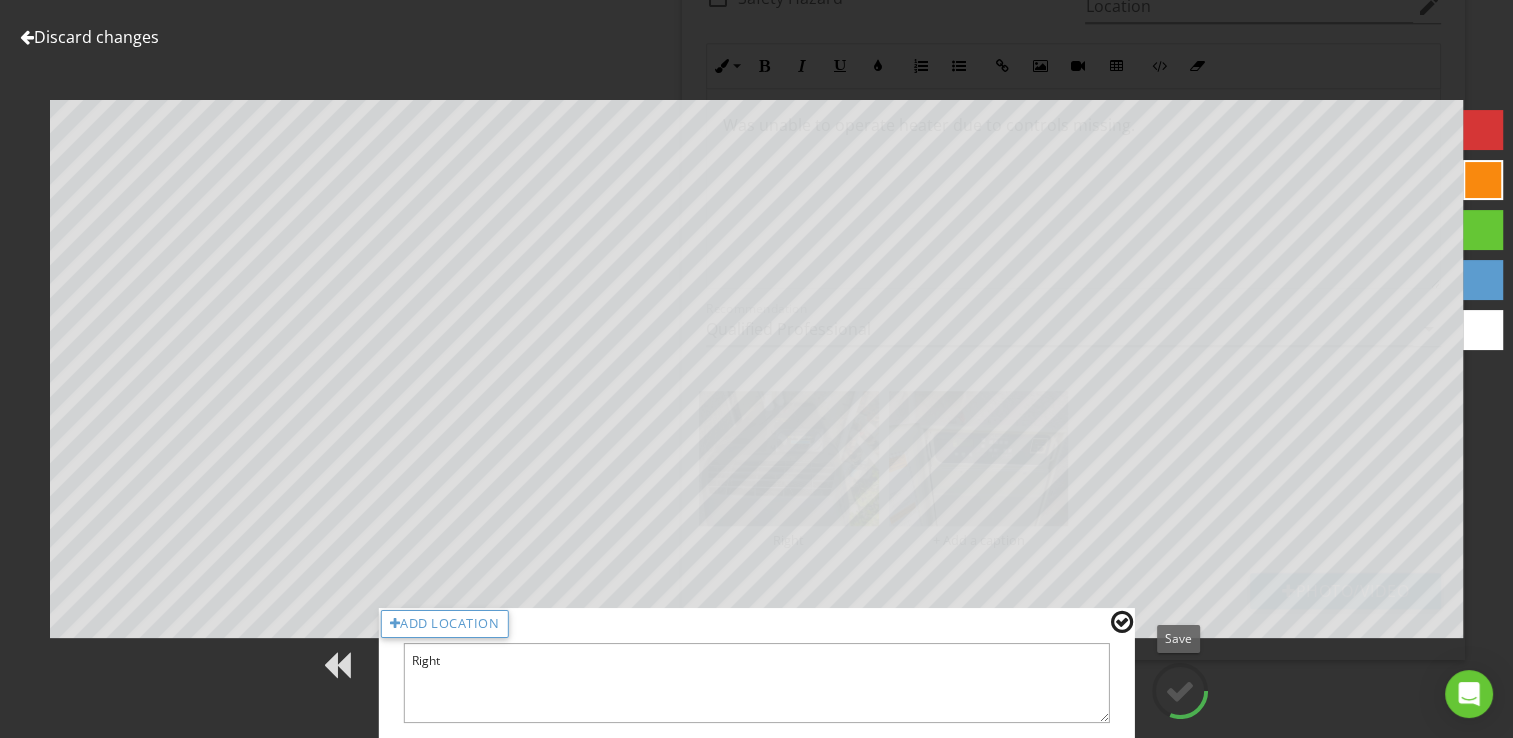 type on "Right" 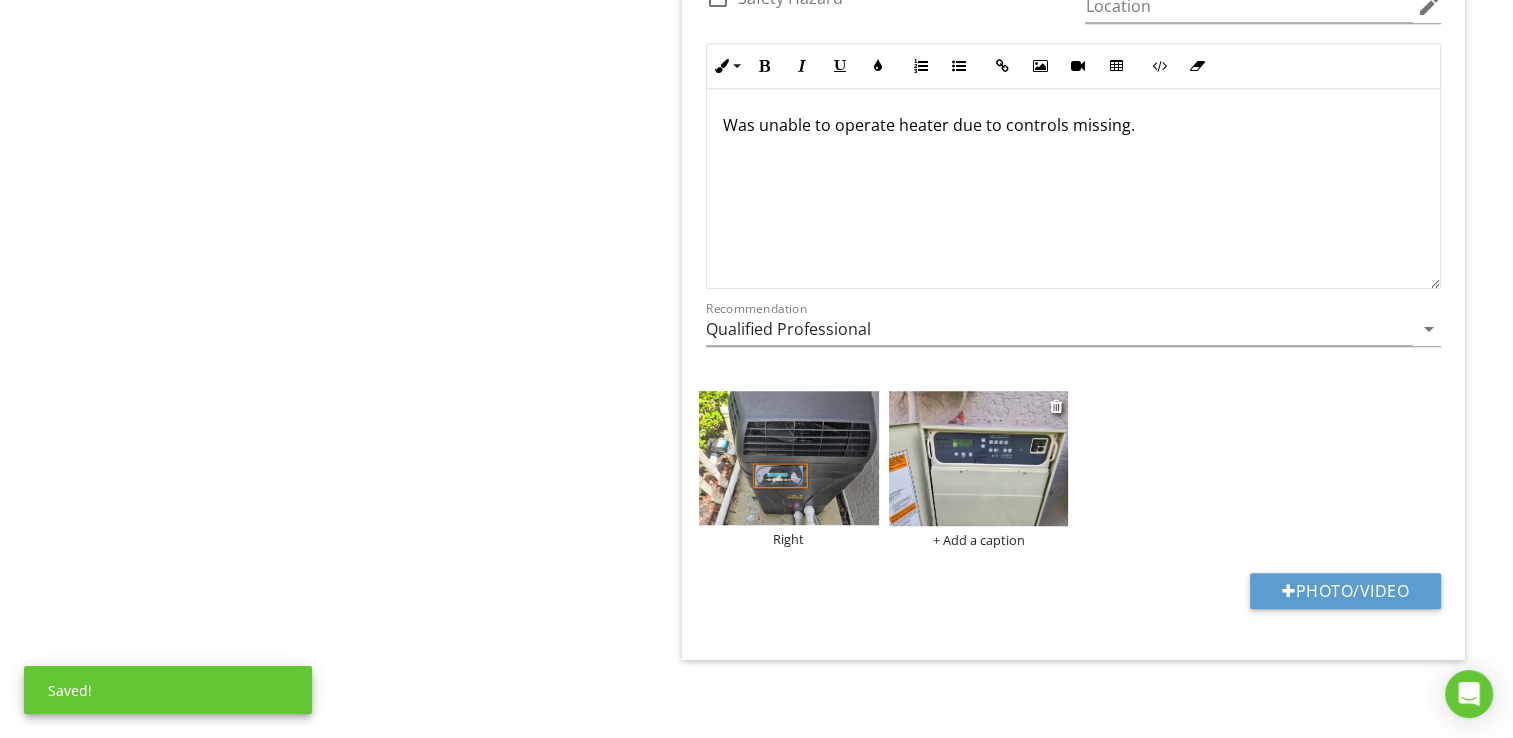 click at bounding box center [979, 458] 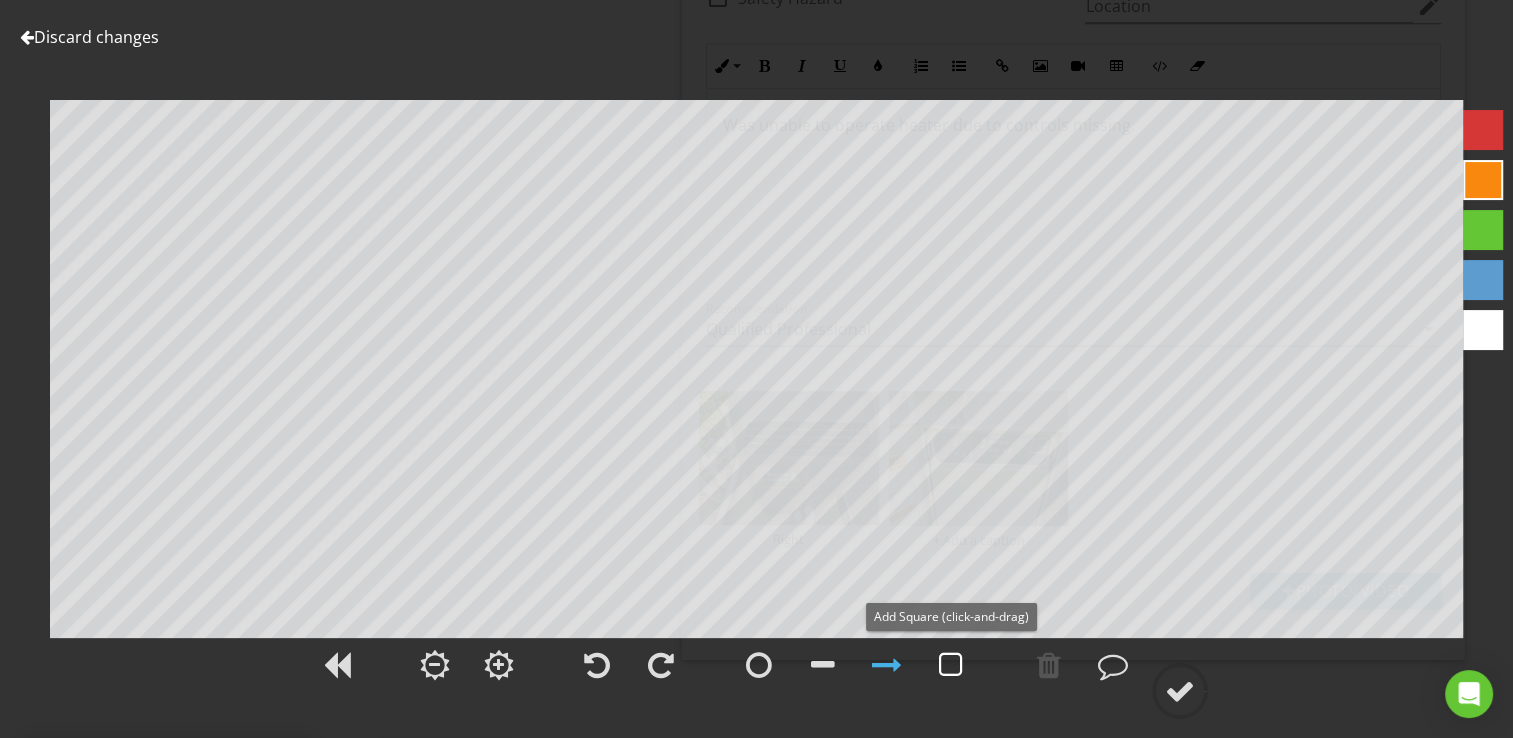 click at bounding box center [951, 665] 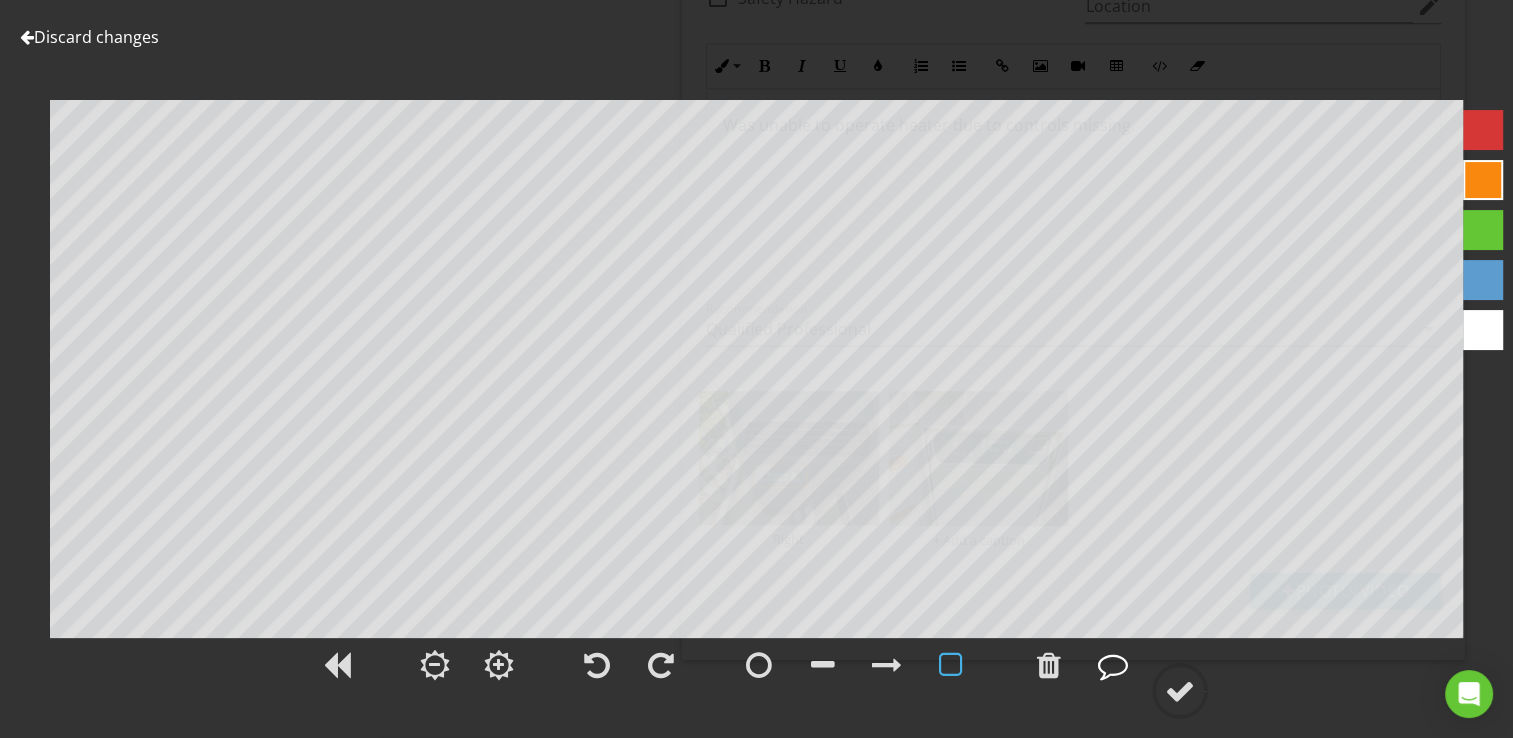 click at bounding box center [1113, 665] 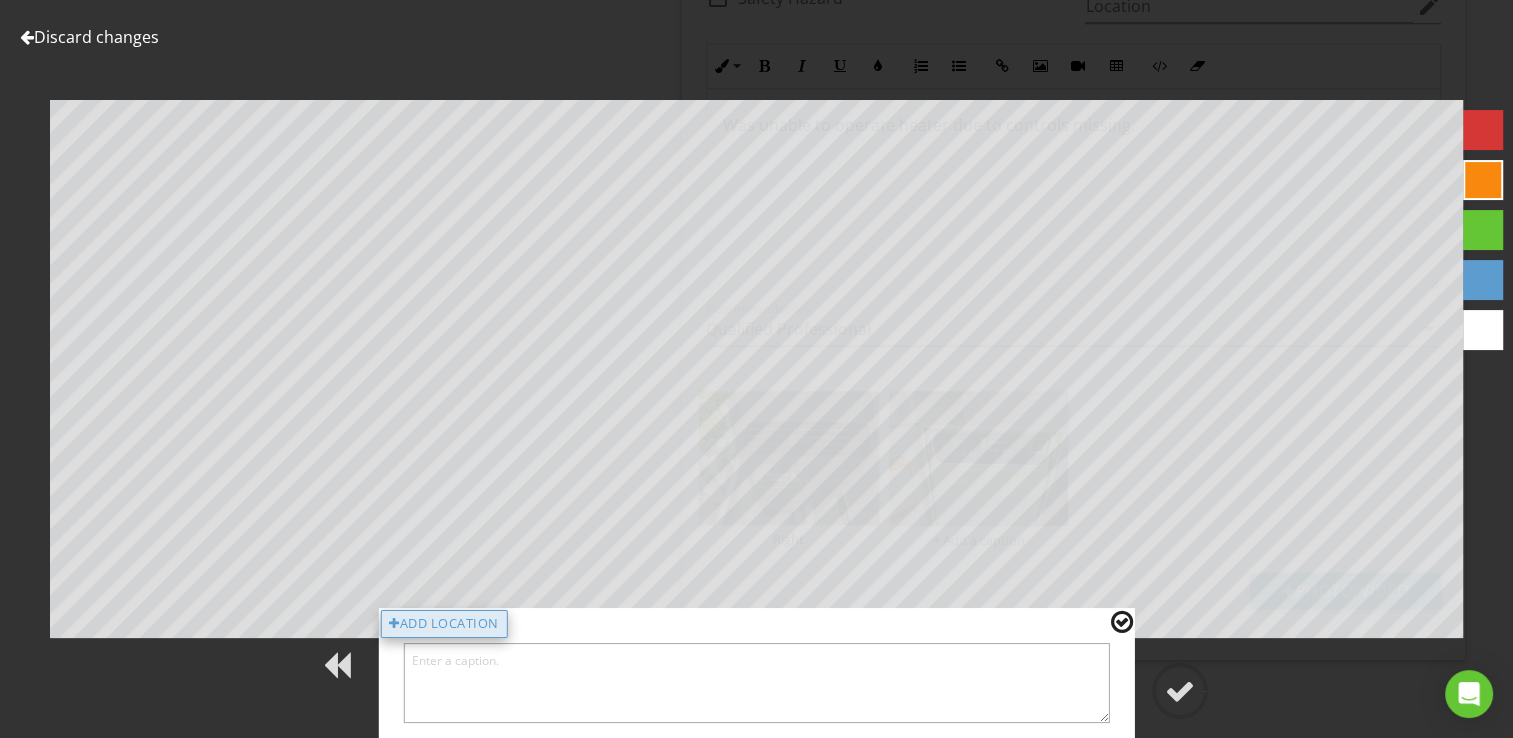 click on "Add Location" at bounding box center (444, 624) 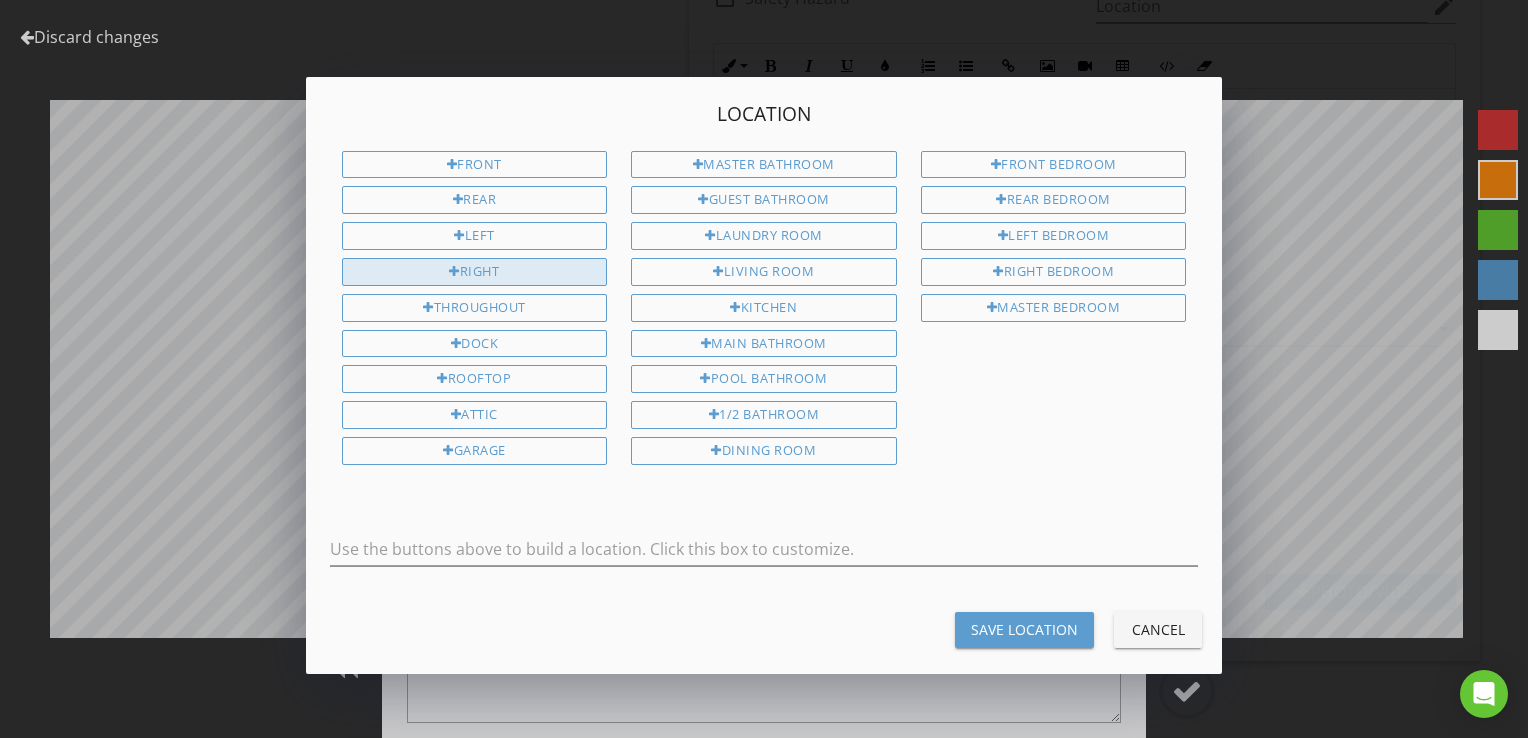 click on "Right" at bounding box center [475, 272] 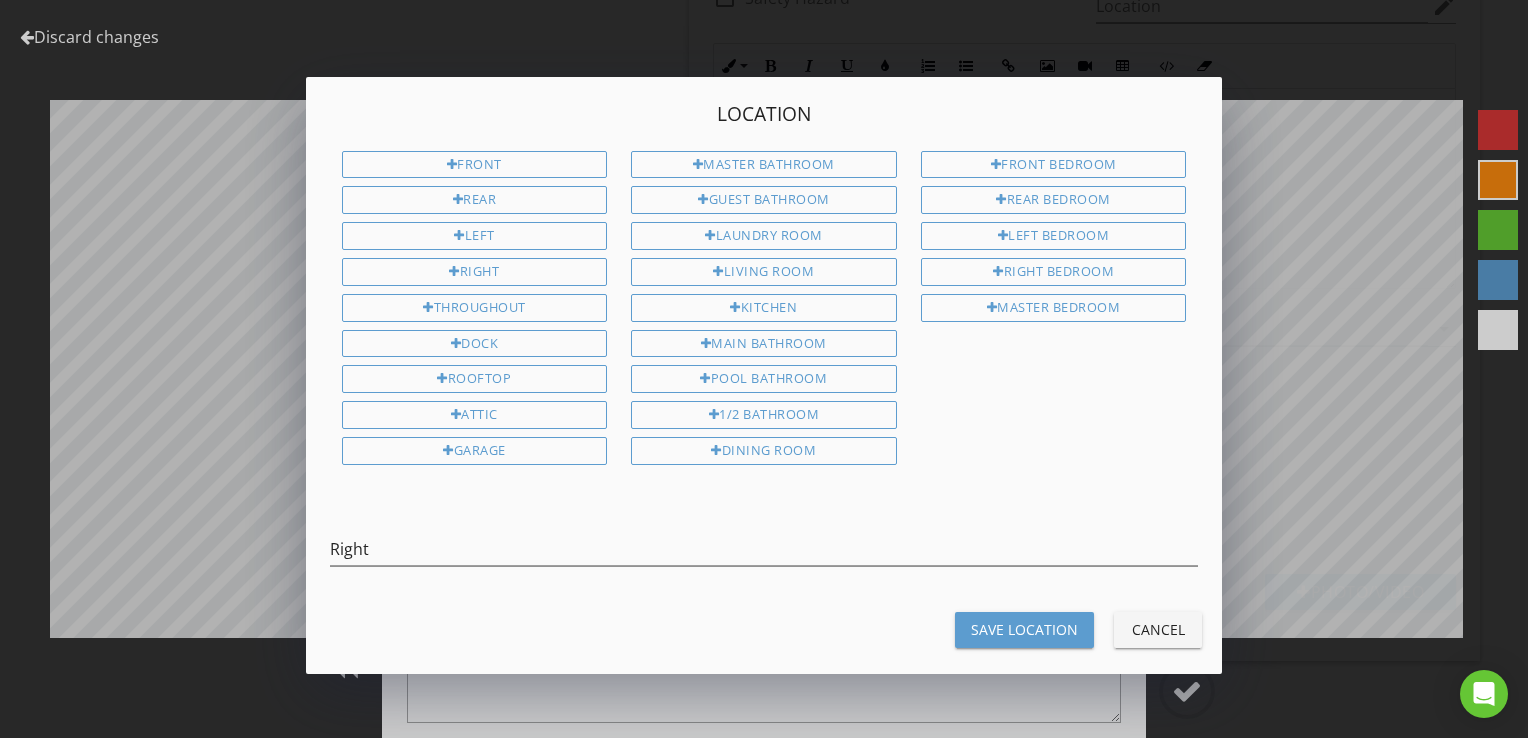 click on "Save Location     Cancel" at bounding box center [764, 630] 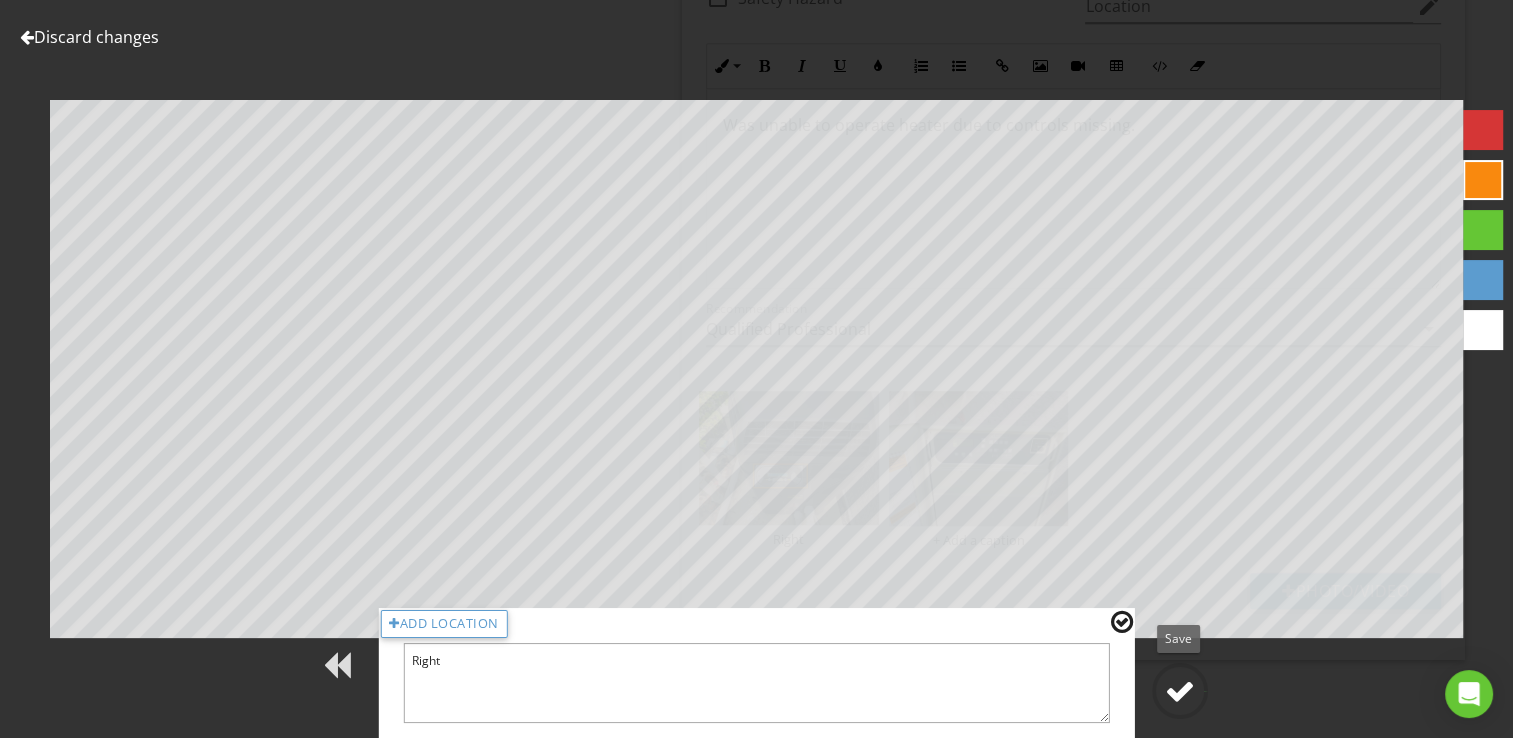 click at bounding box center [1180, 691] 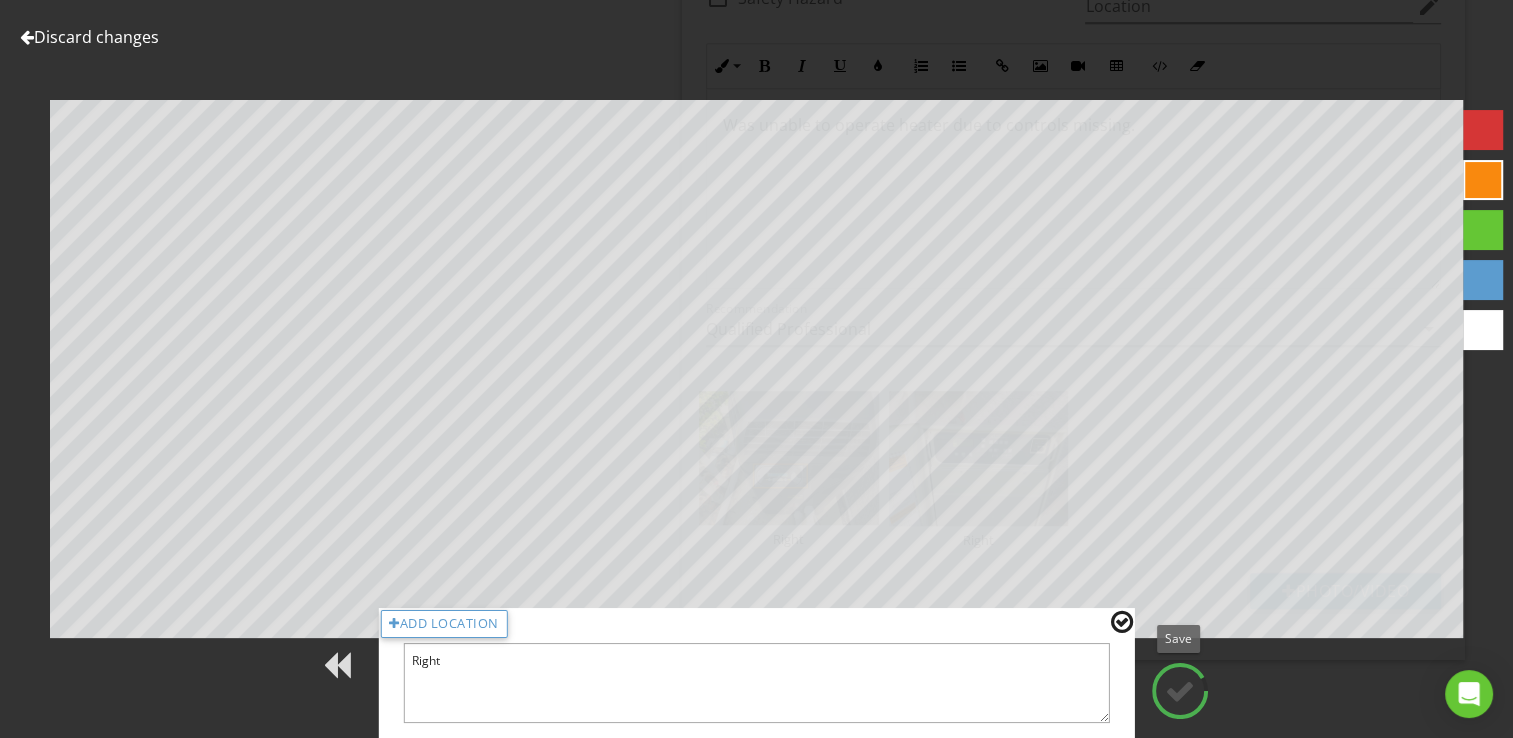 type on "Right" 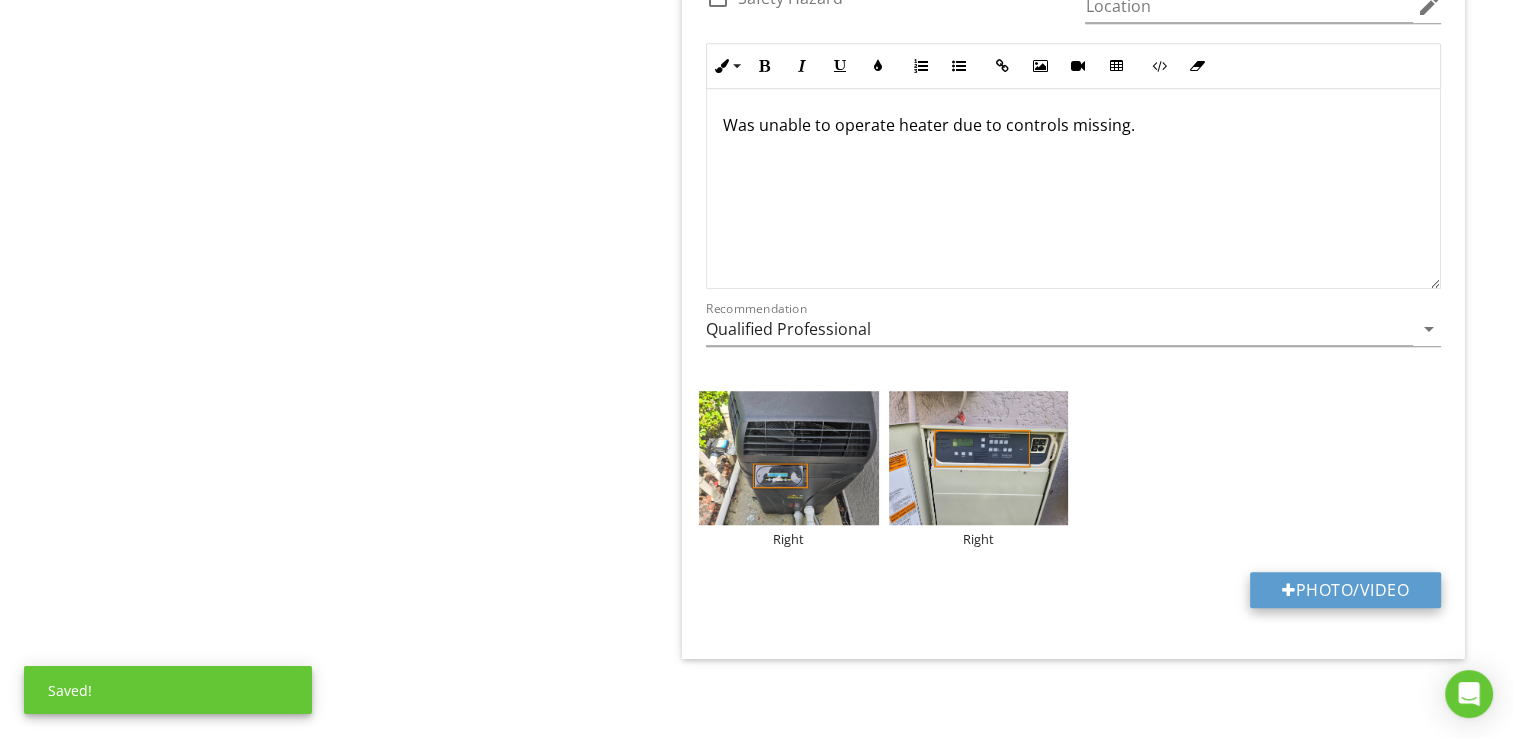 click on "Photo/Video" at bounding box center [1345, 590] 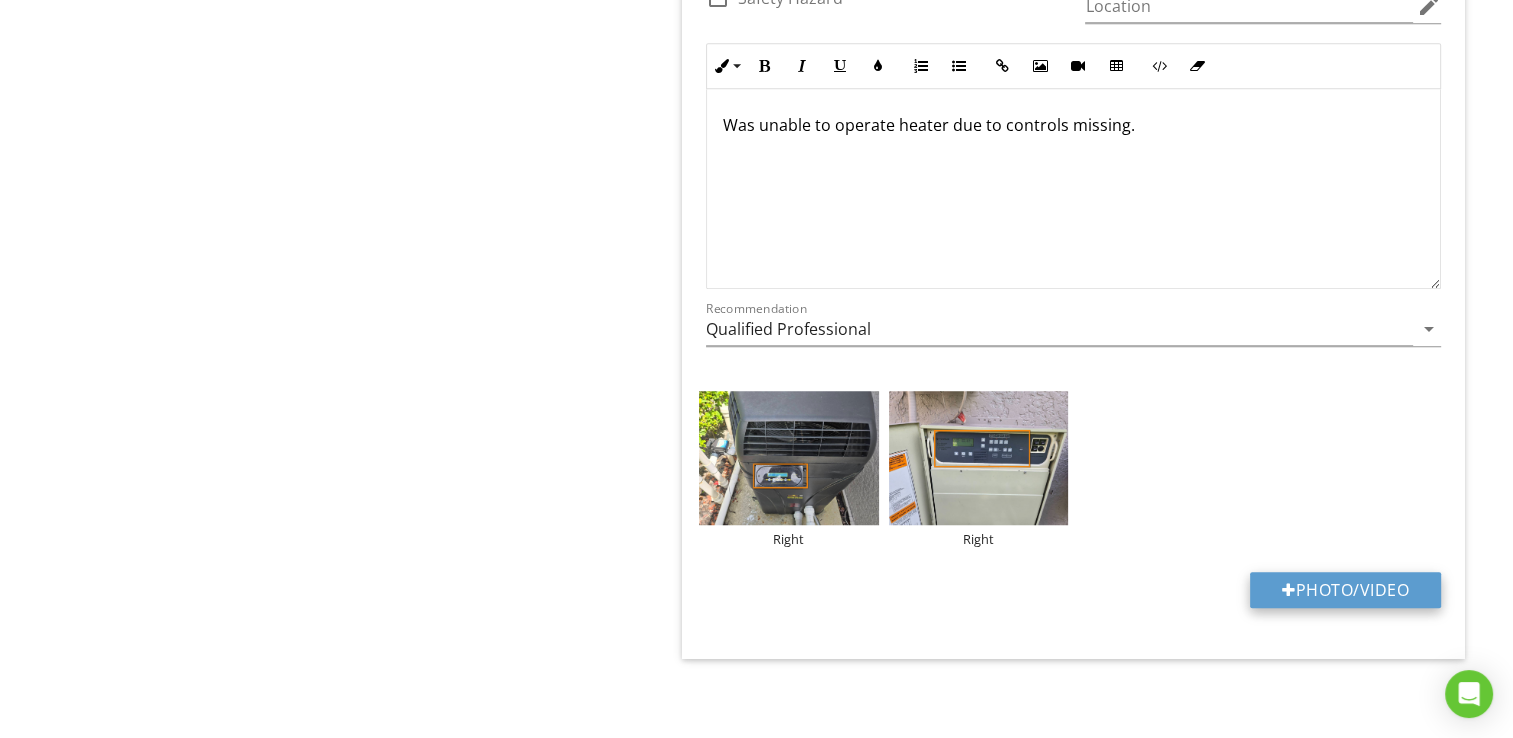 type on "C:\fakepath\20250801_125534.jpg" 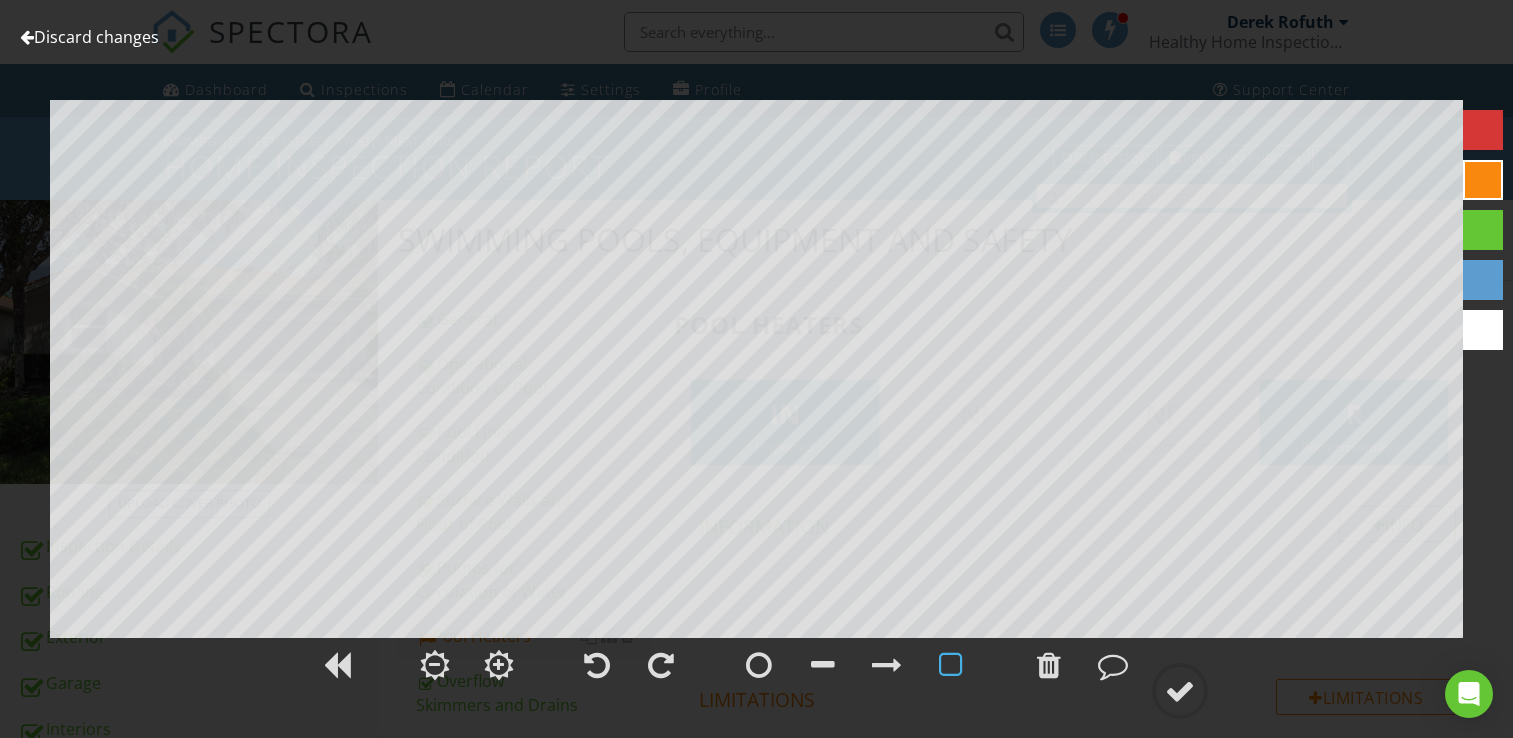 scroll, scrollTop: 1468, scrollLeft: 0, axis: vertical 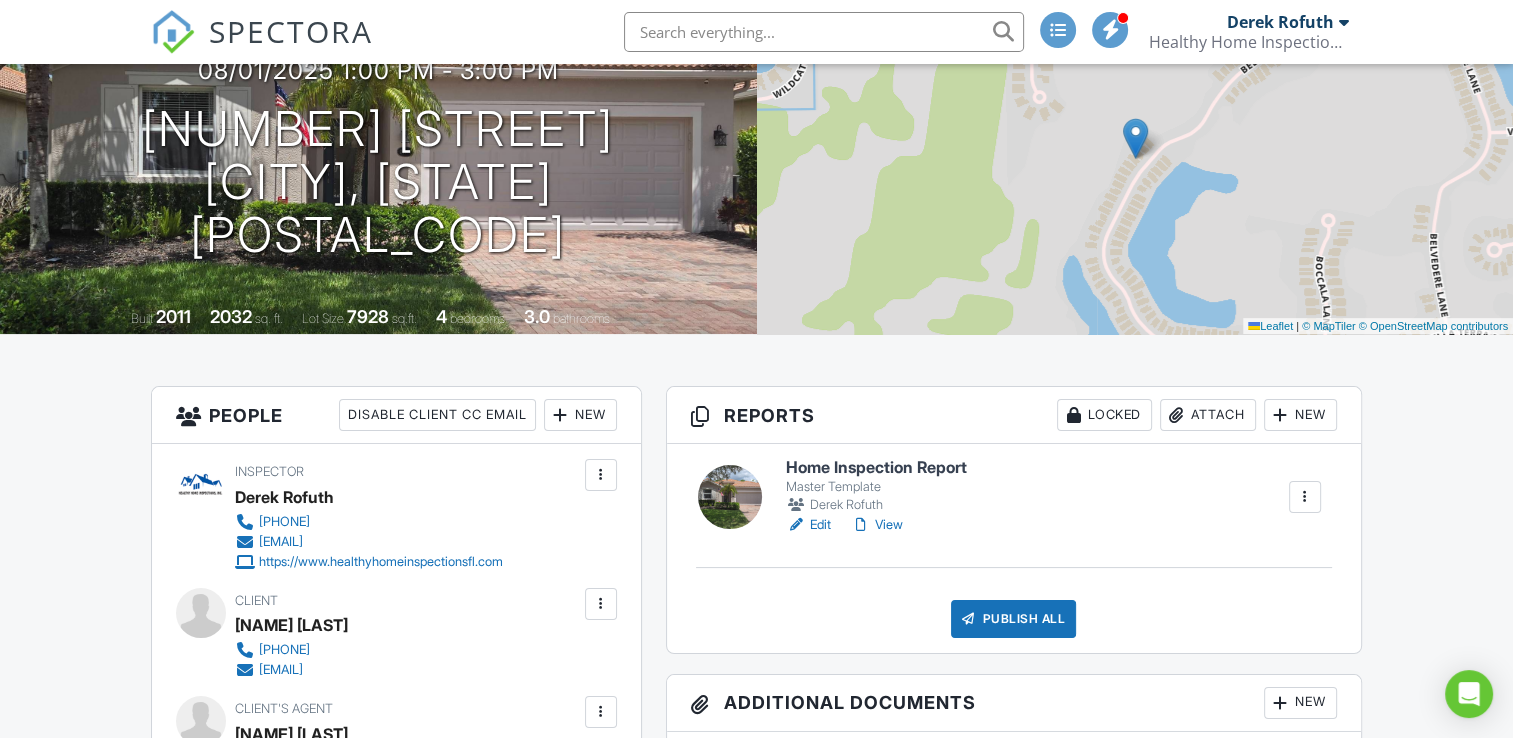 click on "Edit" at bounding box center [808, 525] 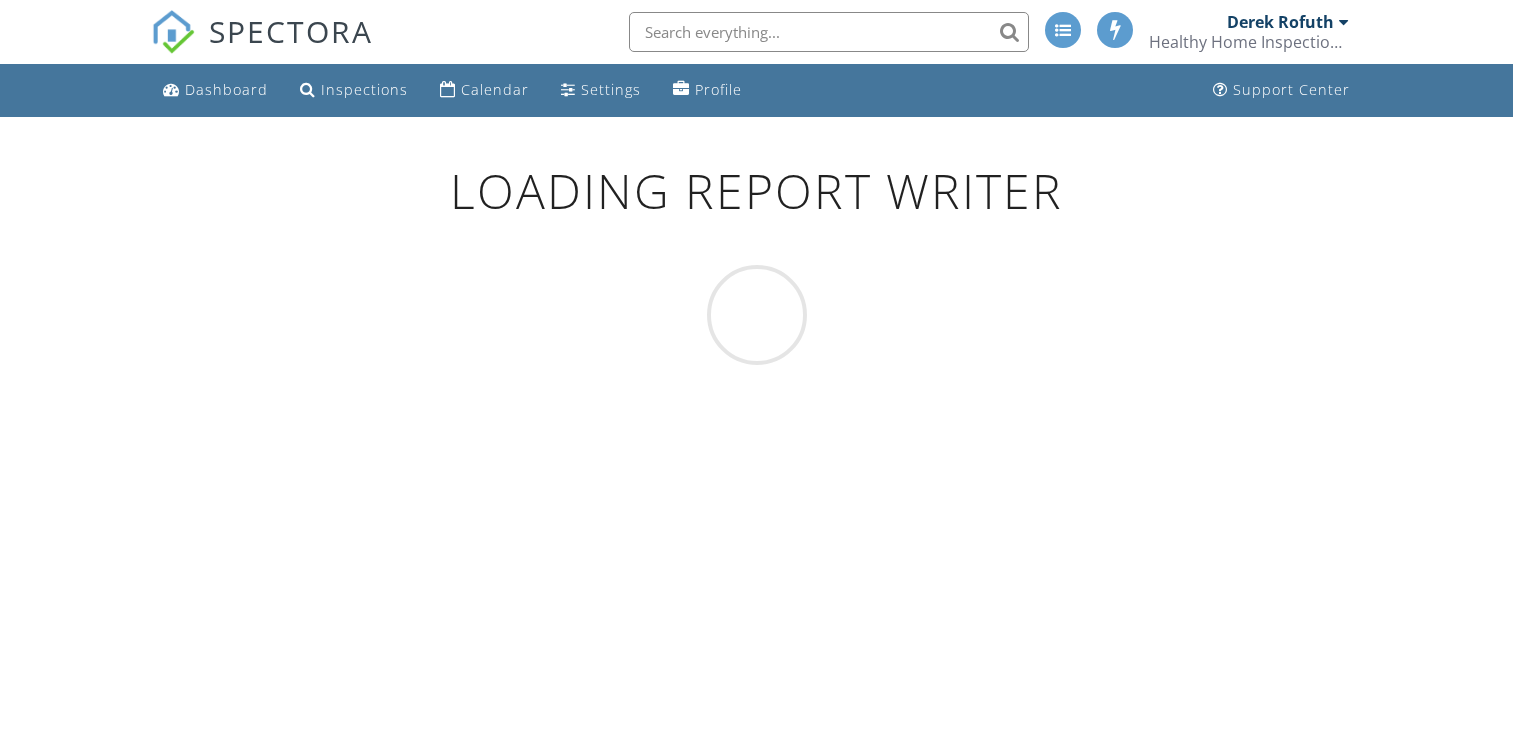 scroll, scrollTop: 0, scrollLeft: 0, axis: both 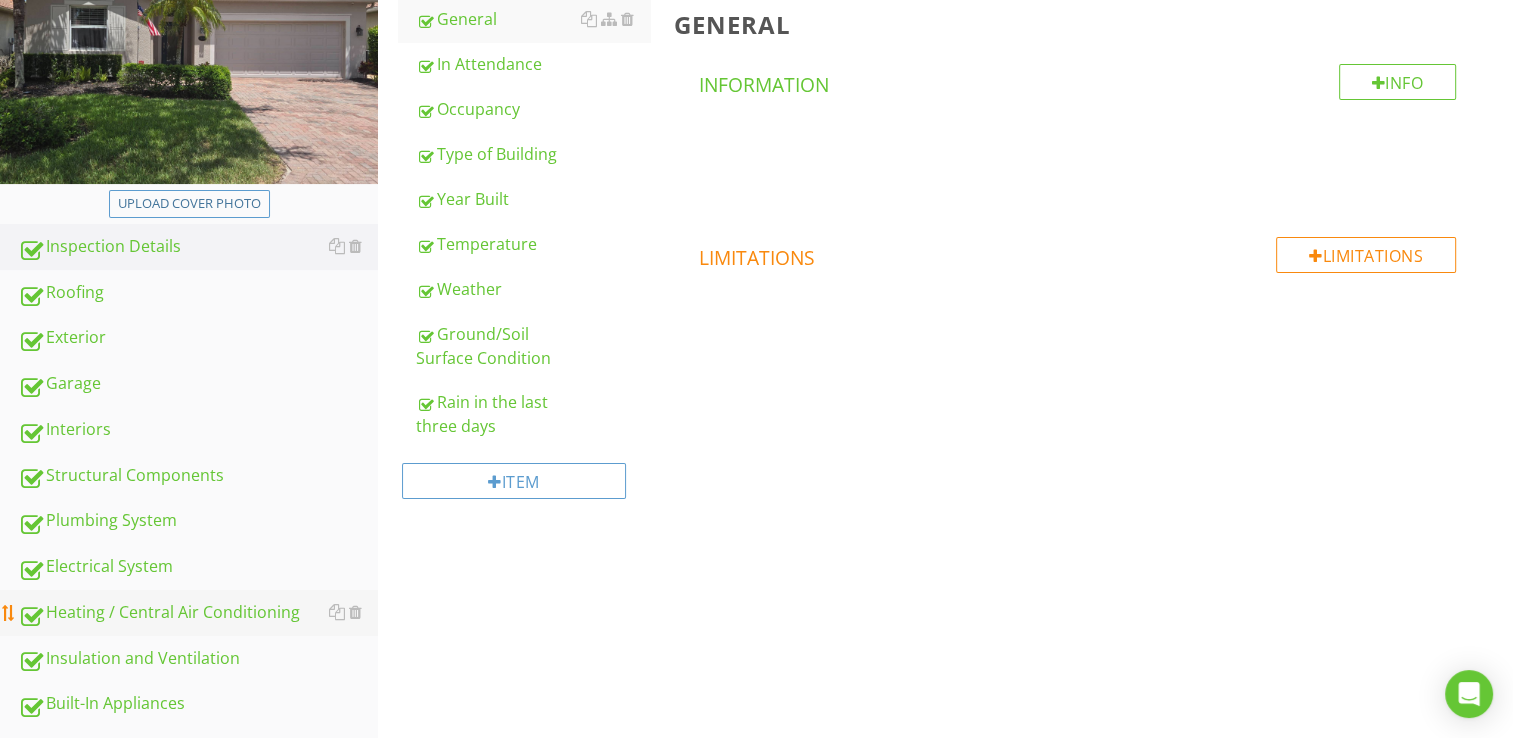 click on "Heating / Central Air Conditioning" at bounding box center [198, 613] 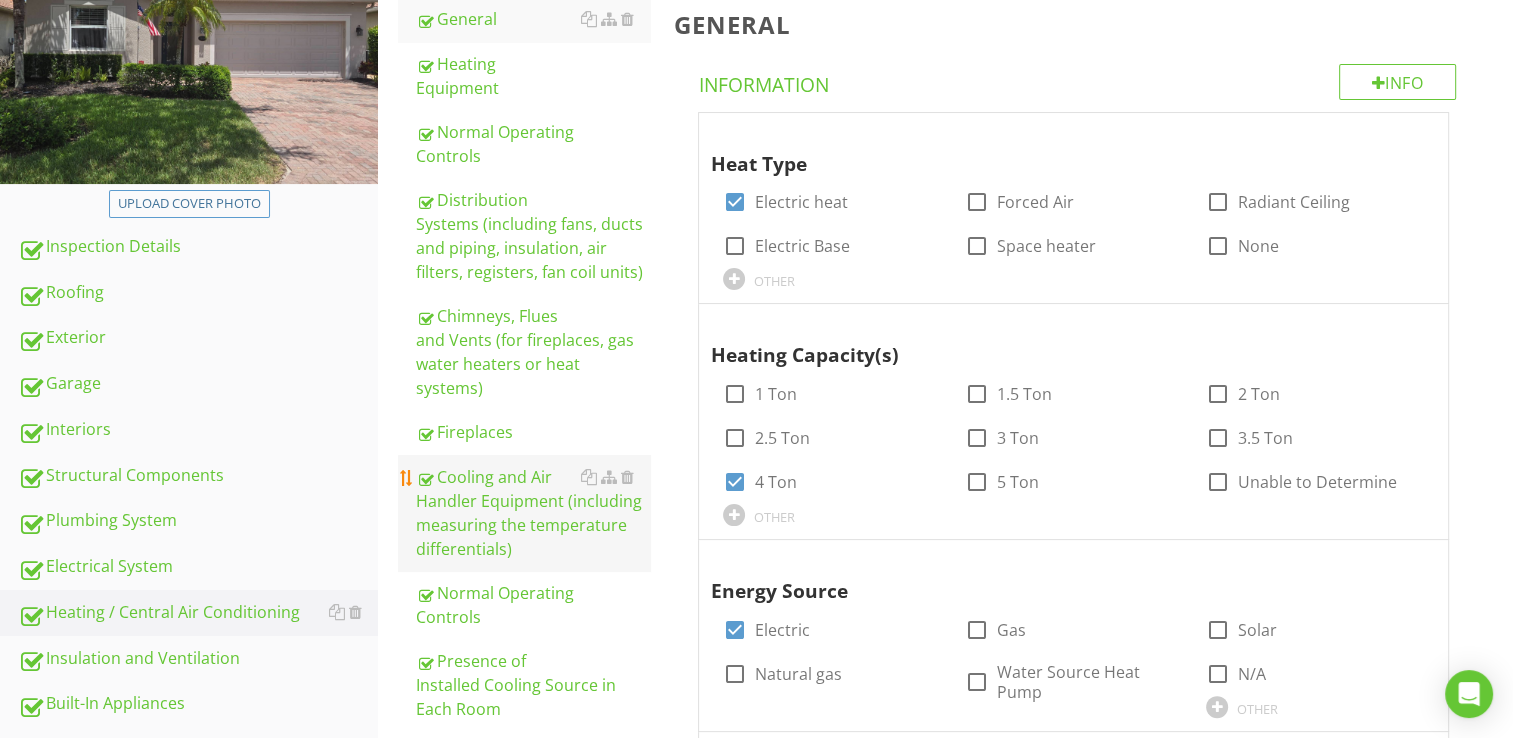 click on "Cooling and Air Handler Equipment (including measuring the temperature differentials)" at bounding box center (533, 513) 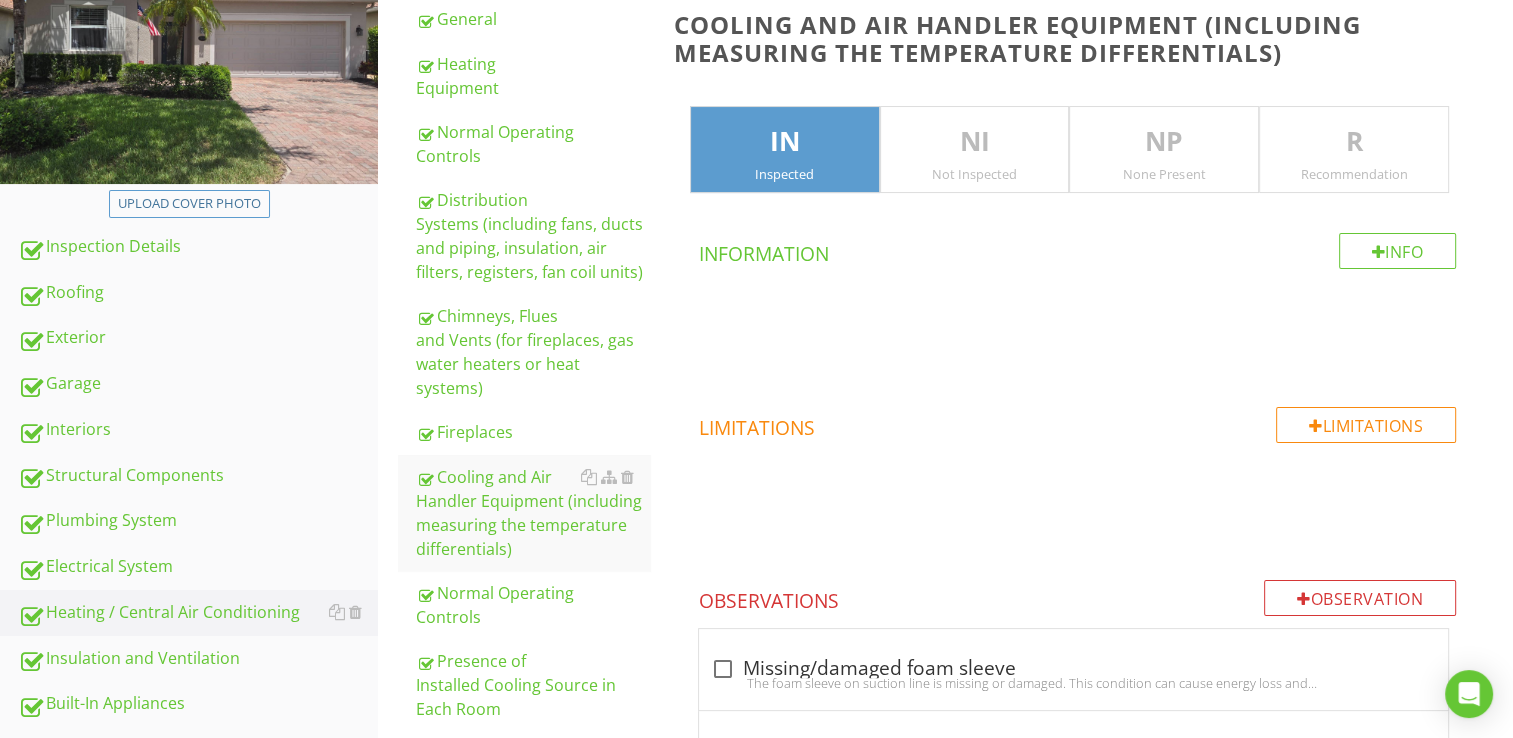 click on "R" at bounding box center (1354, 142) 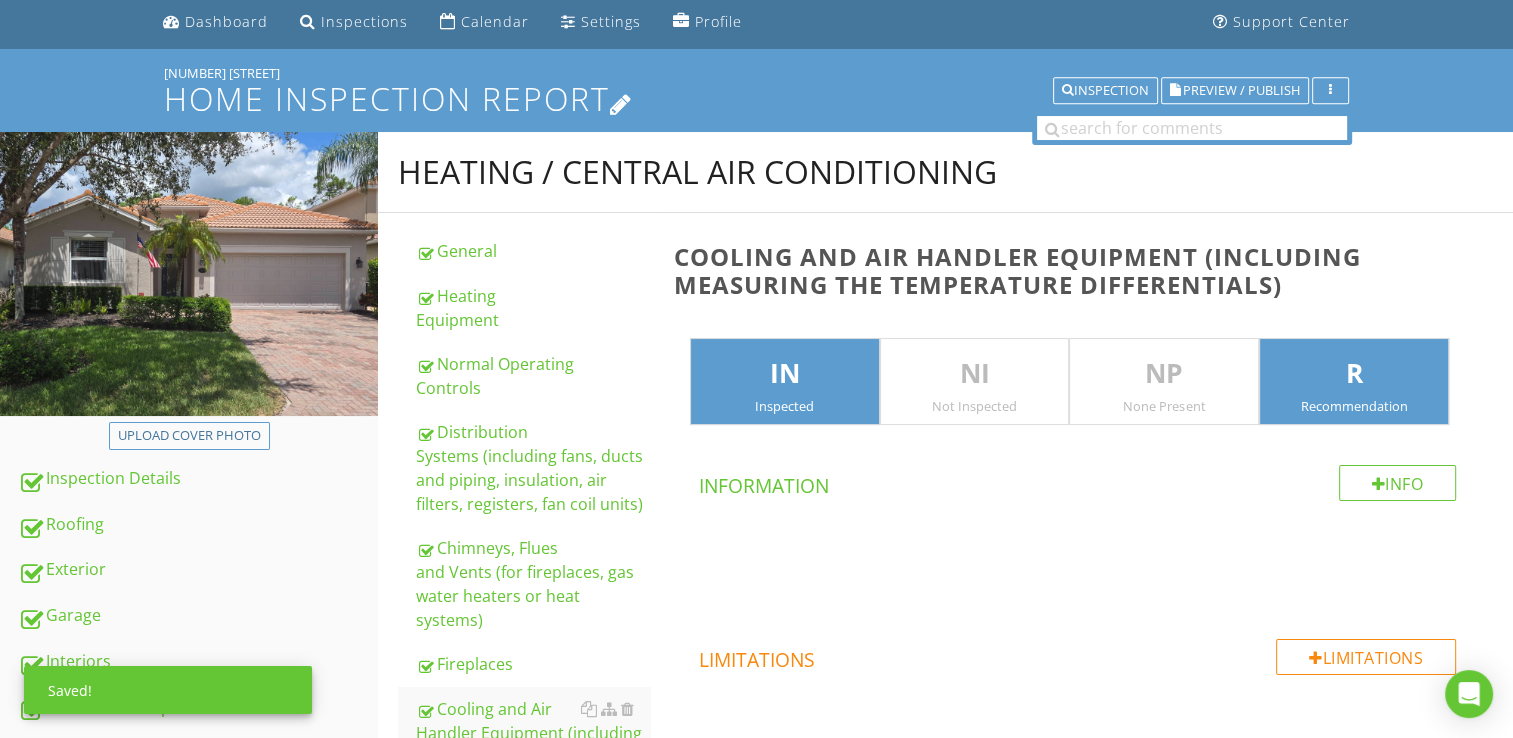 scroll, scrollTop: 0, scrollLeft: 0, axis: both 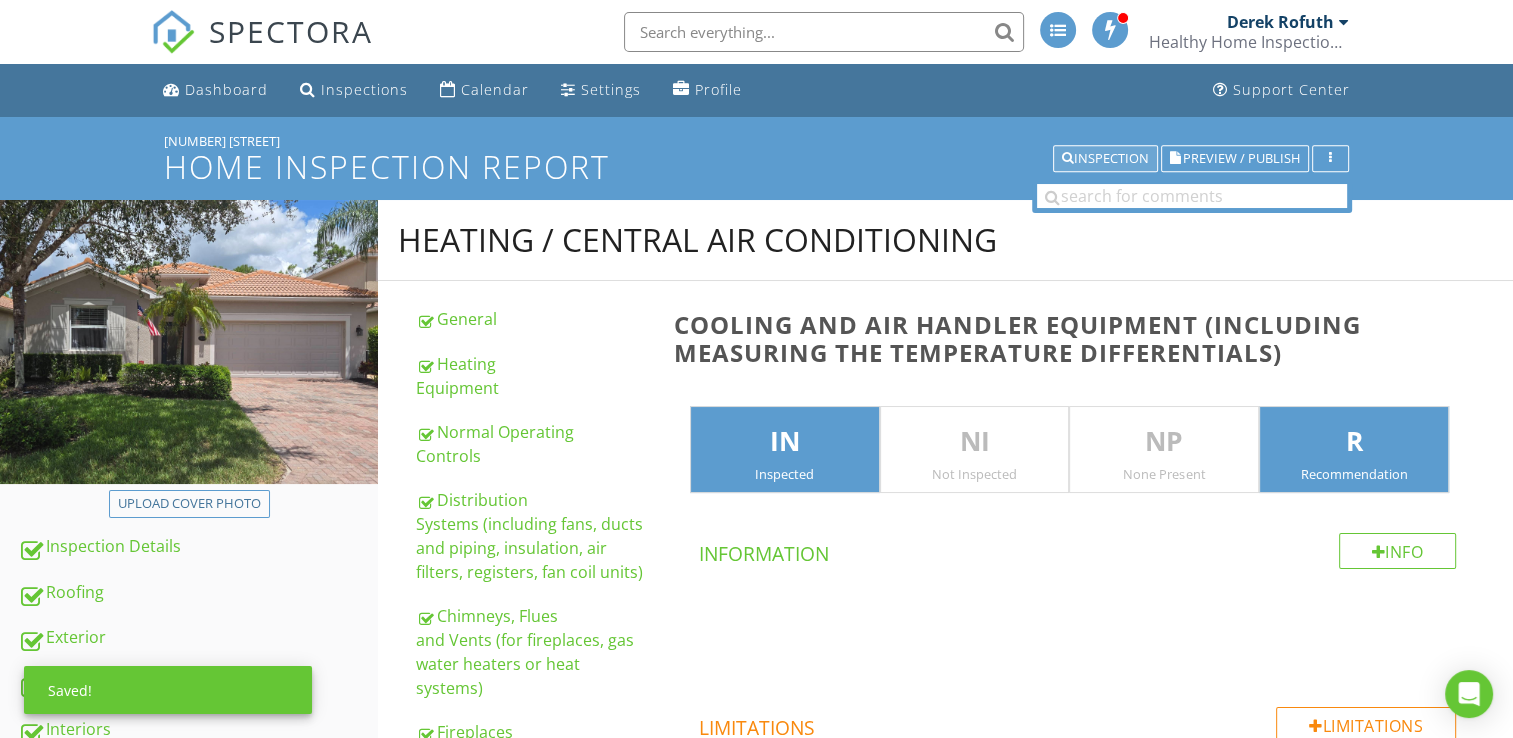 click on "Inspection" at bounding box center (1105, 159) 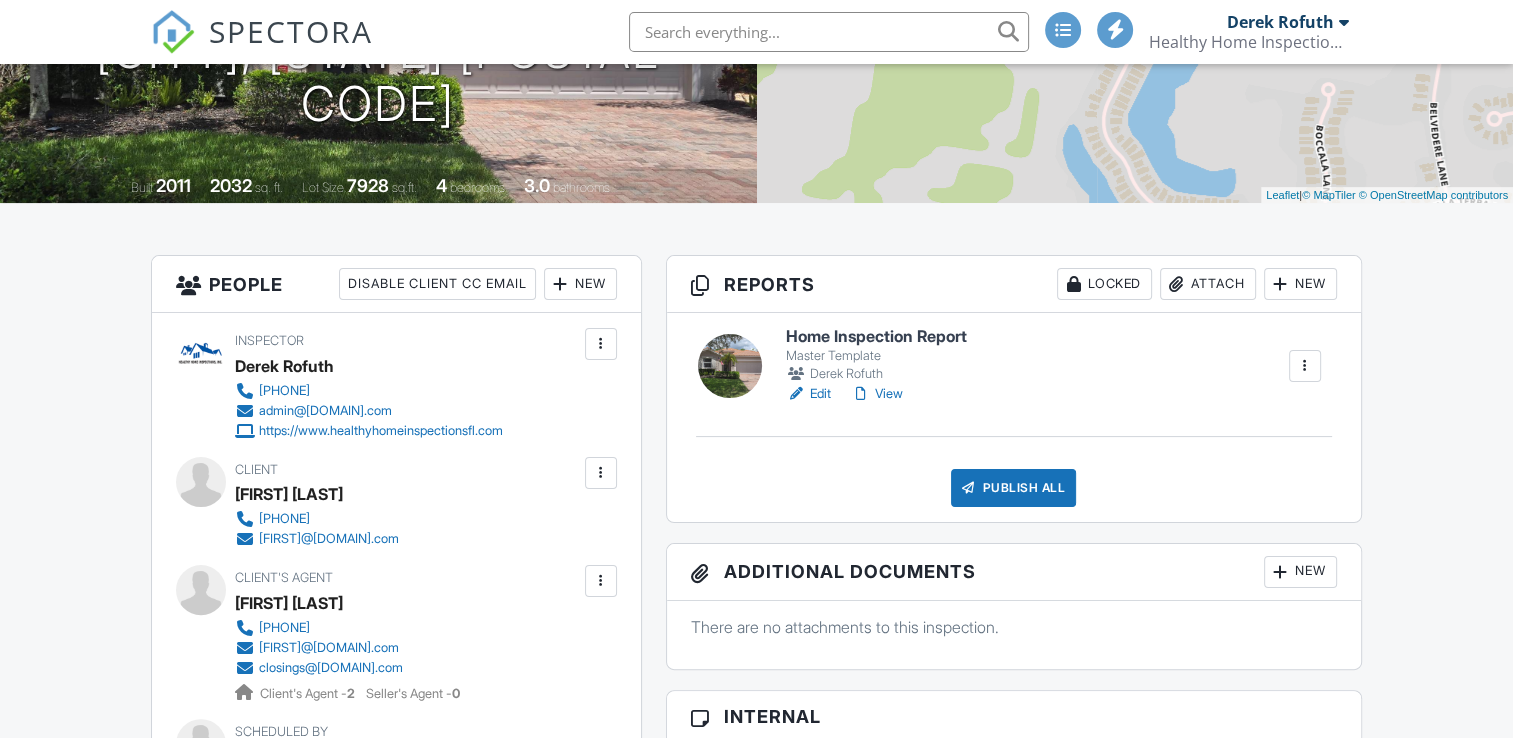 scroll, scrollTop: 400, scrollLeft: 0, axis: vertical 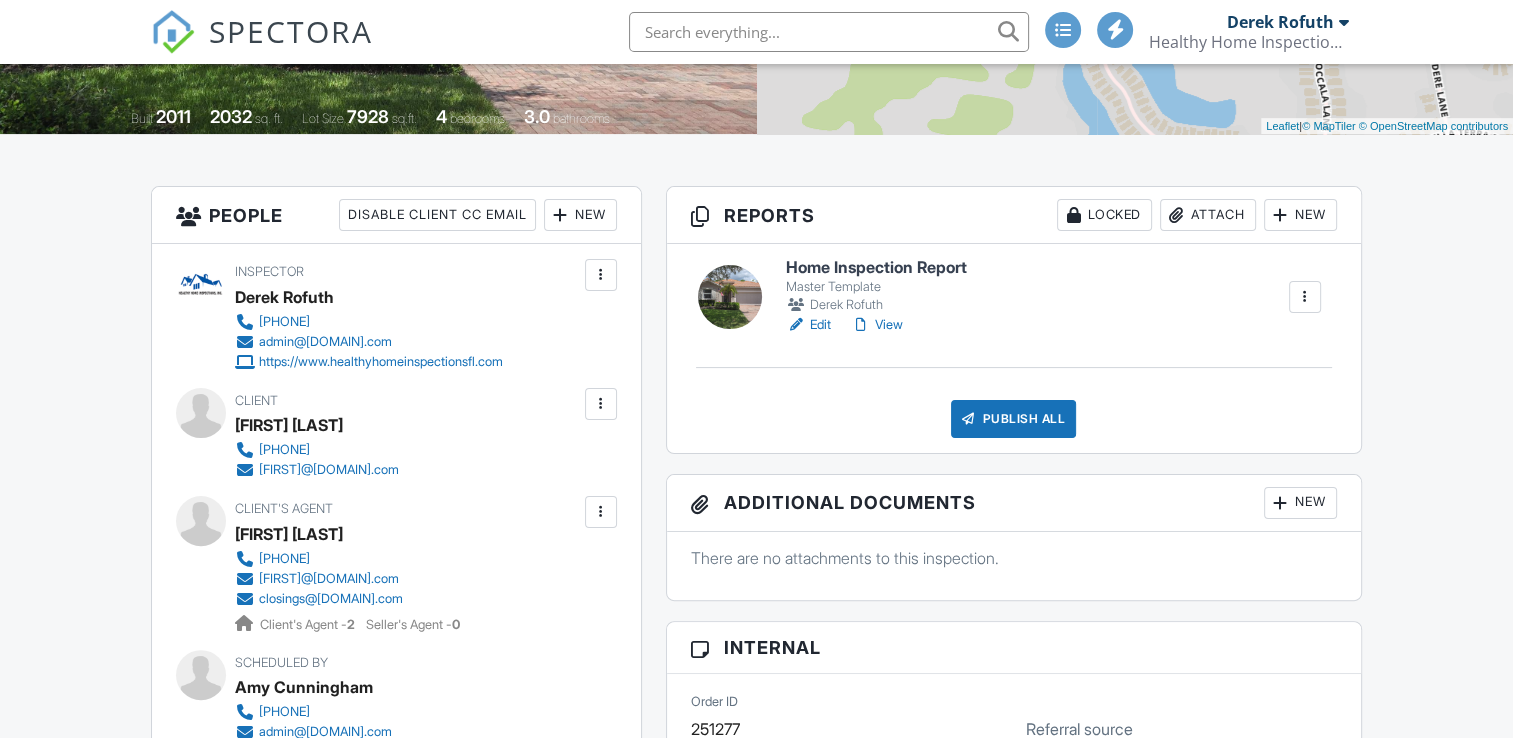 click on "View" at bounding box center (877, 325) 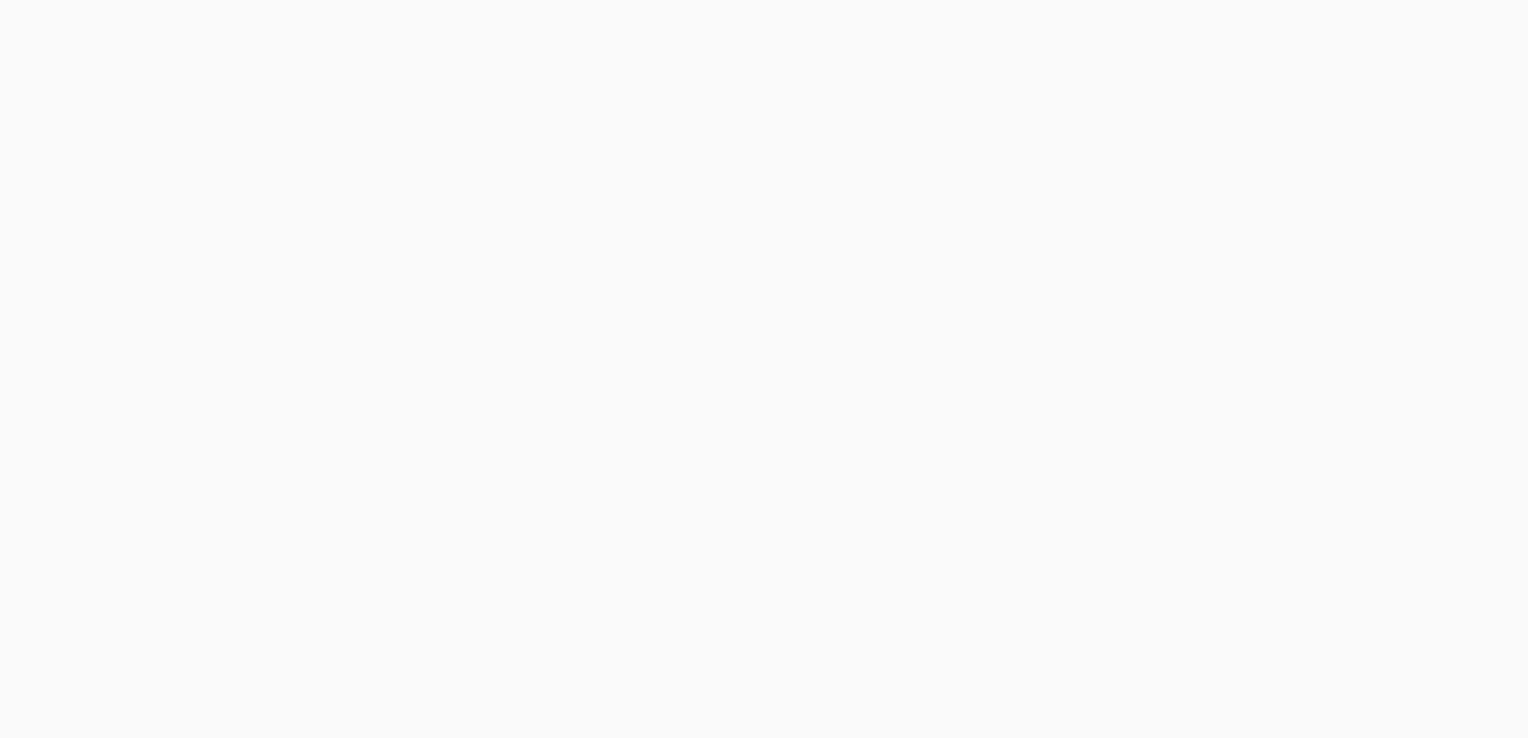 scroll, scrollTop: 0, scrollLeft: 0, axis: both 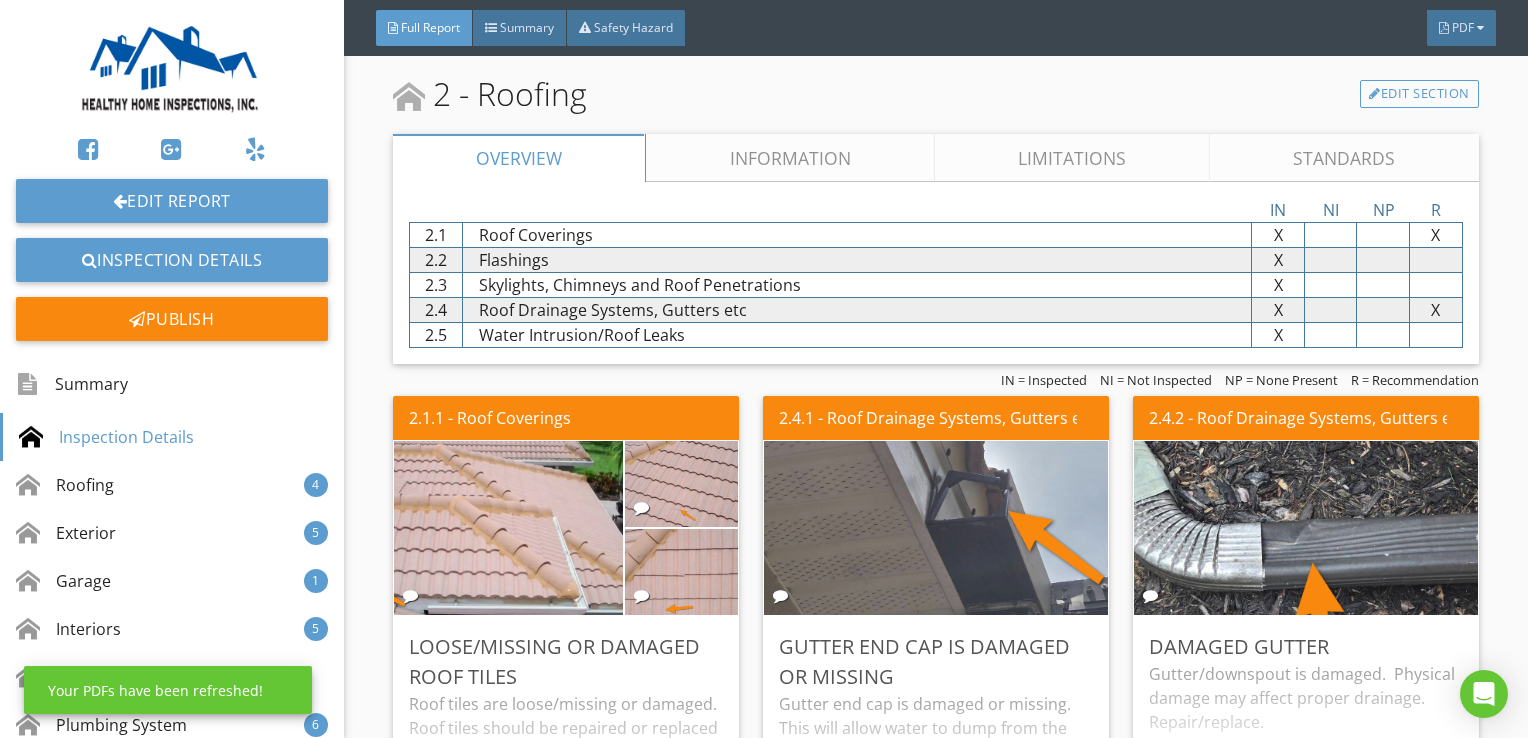 click on "Information" at bounding box center [791, 158] 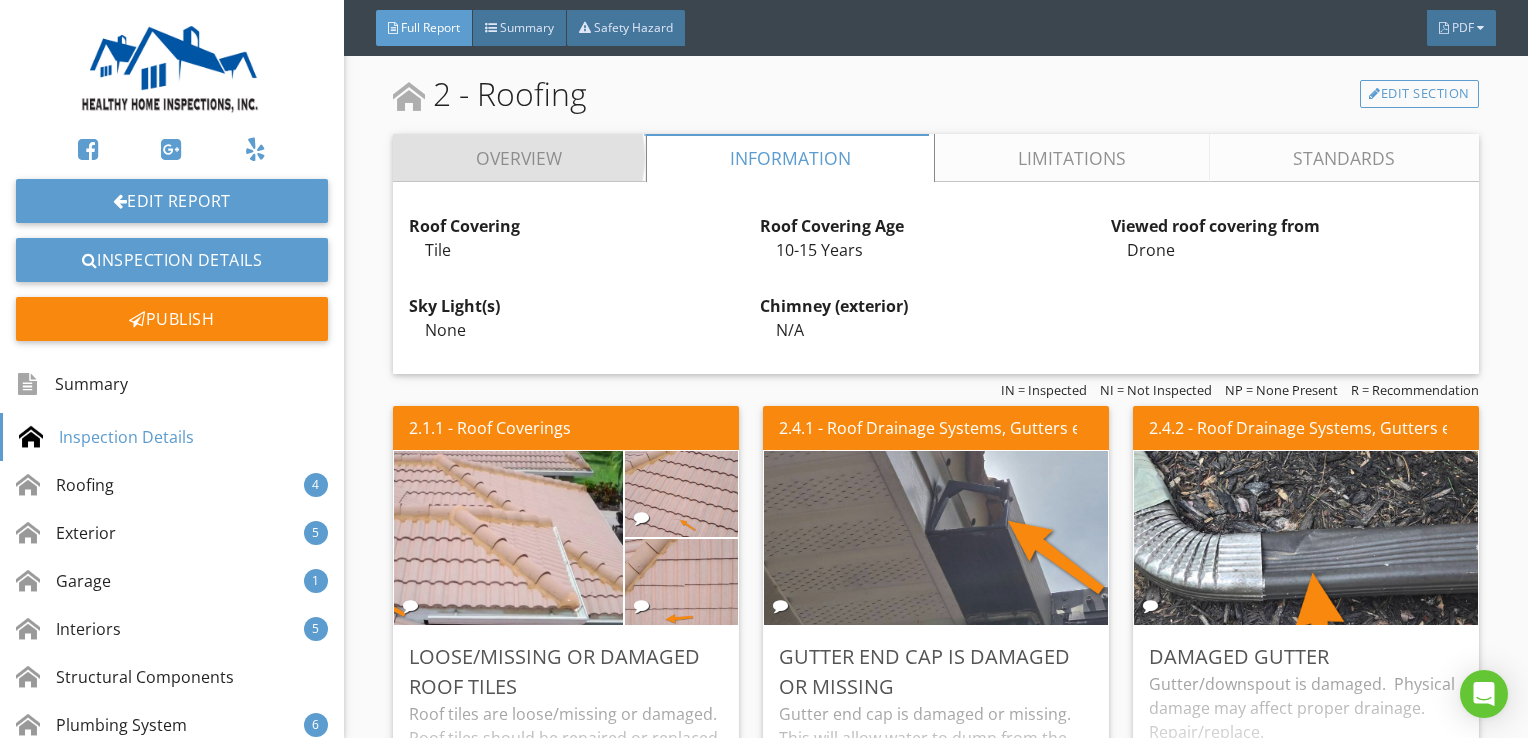 click on "Overview" at bounding box center (519, 158) 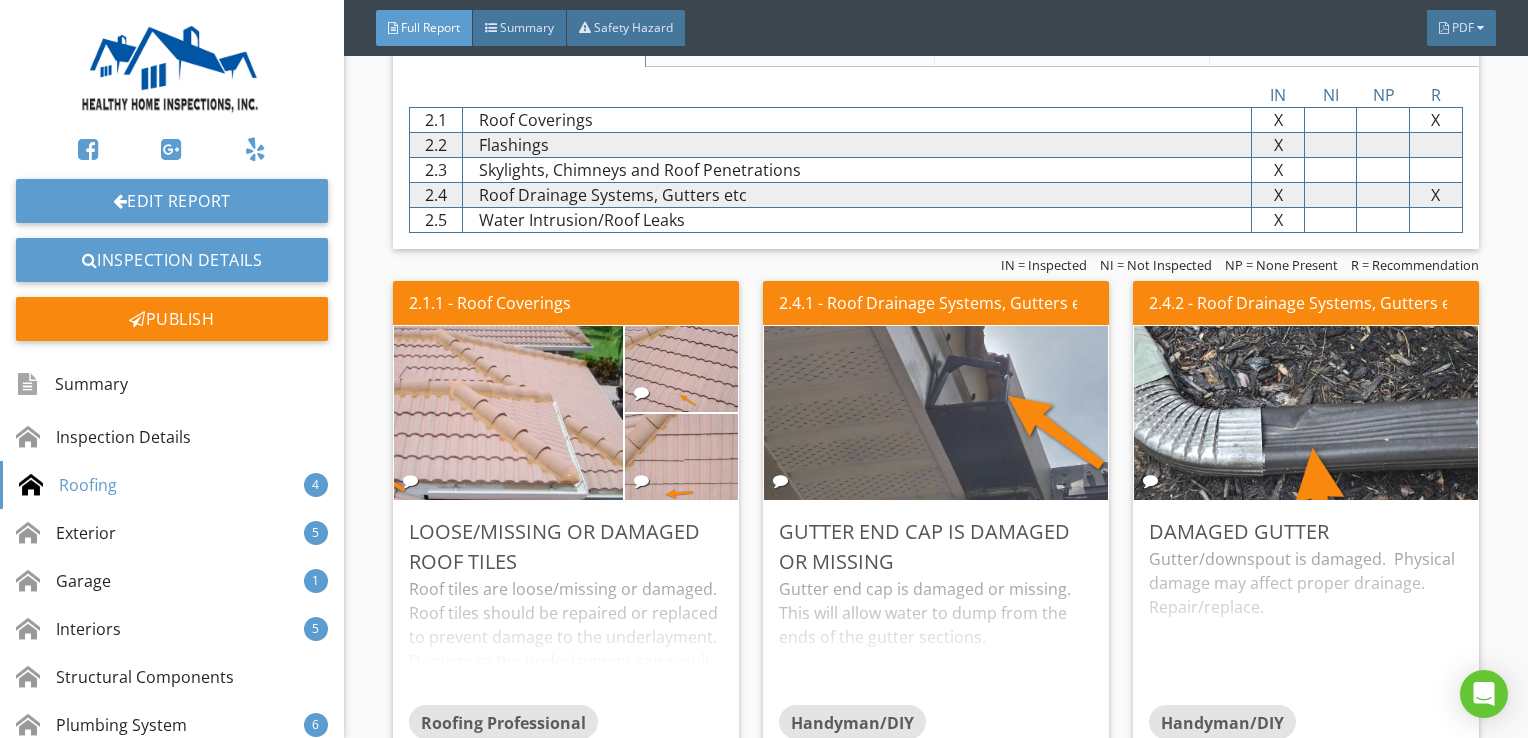 scroll, scrollTop: 1600, scrollLeft: 0, axis: vertical 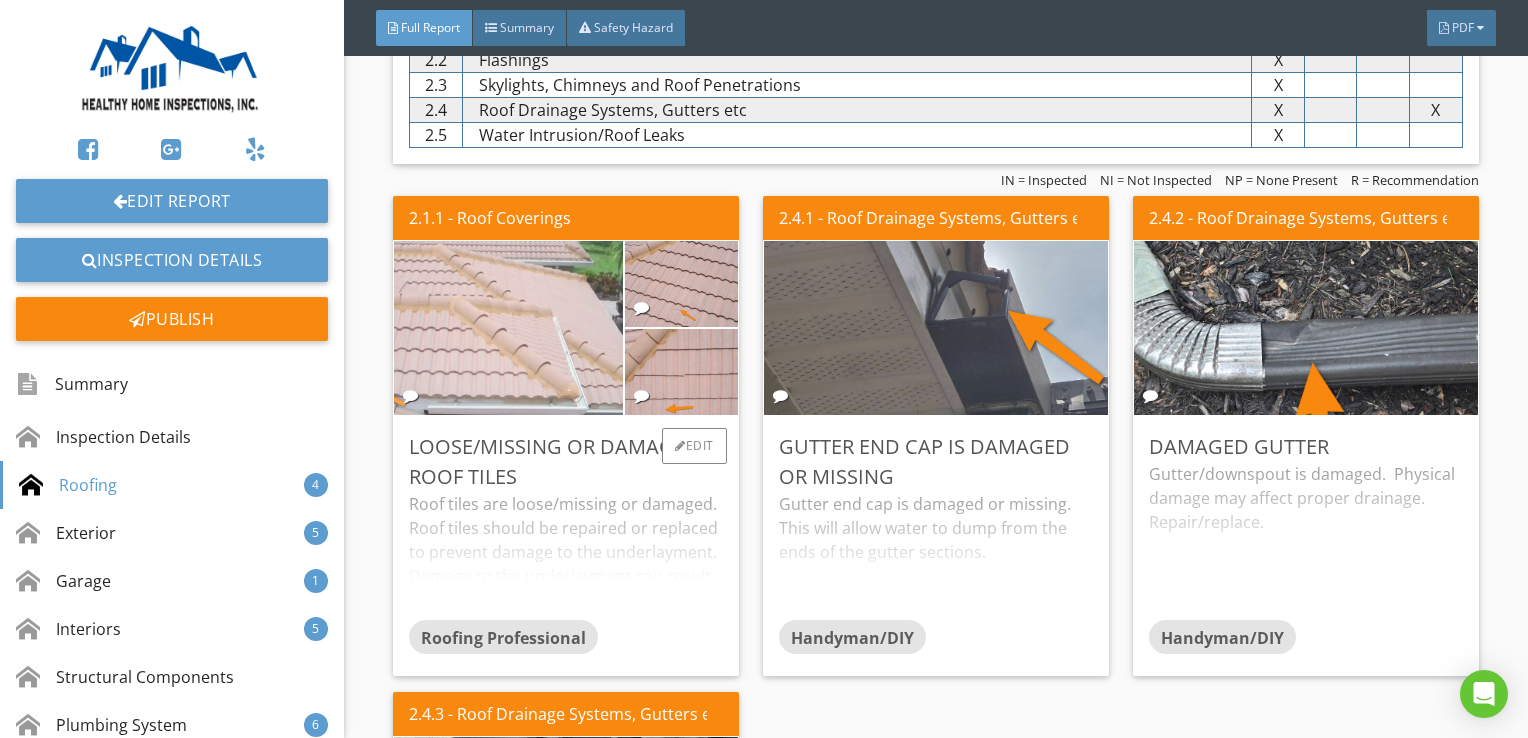 click at bounding box center [508, 328] 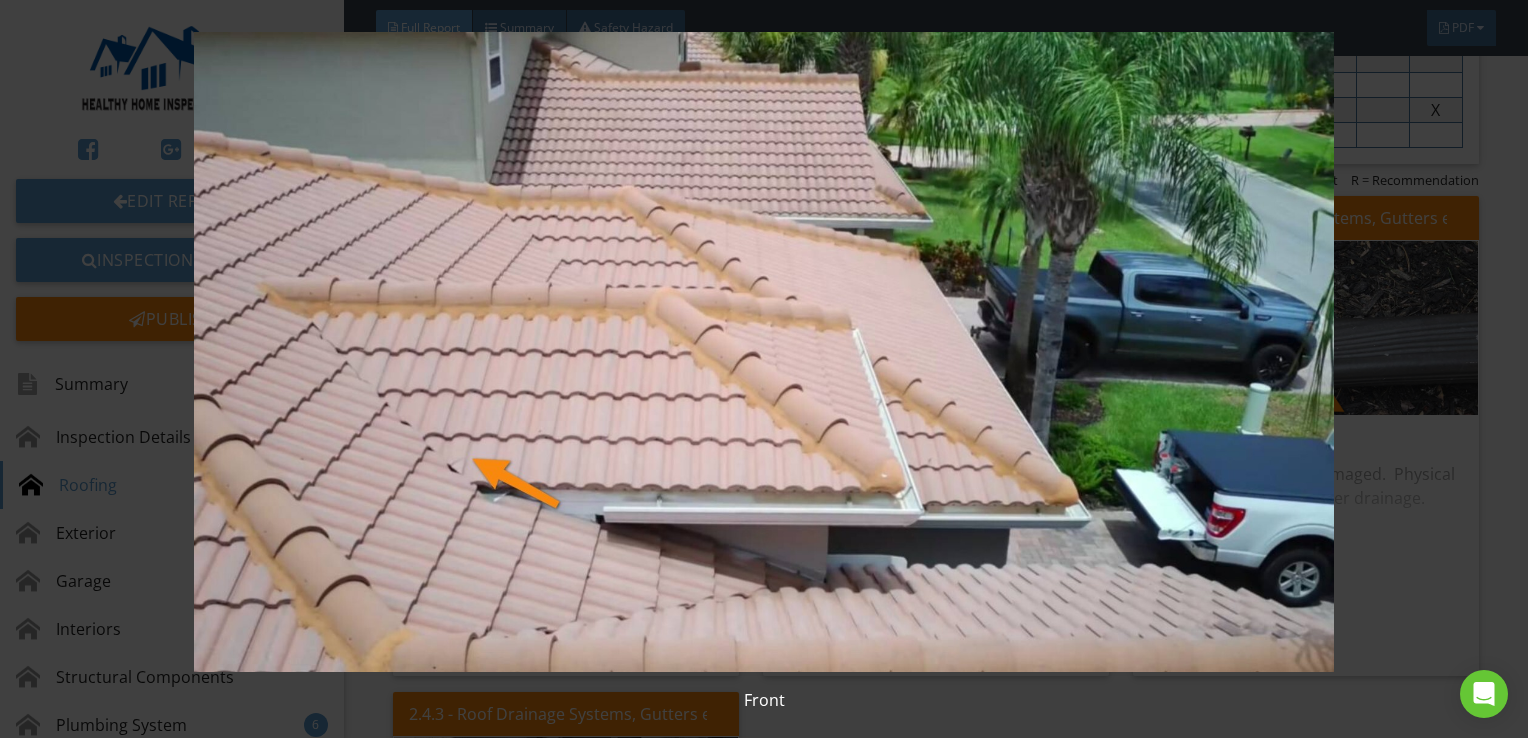 click at bounding box center (764, 352) 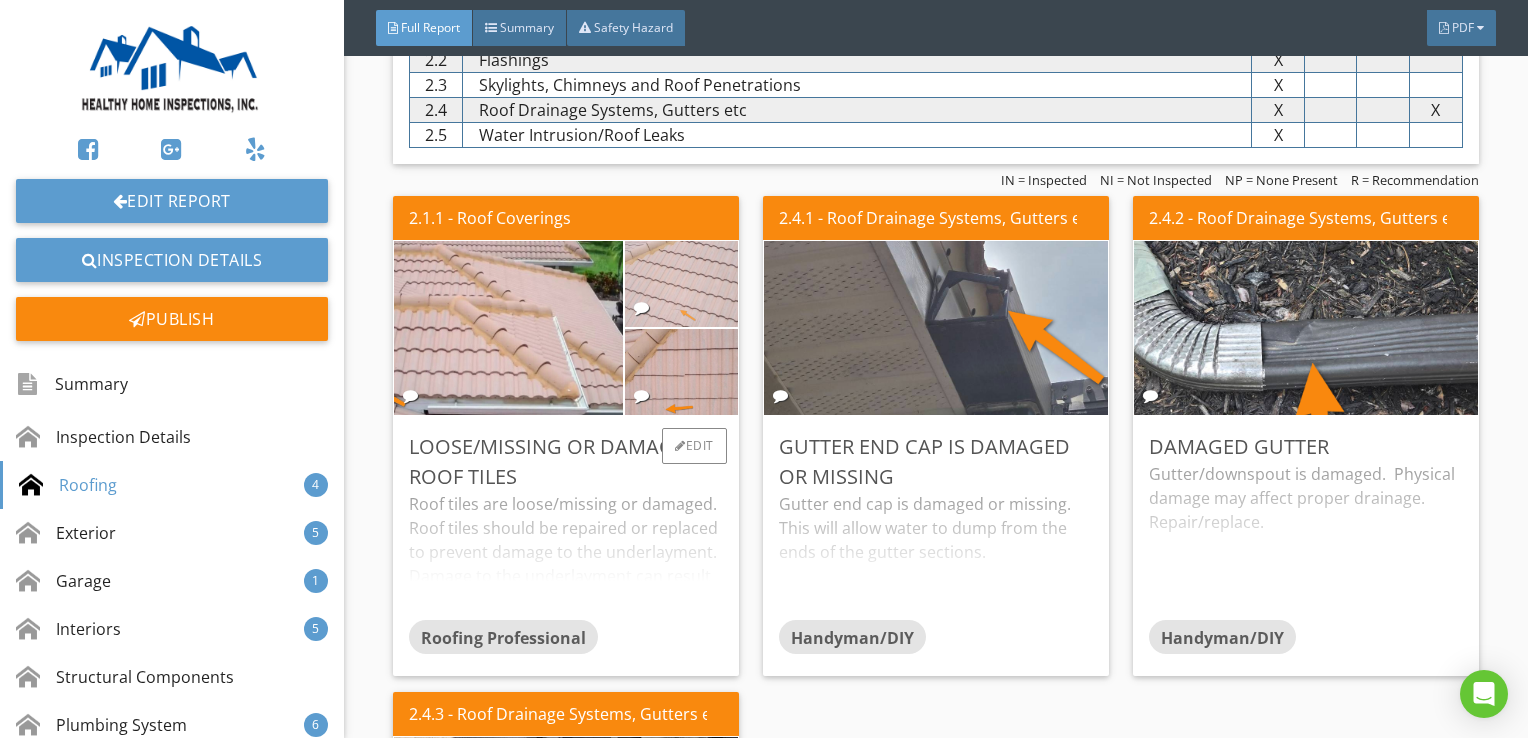 click at bounding box center (682, 284) 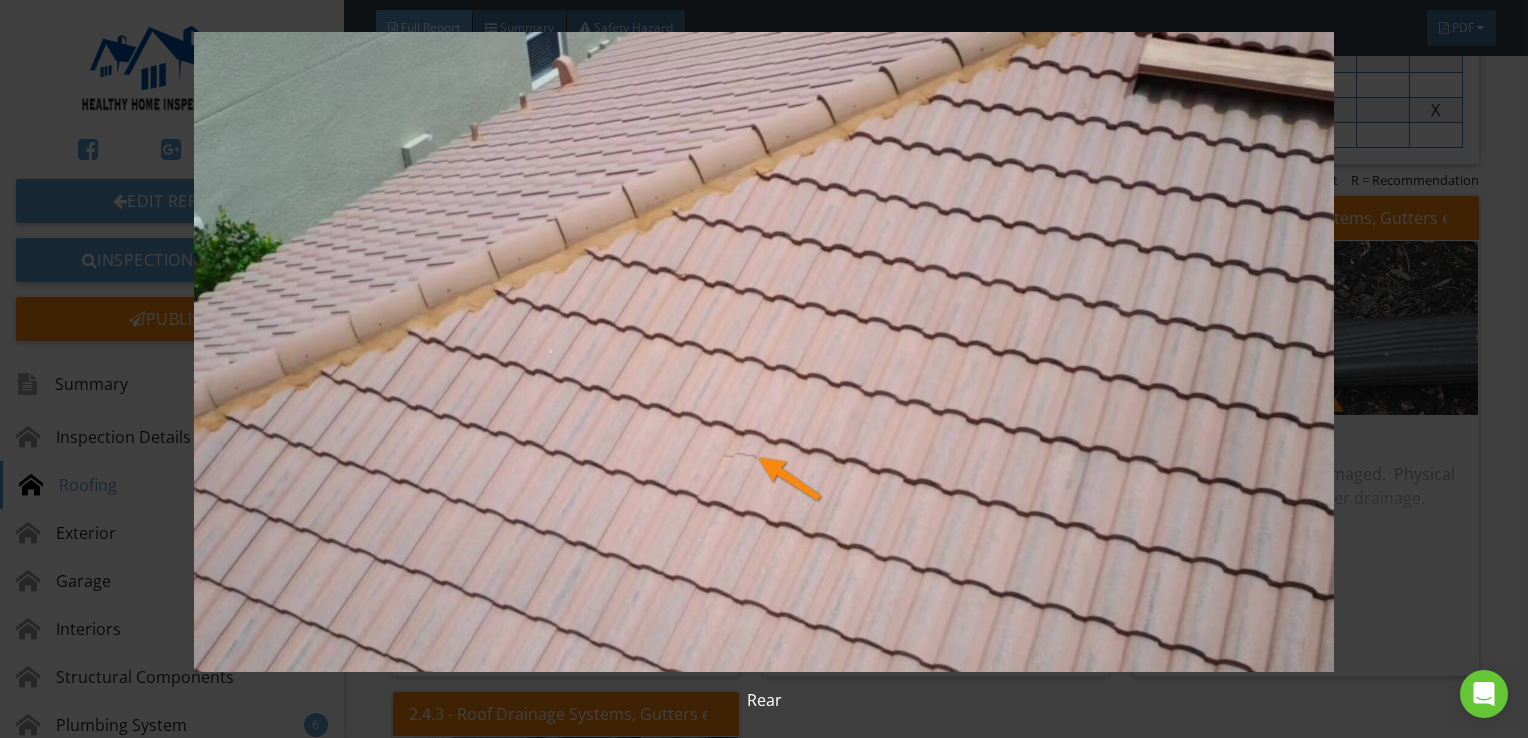 click at bounding box center [764, 352] 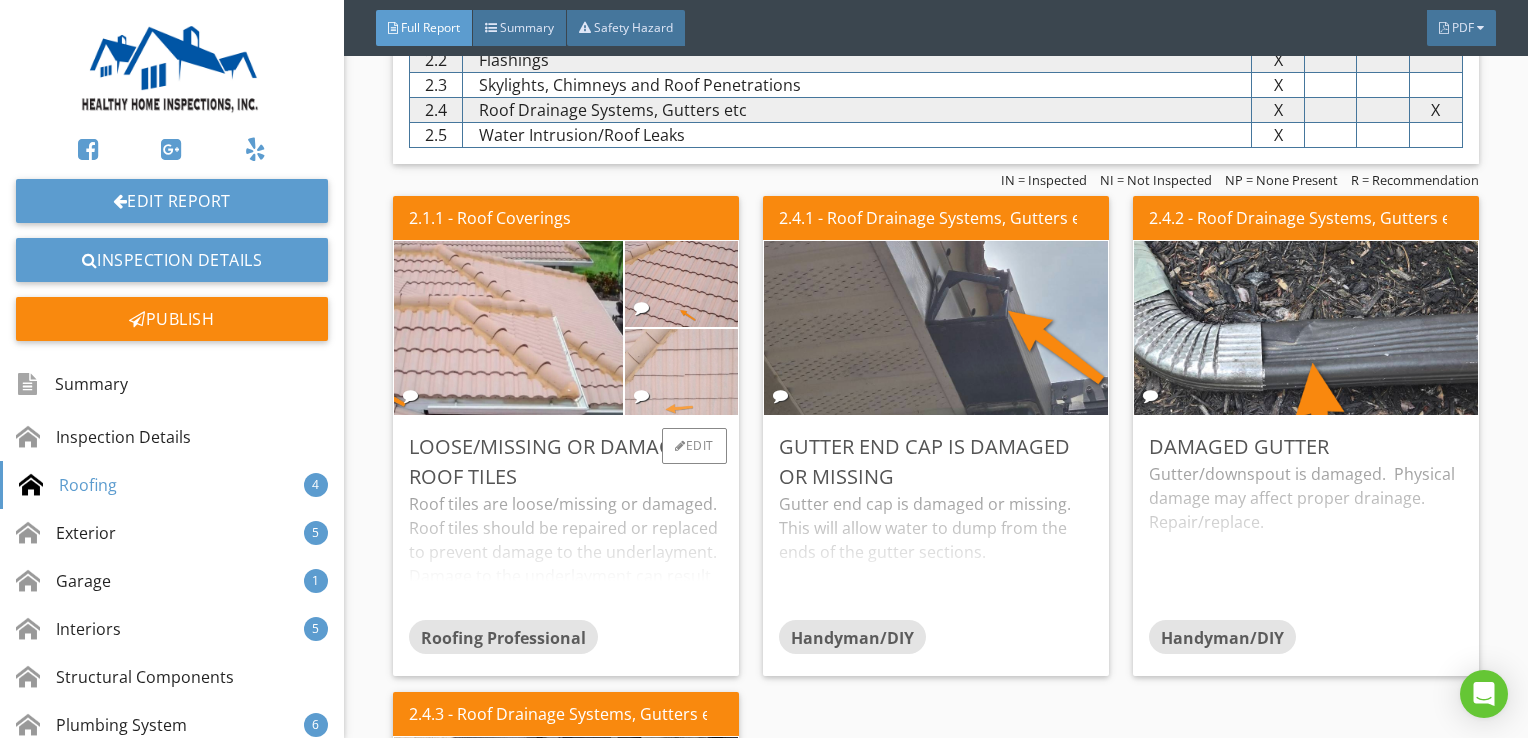 click at bounding box center [682, 372] 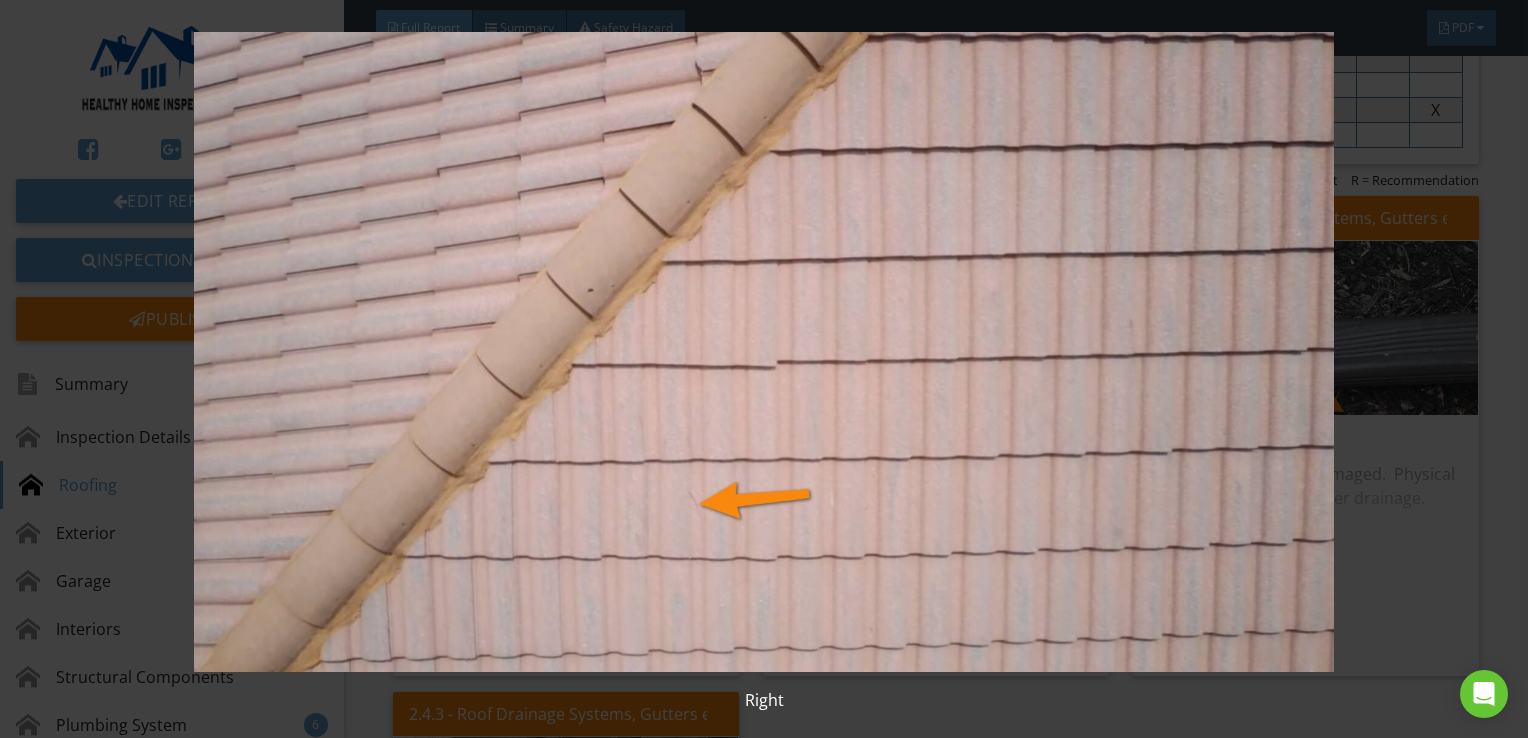 click at bounding box center [764, 352] 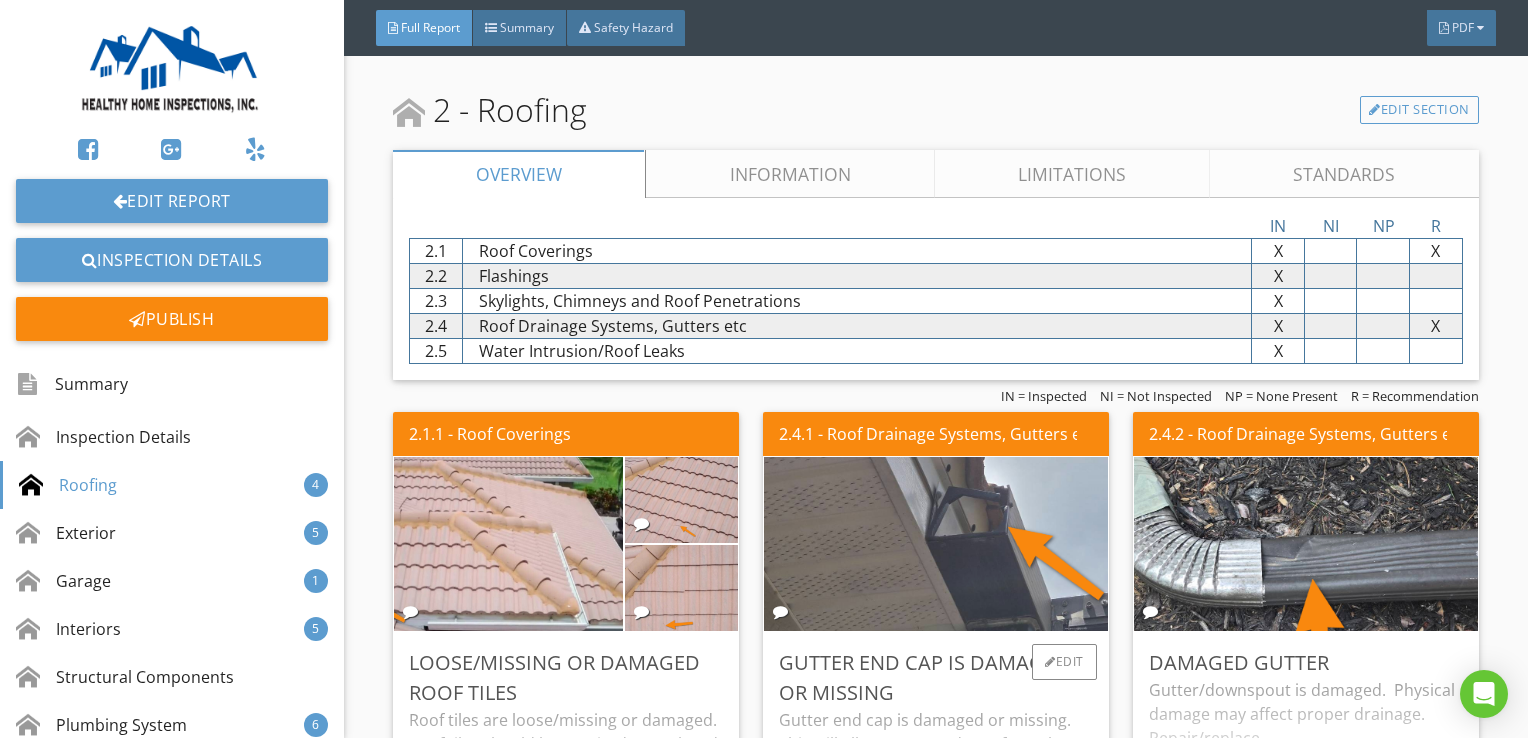 scroll, scrollTop: 1300, scrollLeft: 0, axis: vertical 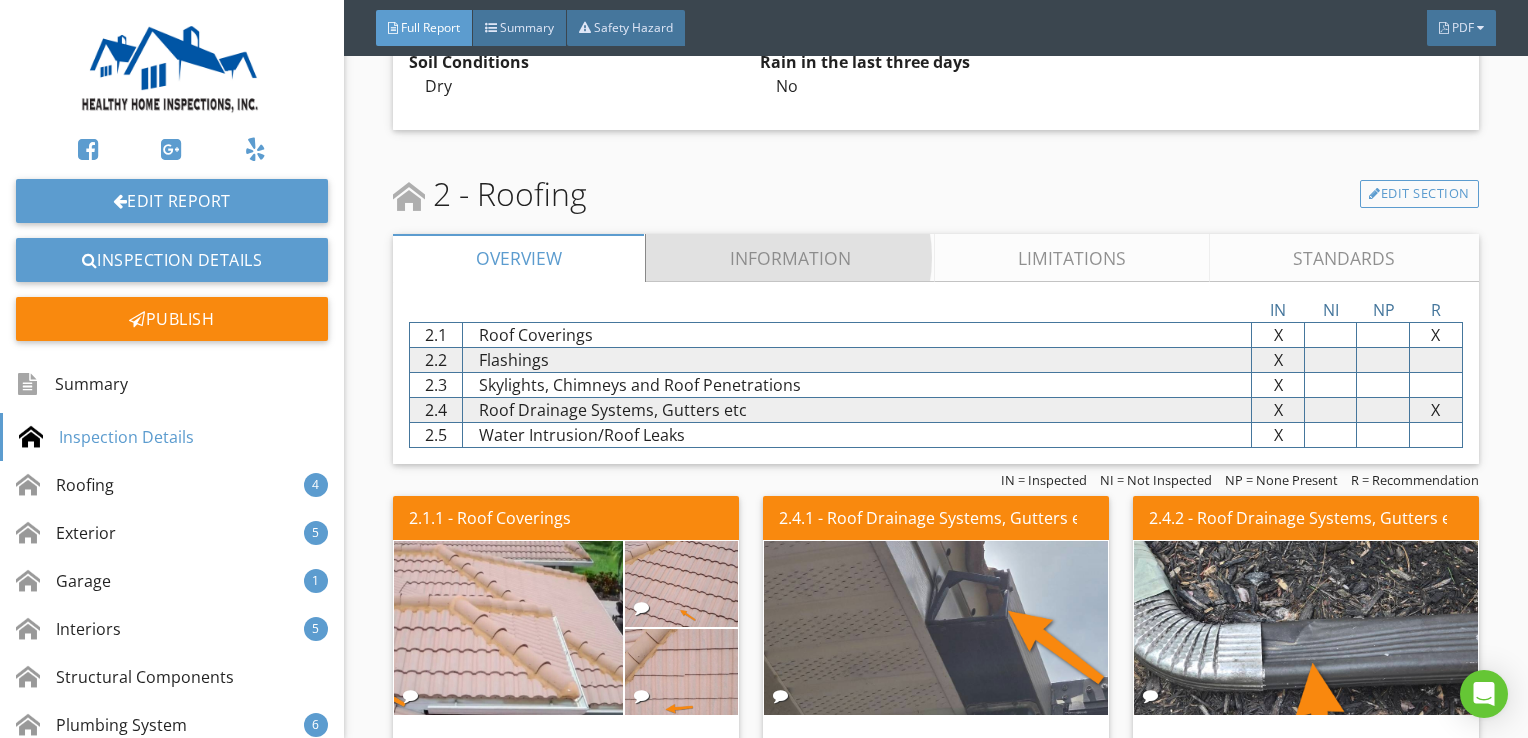 click on "Information" at bounding box center [791, 258] 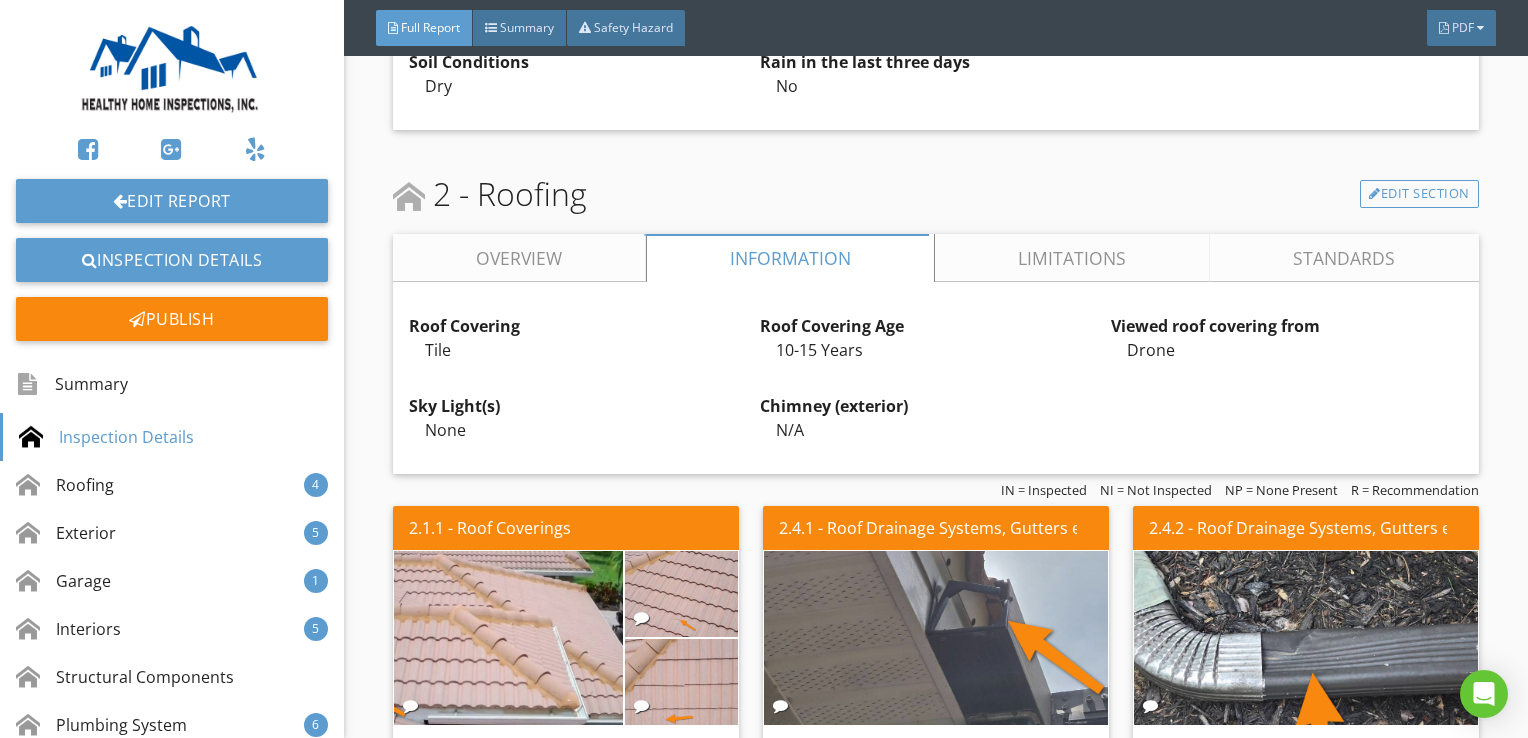 click on "Overview" at bounding box center [519, 258] 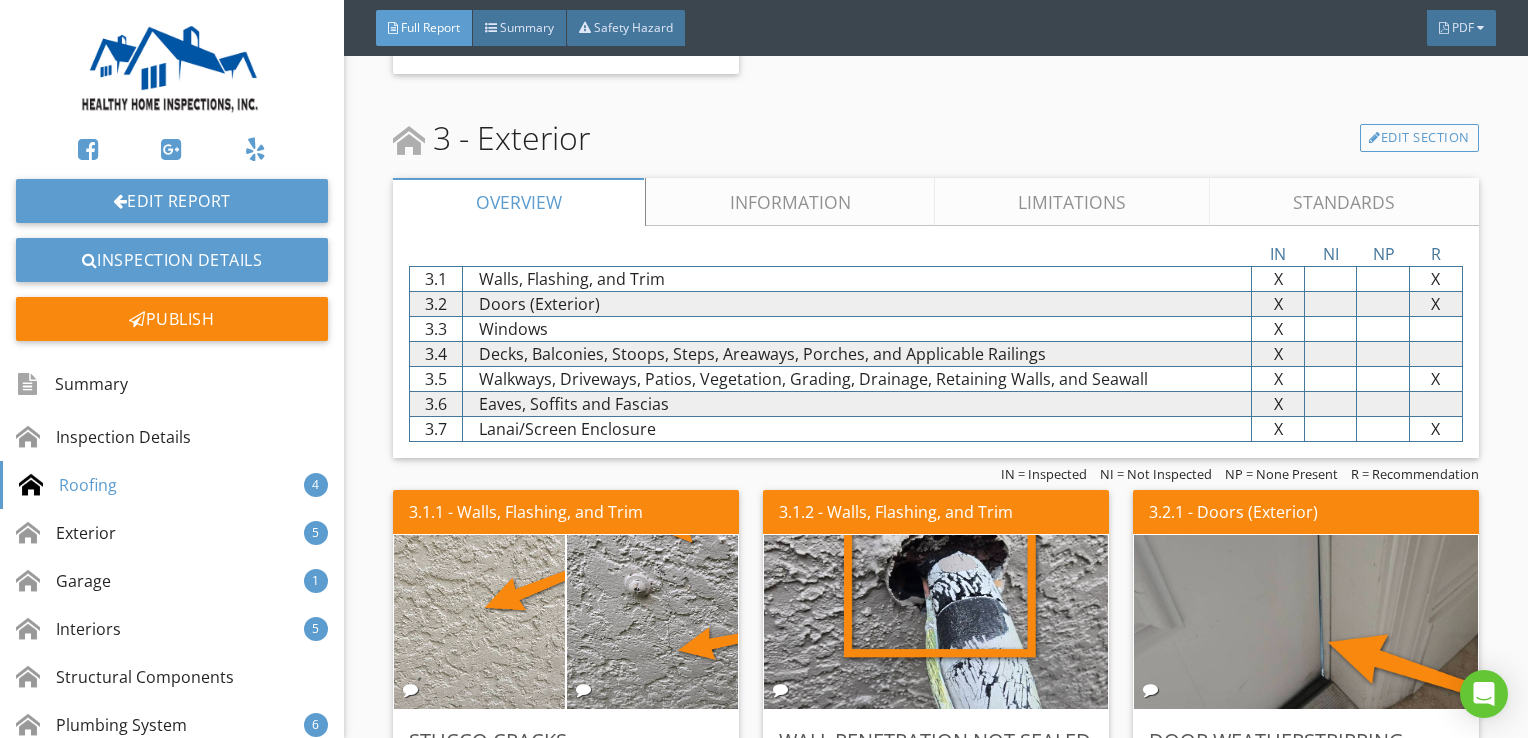 scroll, scrollTop: 2700, scrollLeft: 0, axis: vertical 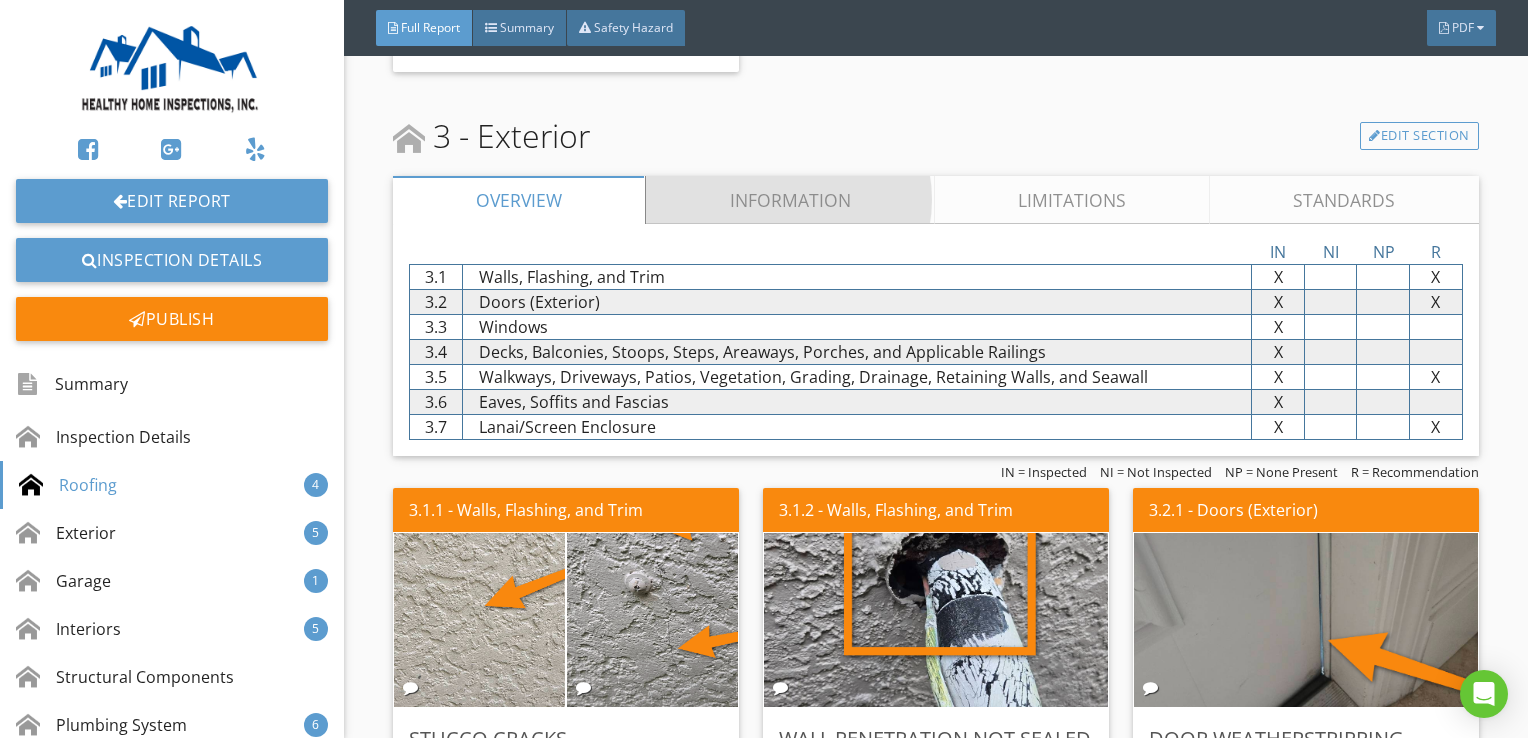 click on "Information" at bounding box center (791, 200) 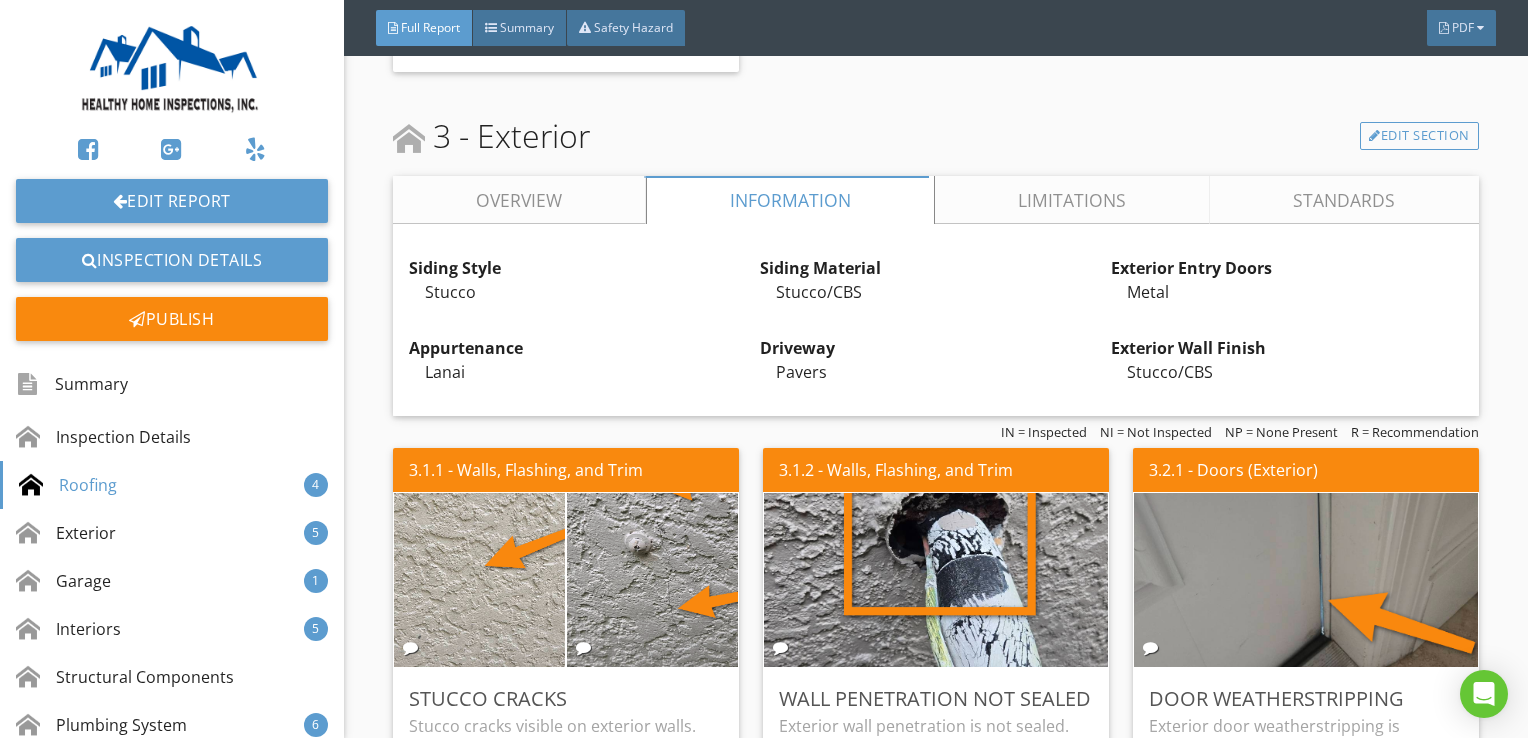 click on "Overview" at bounding box center [519, 200] 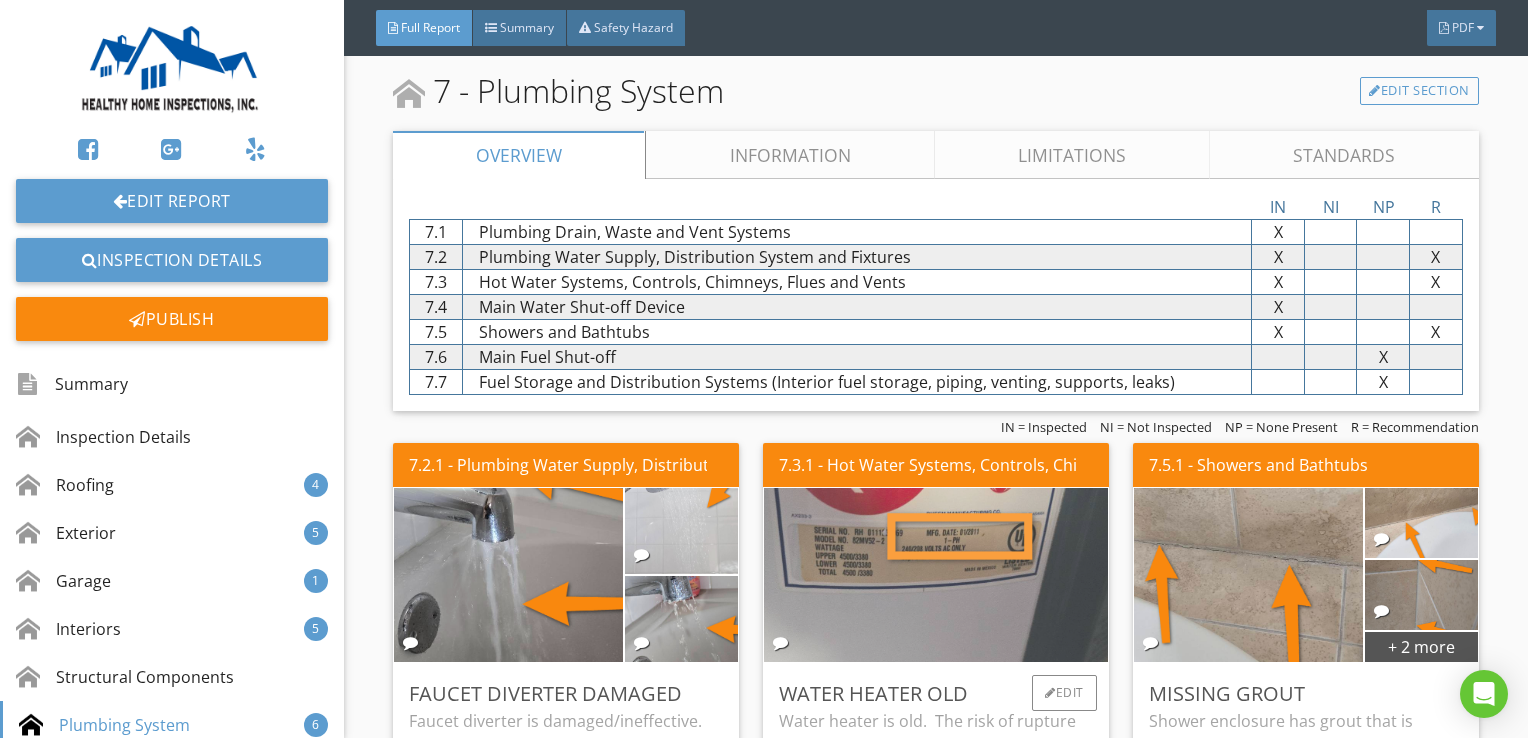 scroll, scrollTop: 6900, scrollLeft: 0, axis: vertical 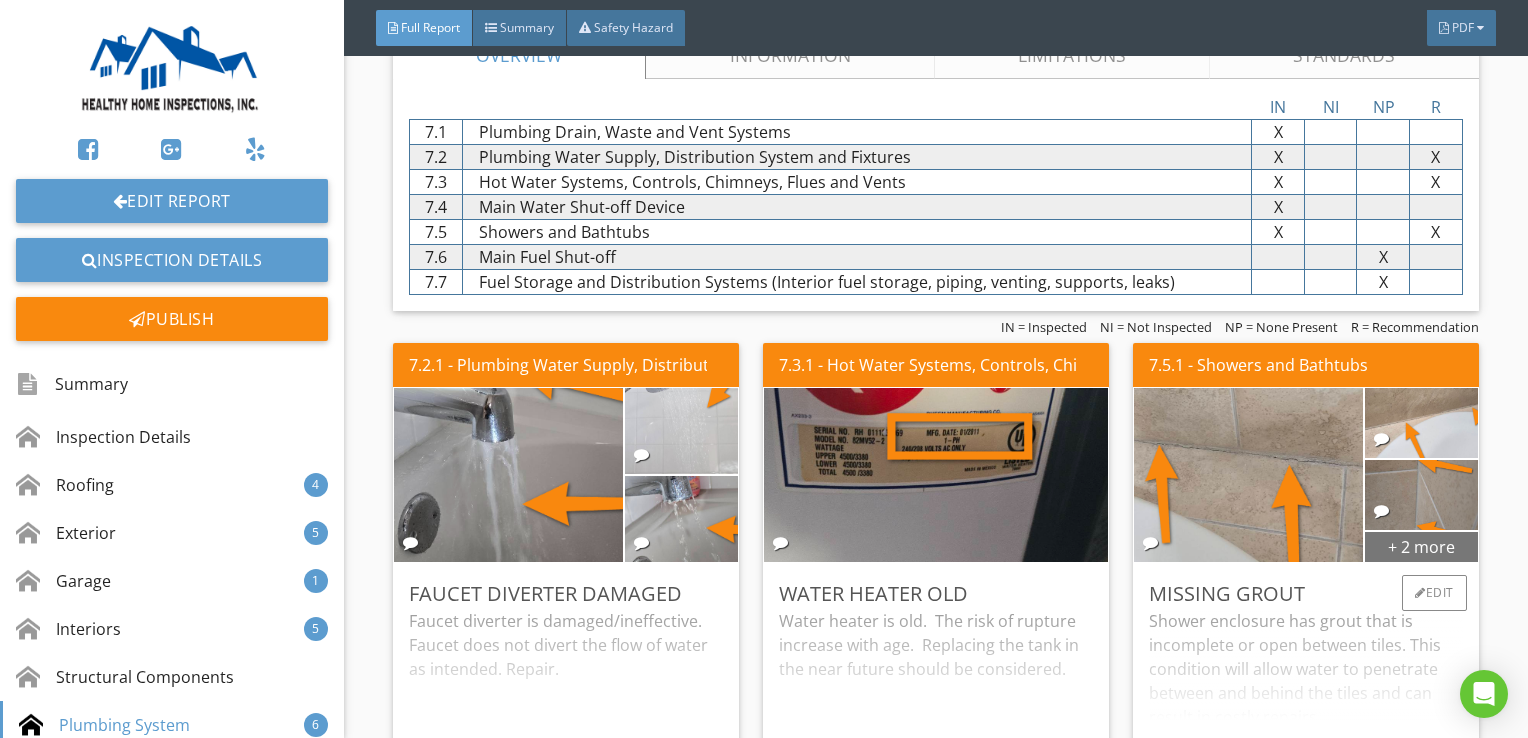 click on "+ 2 more" at bounding box center (1421, 546) 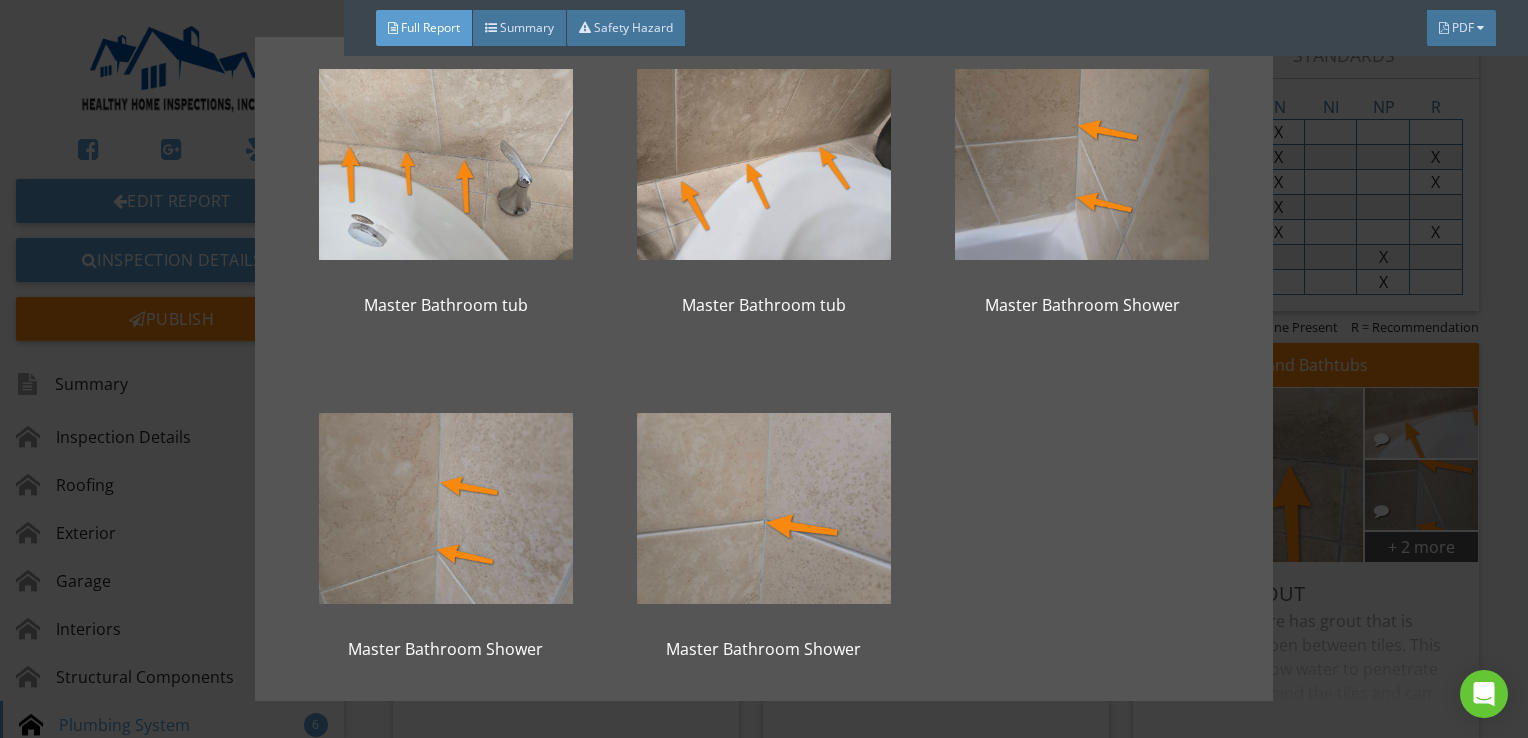 scroll, scrollTop: 87, scrollLeft: 0, axis: vertical 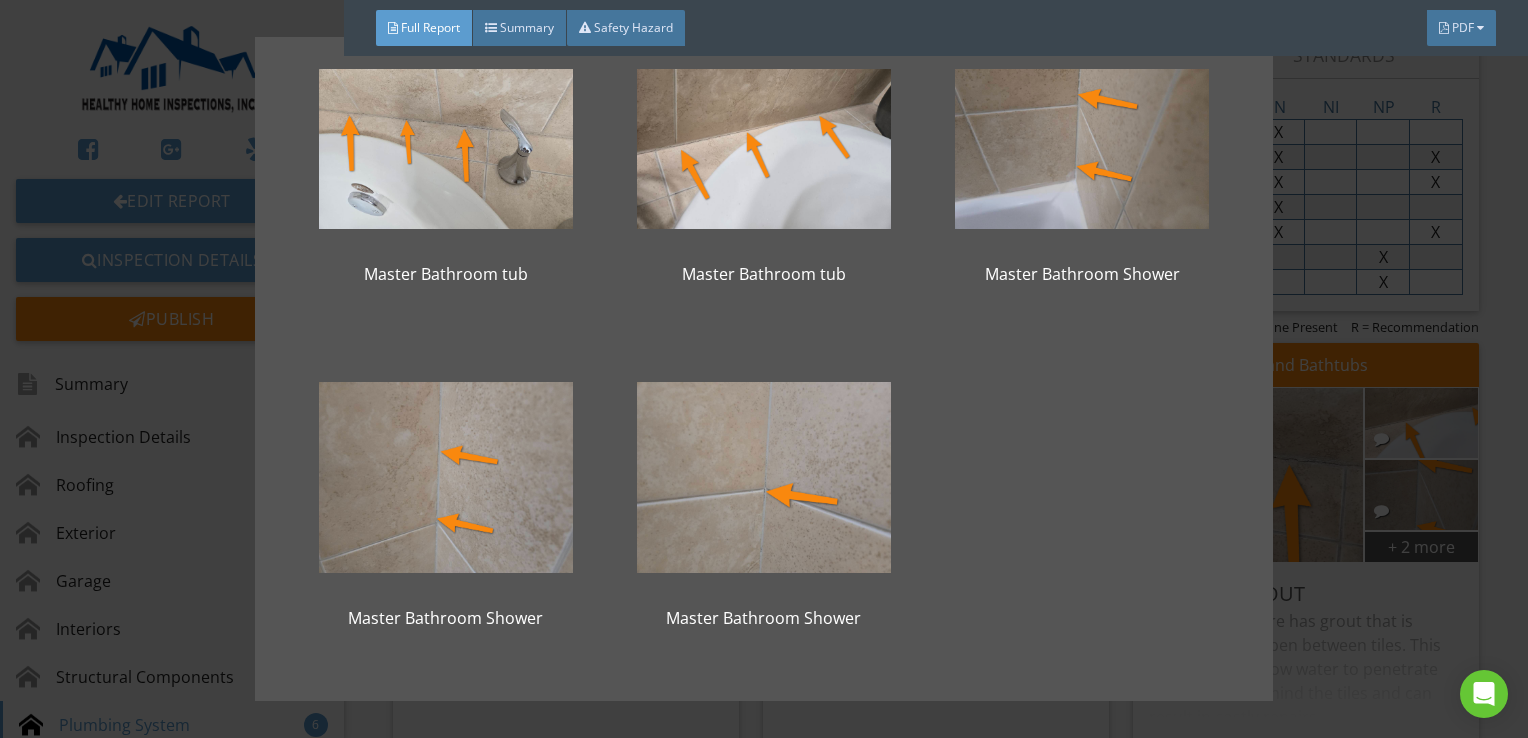 click on "Master Bathroom tub
Master Bathroom tub
Master Bathroom Shower
Master Bathroom Shower
Master Bathroom Shower" at bounding box center [764, 369] 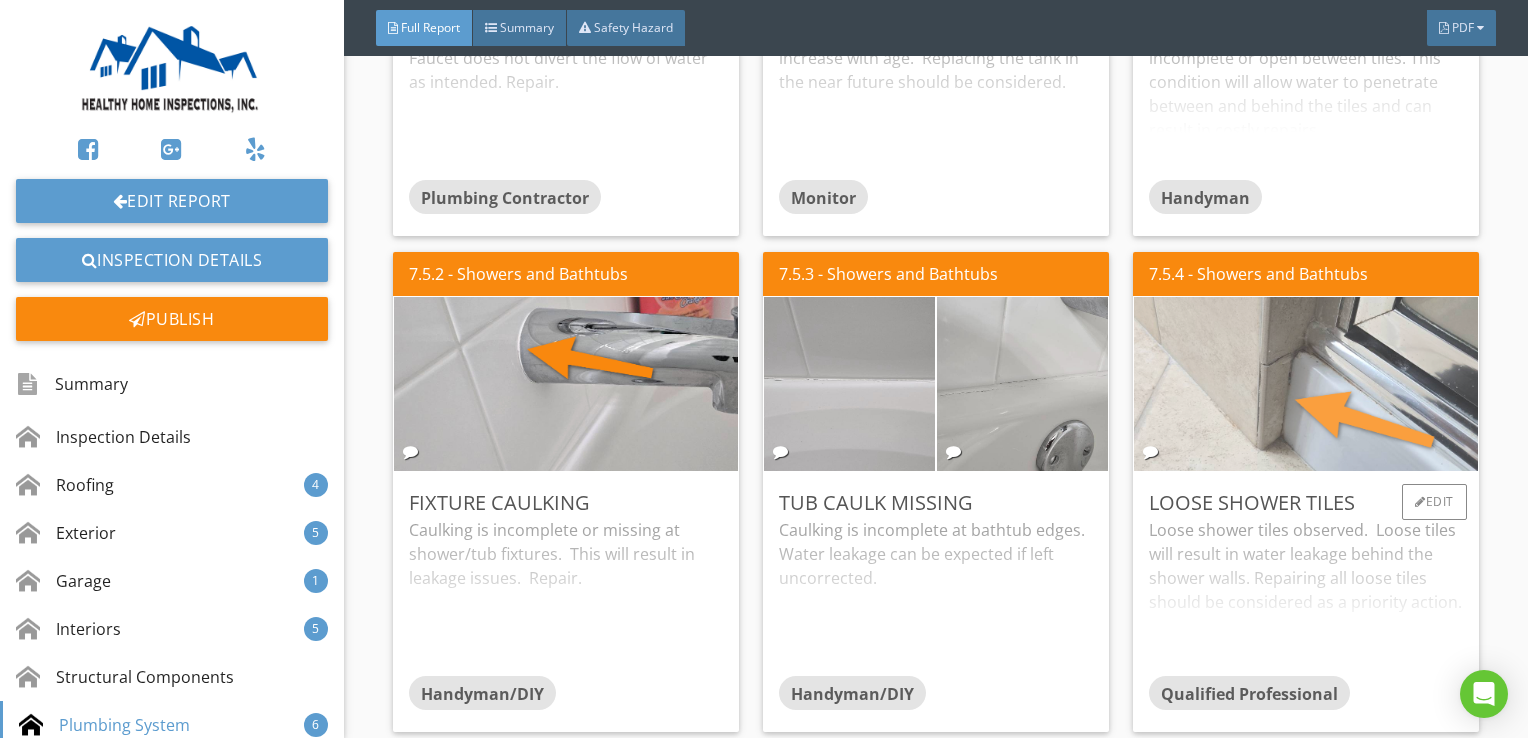scroll, scrollTop: 7500, scrollLeft: 0, axis: vertical 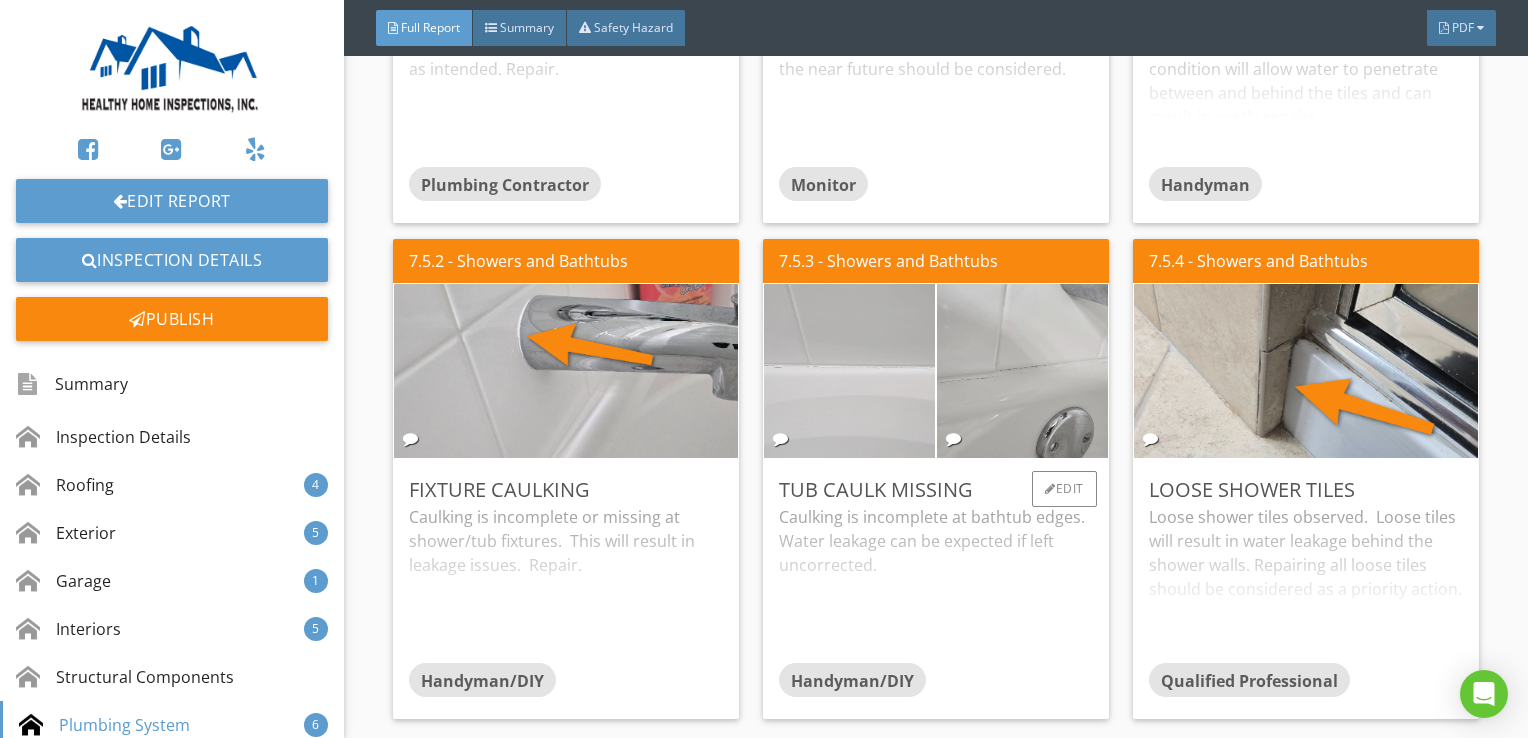 click at bounding box center (849, 371) 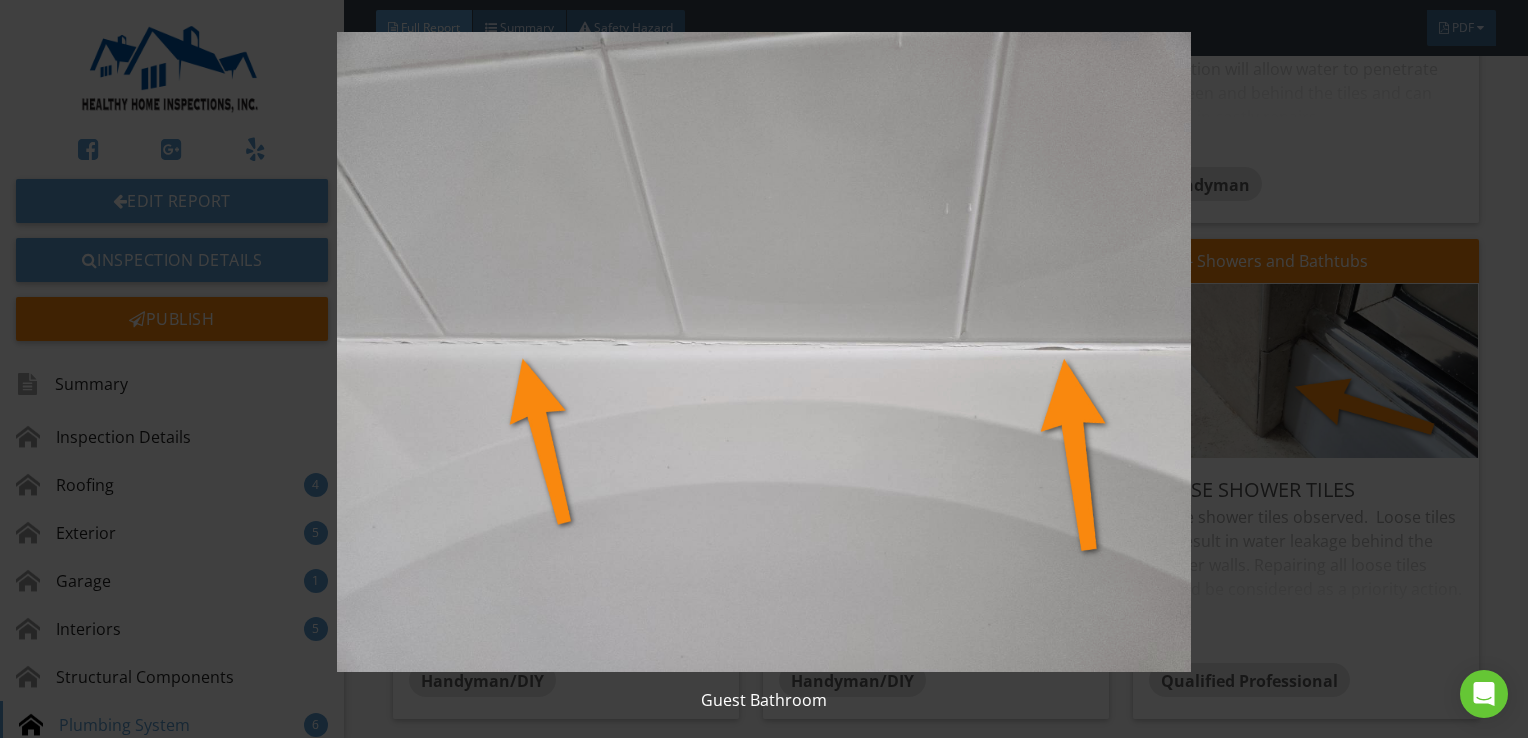 click at bounding box center [764, 352] 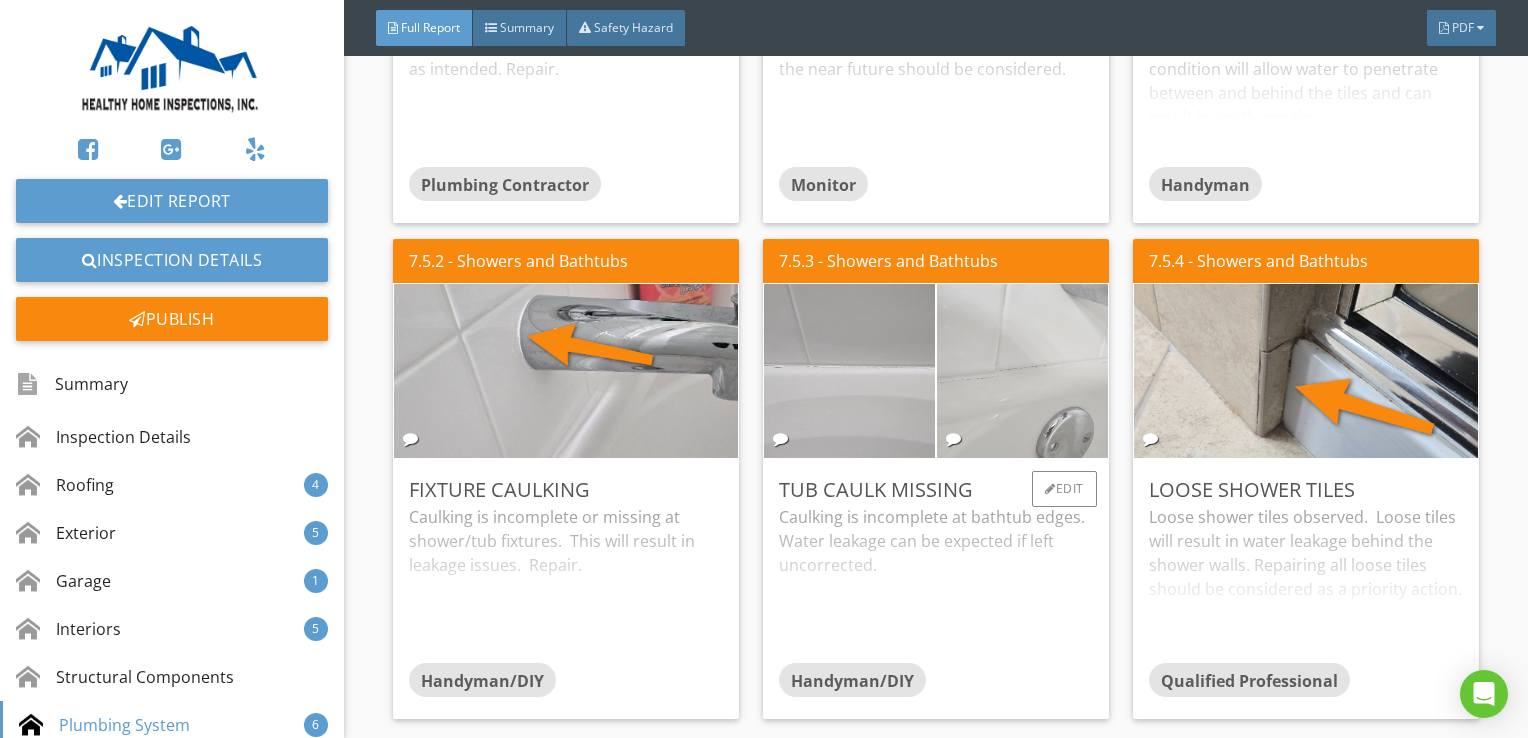 click at bounding box center (1022, 371) 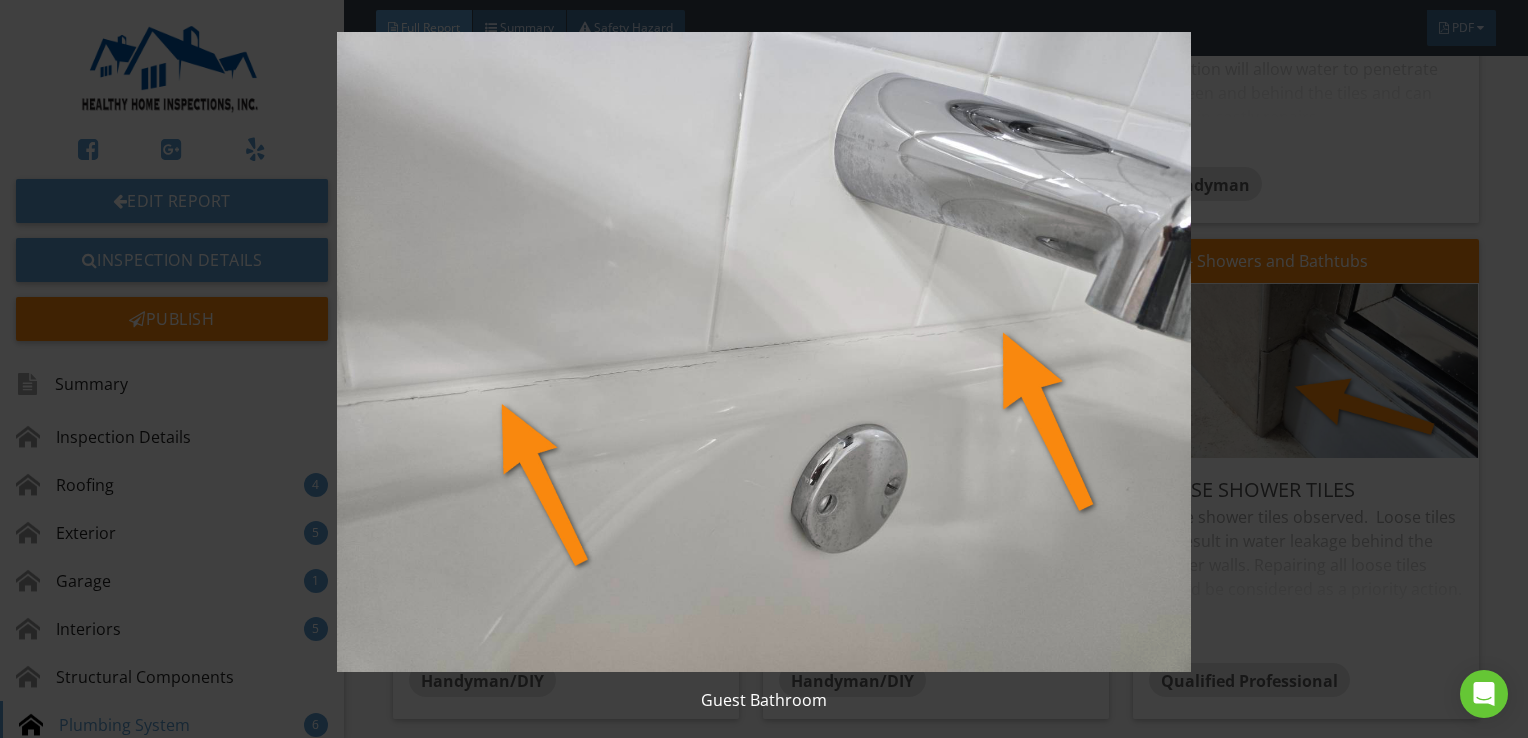click at bounding box center [764, 352] 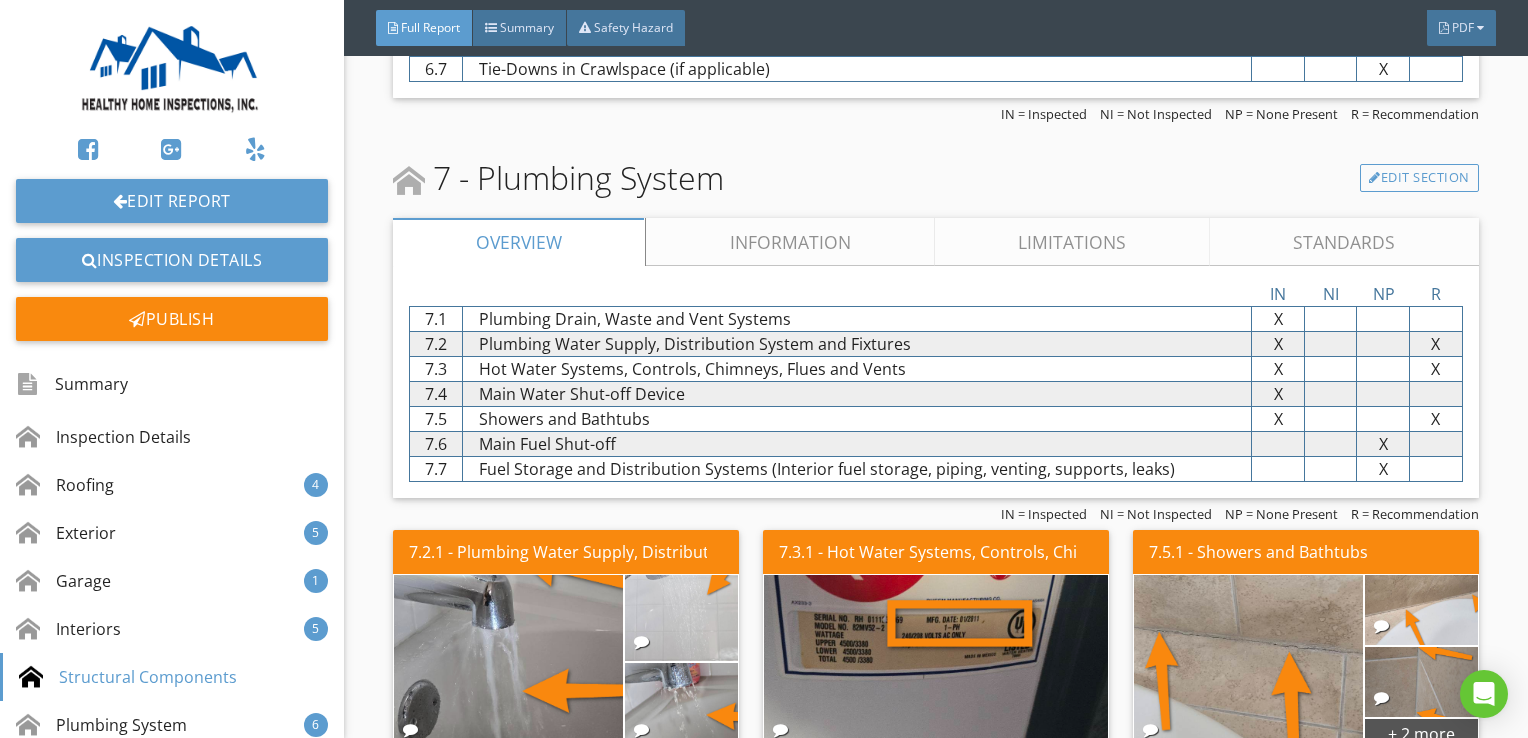 scroll, scrollTop: 6700, scrollLeft: 0, axis: vertical 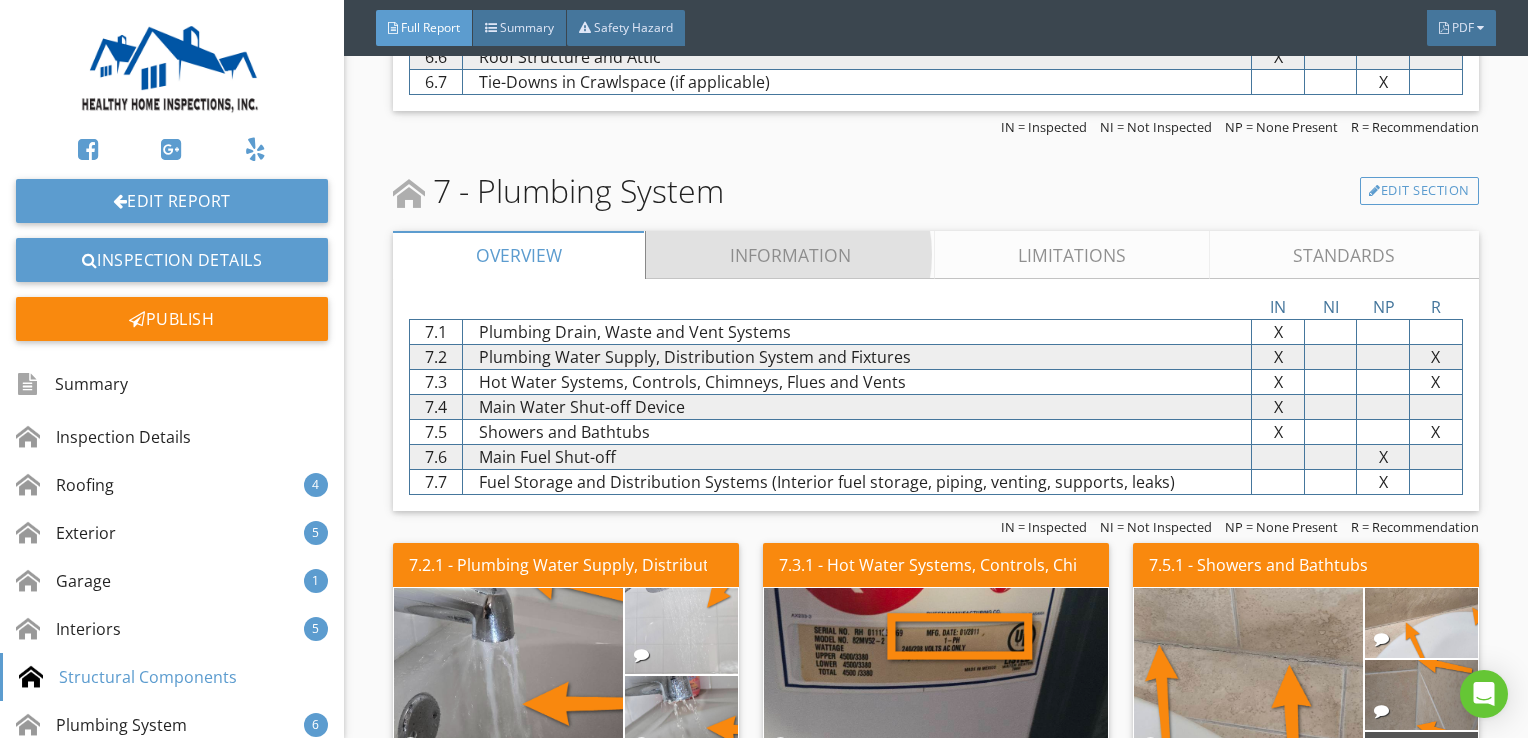 click on "Information" at bounding box center [791, 255] 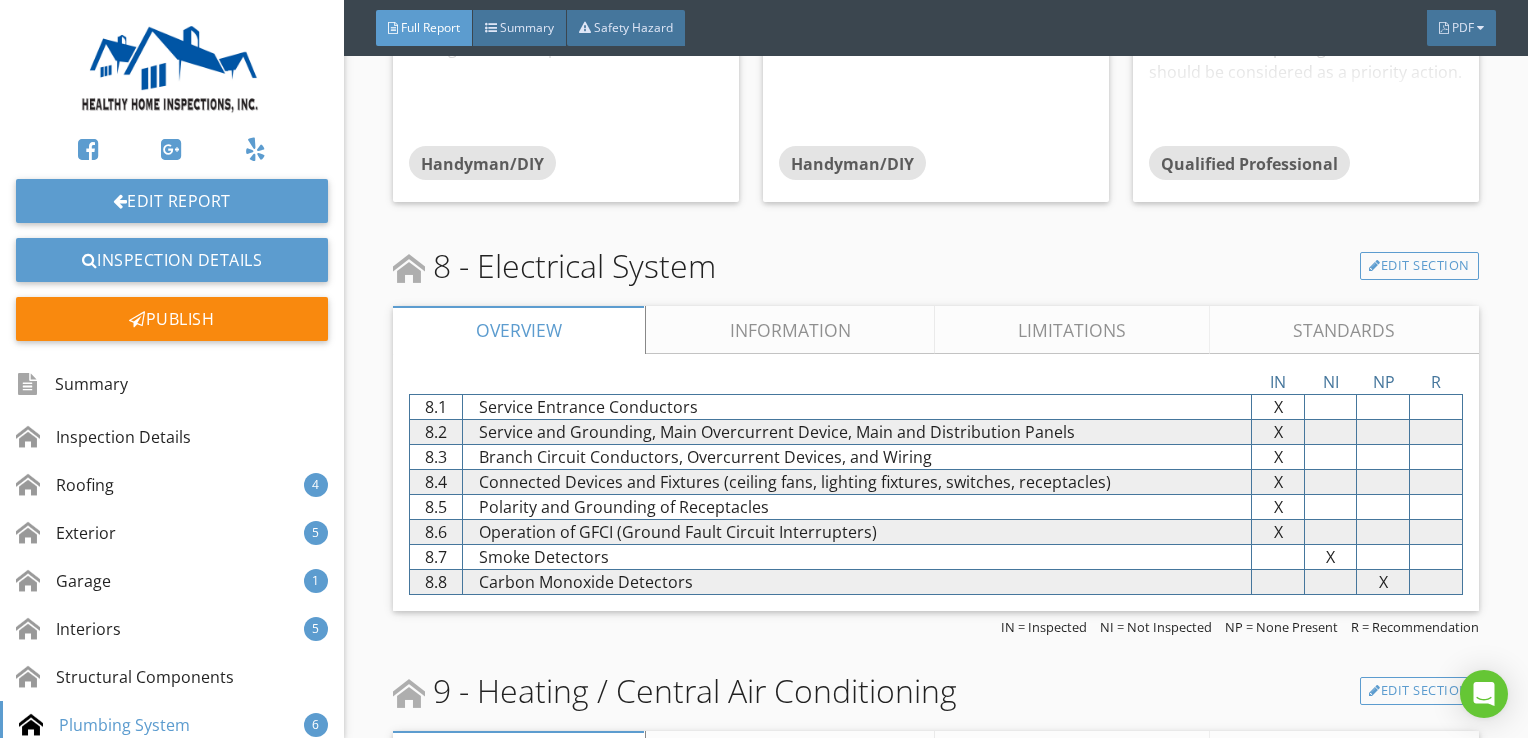 scroll, scrollTop: 8100, scrollLeft: 0, axis: vertical 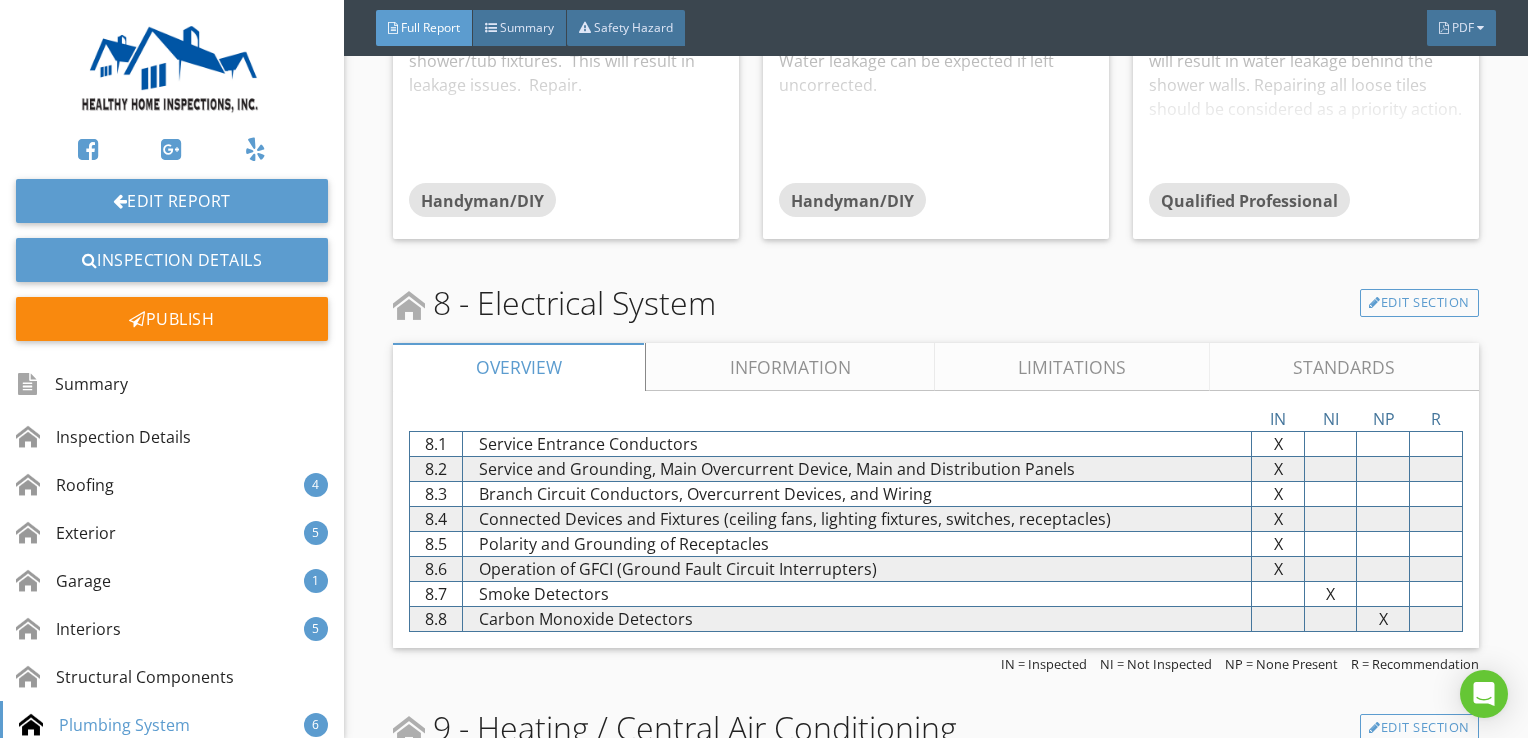 click on "Information" at bounding box center (791, 367) 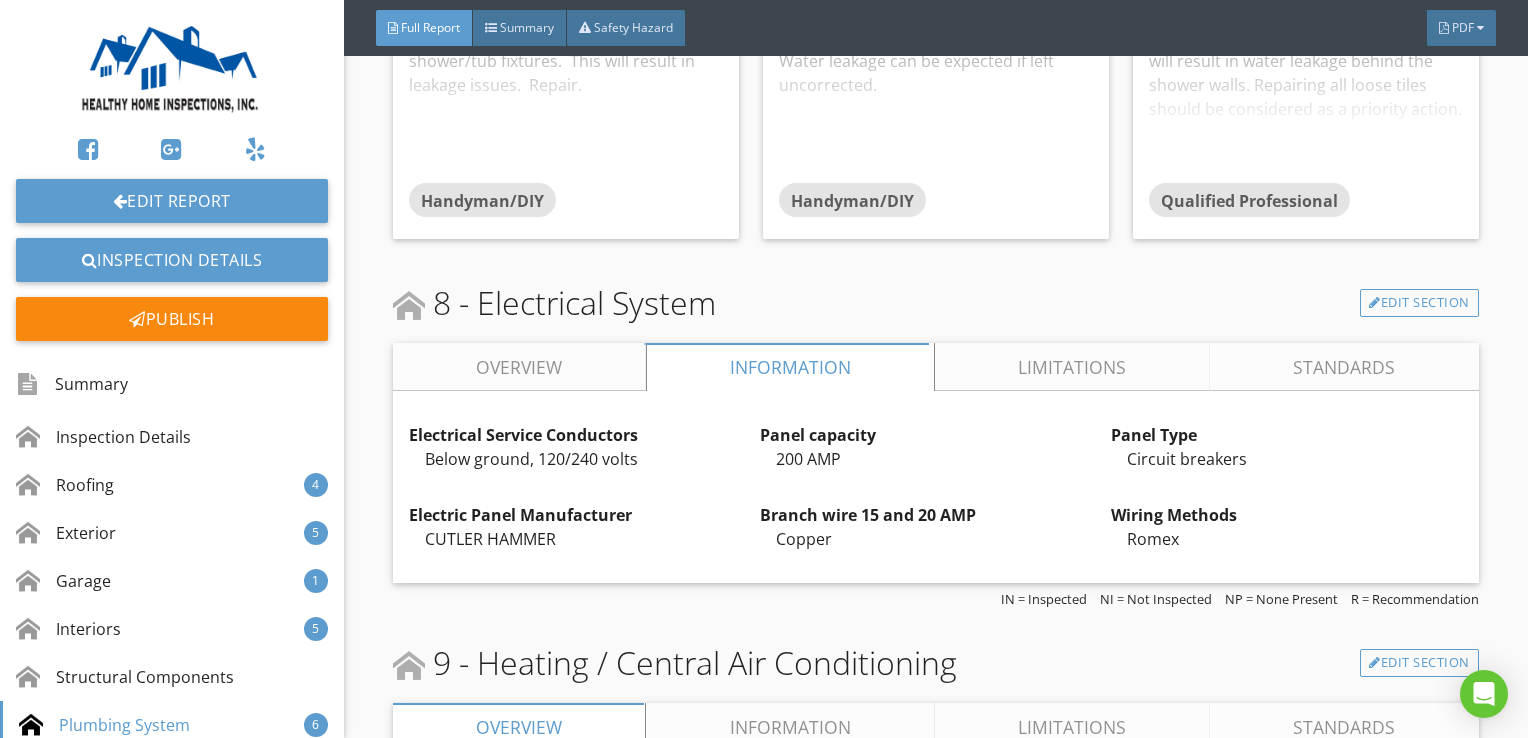 click on "Overview" at bounding box center (519, 367) 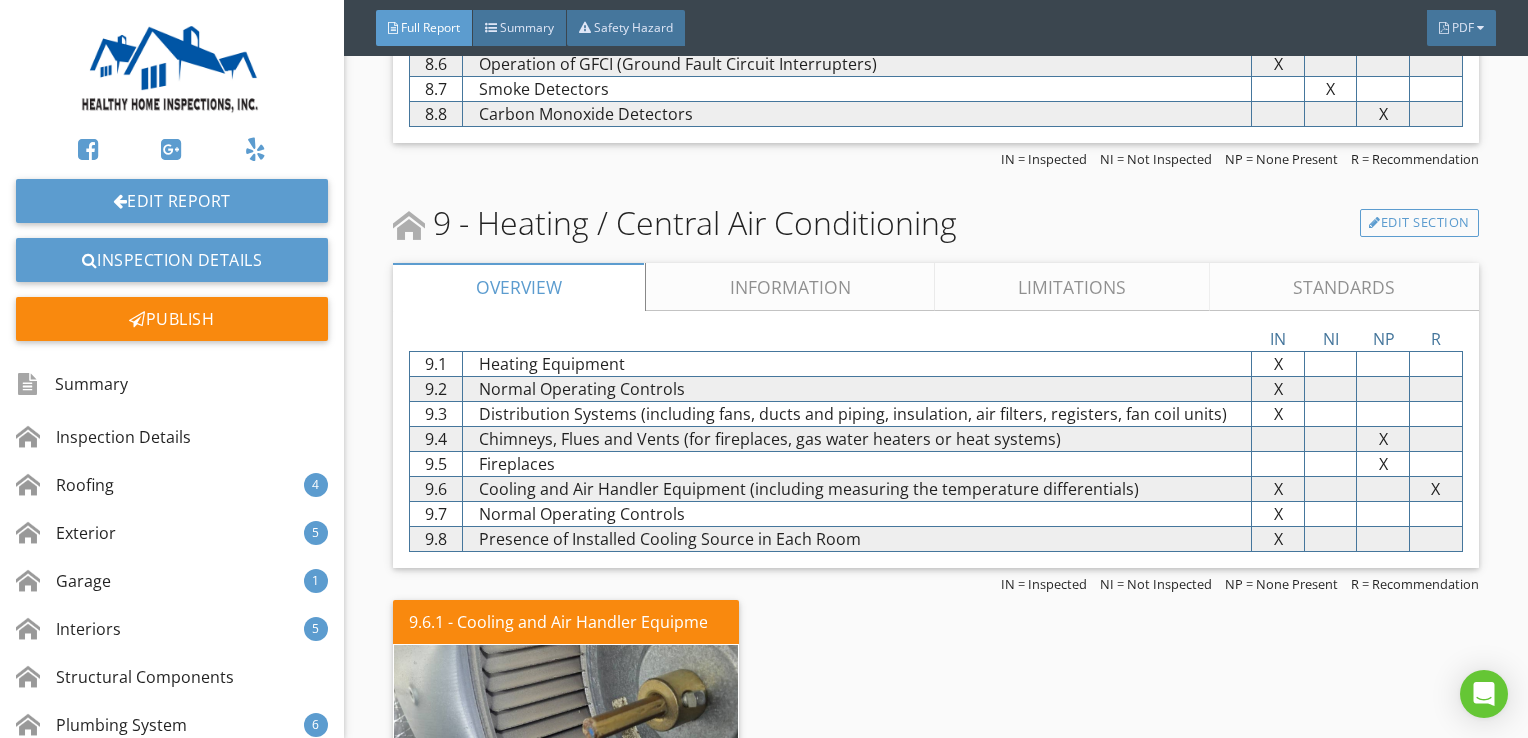 scroll, scrollTop: 8600, scrollLeft: 0, axis: vertical 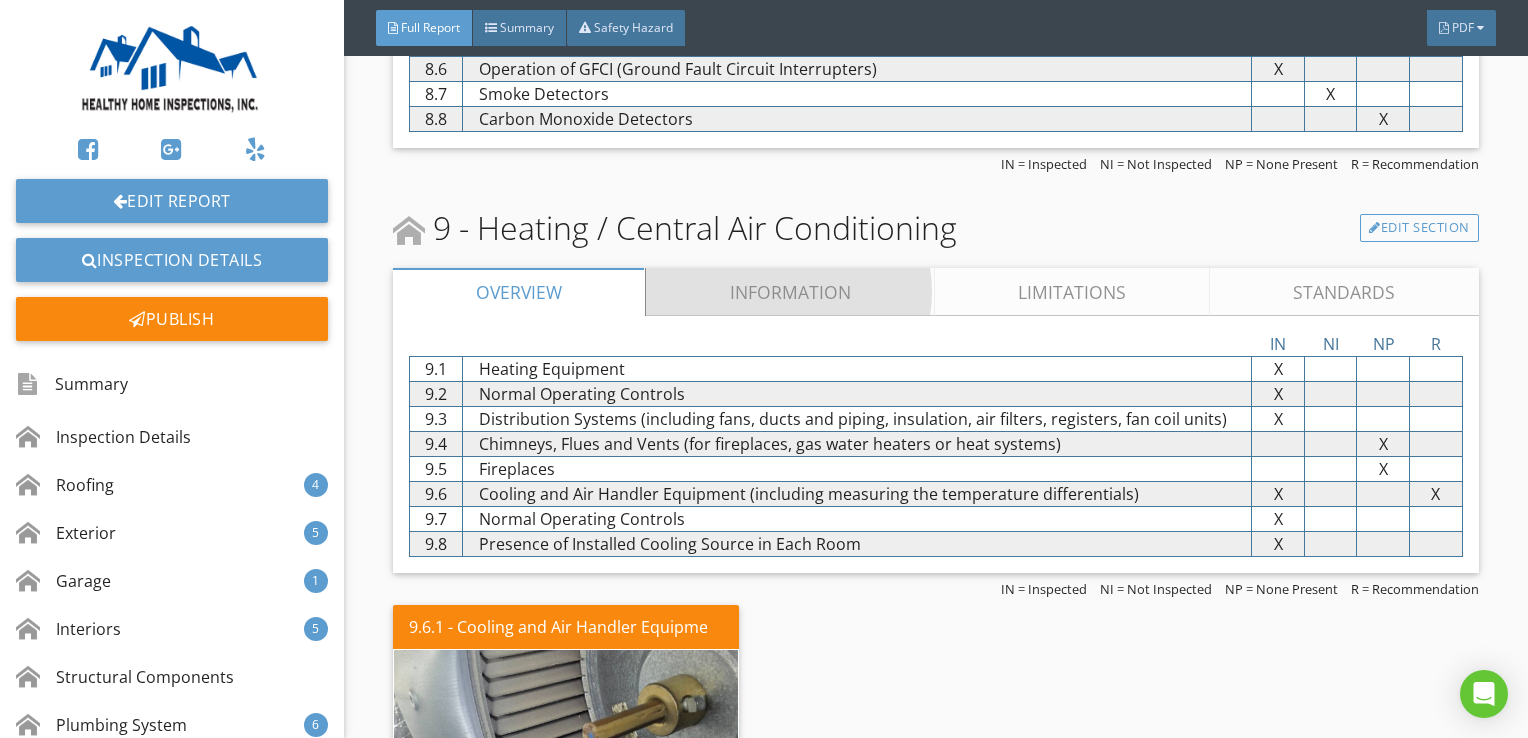click on "Information" at bounding box center (791, 292) 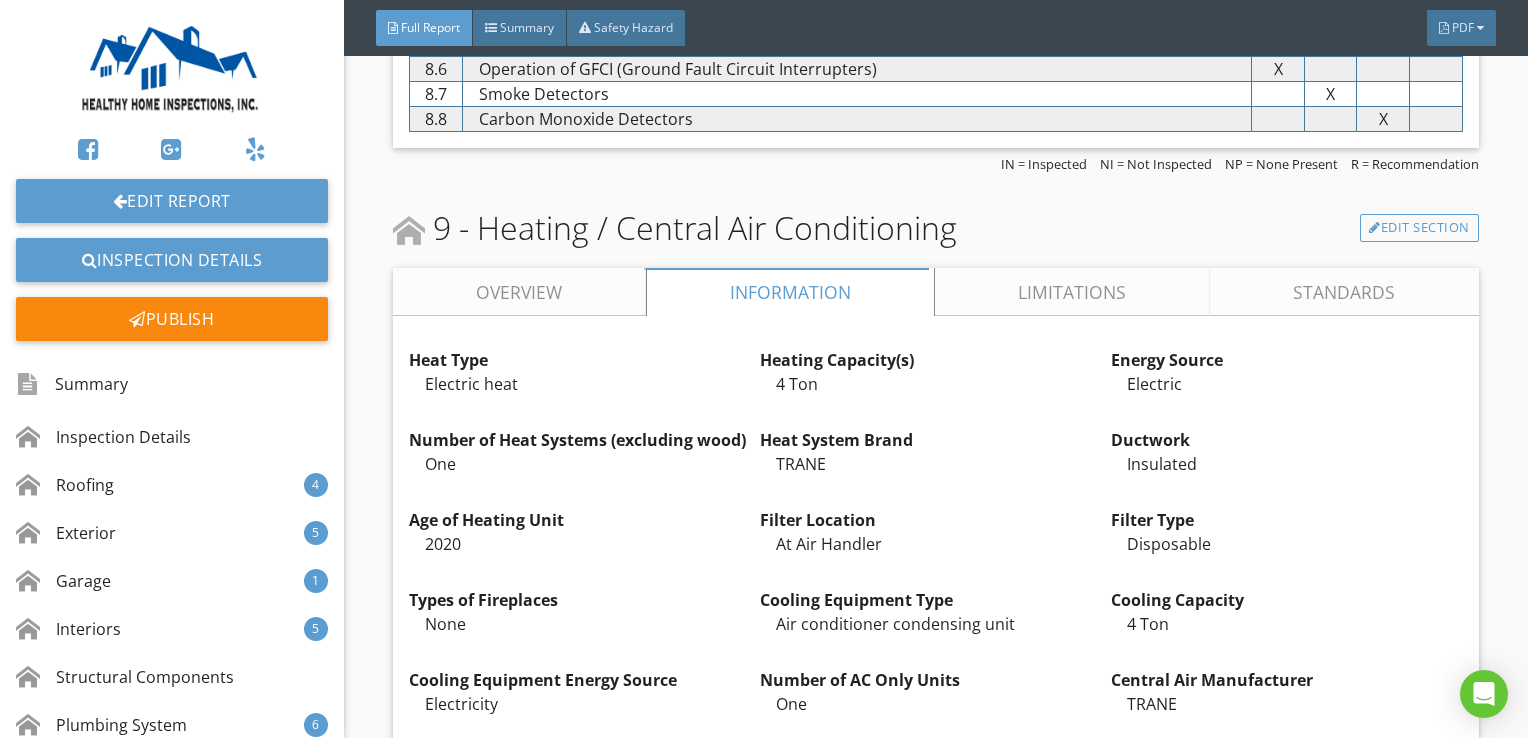 click on "Overview" at bounding box center [519, 292] 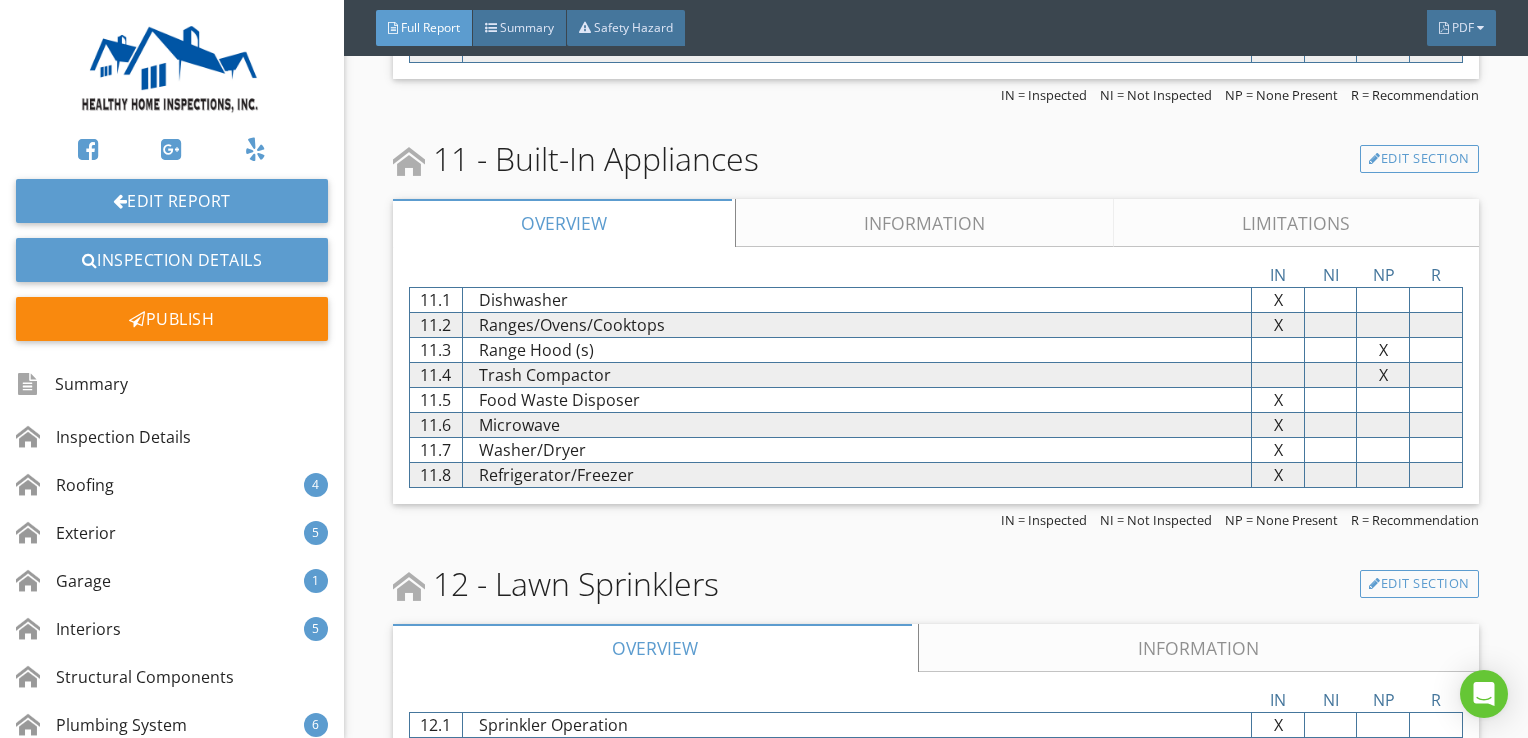 scroll, scrollTop: 10000, scrollLeft: 0, axis: vertical 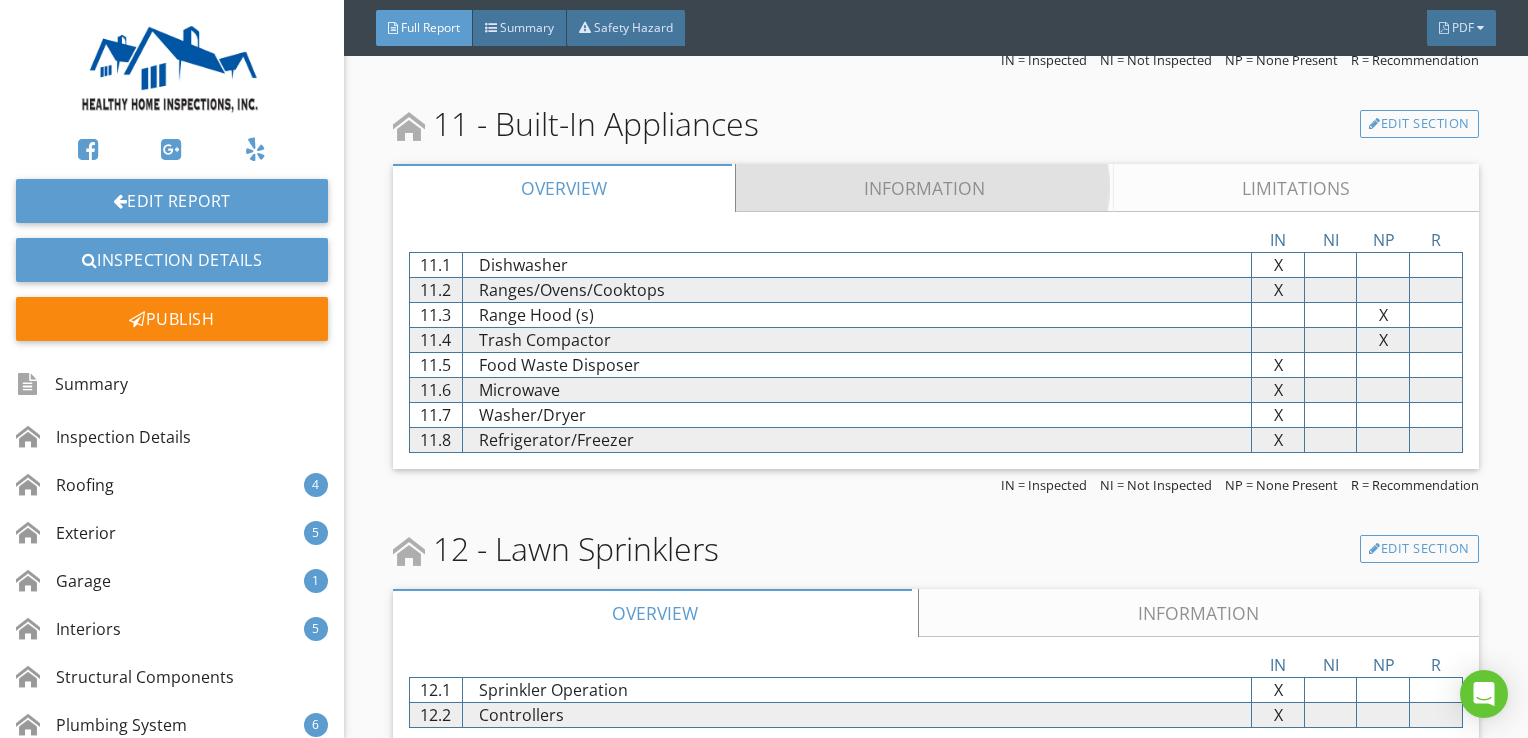 click on "Information" at bounding box center [925, 188] 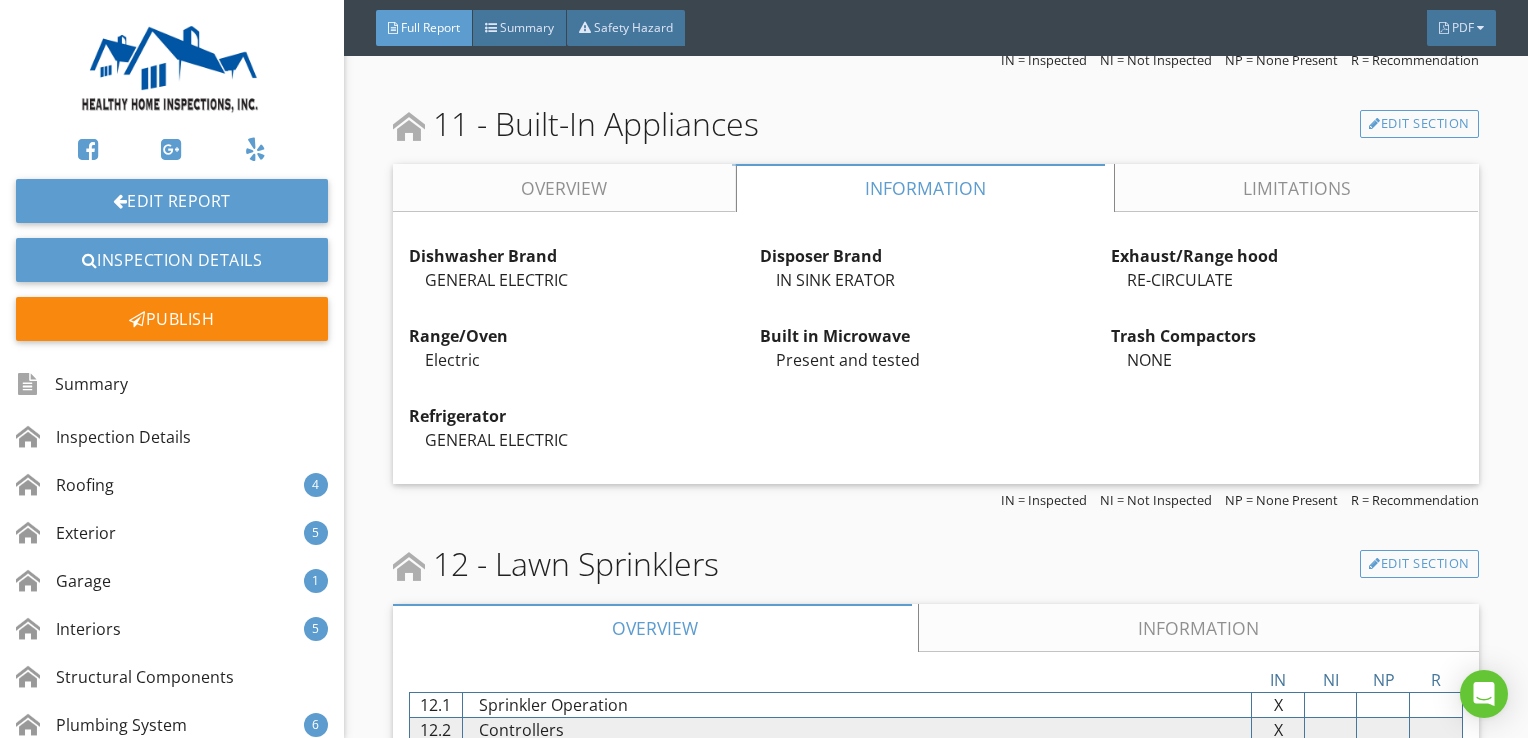click on "Overview" at bounding box center (564, 188) 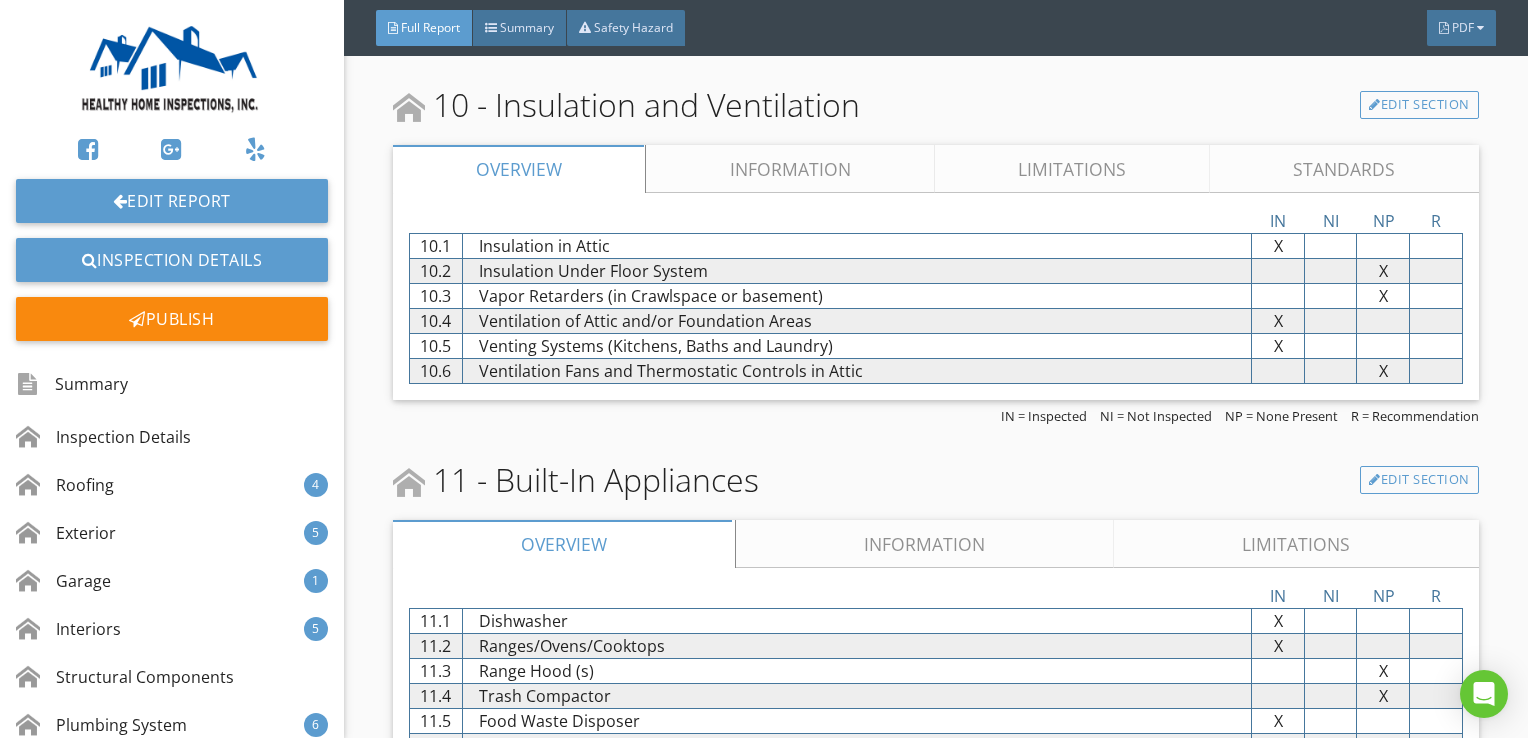 scroll, scrollTop: 9350, scrollLeft: 0, axis: vertical 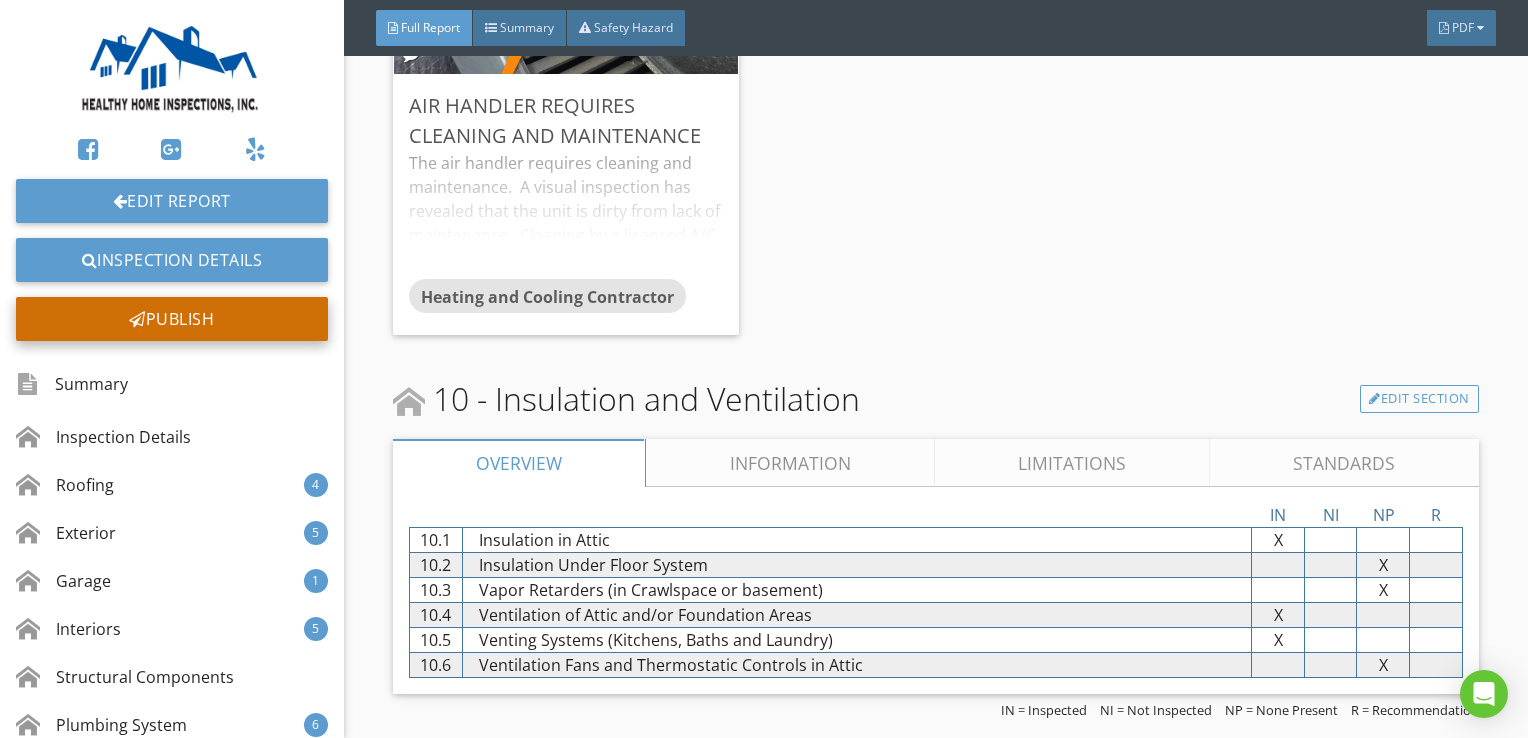 click on "Publish" at bounding box center (172, 319) 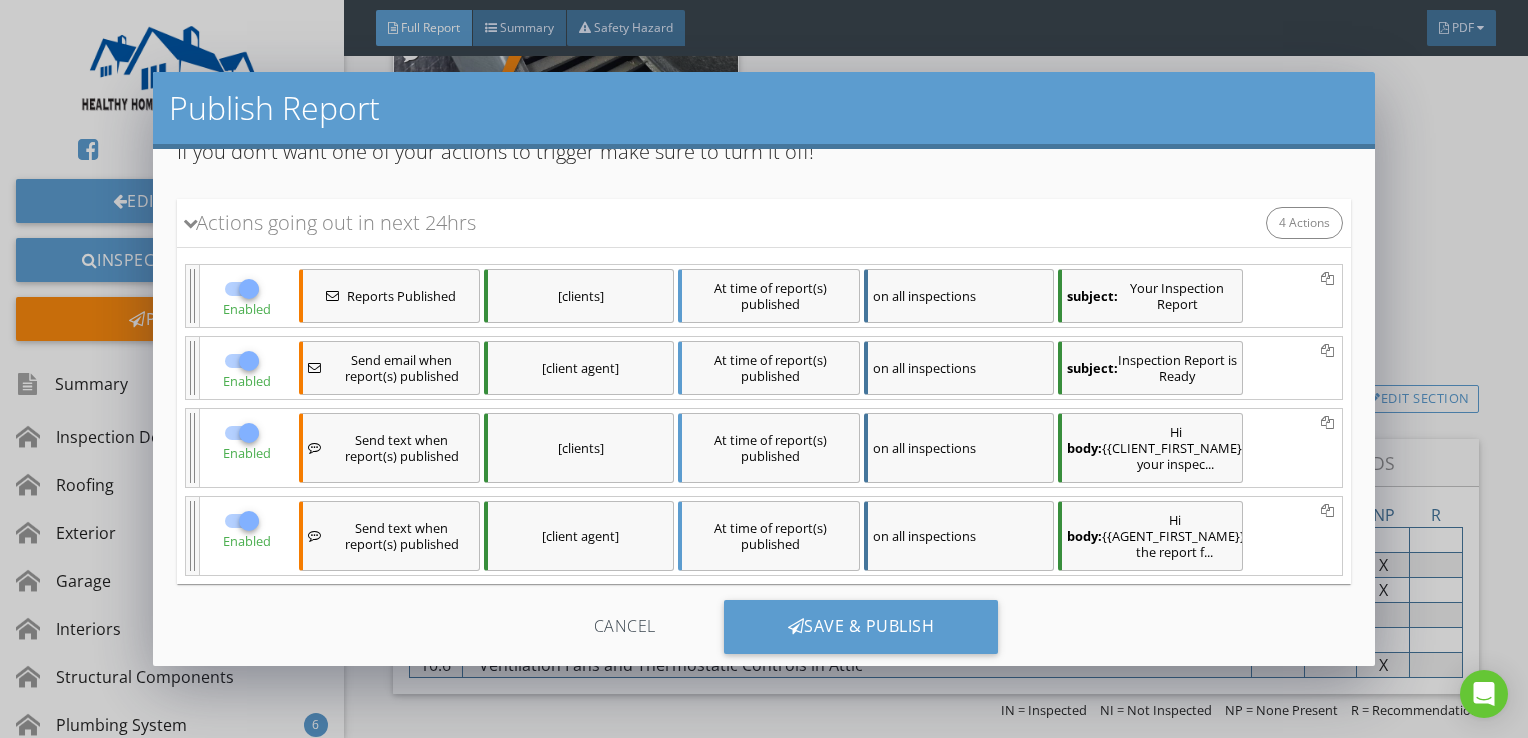 scroll, scrollTop: 105, scrollLeft: 0, axis: vertical 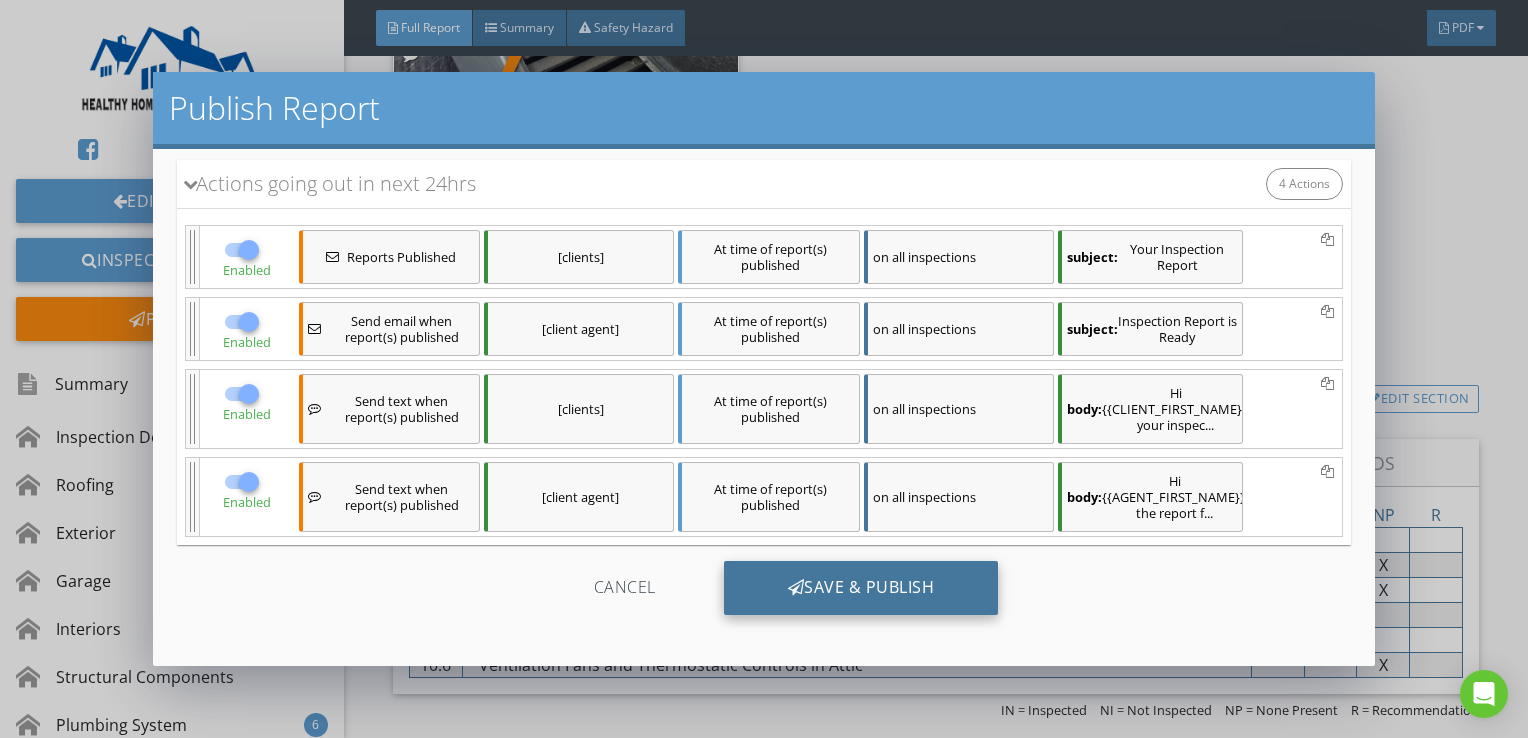 click on "Save & Publish" at bounding box center [861, 588] 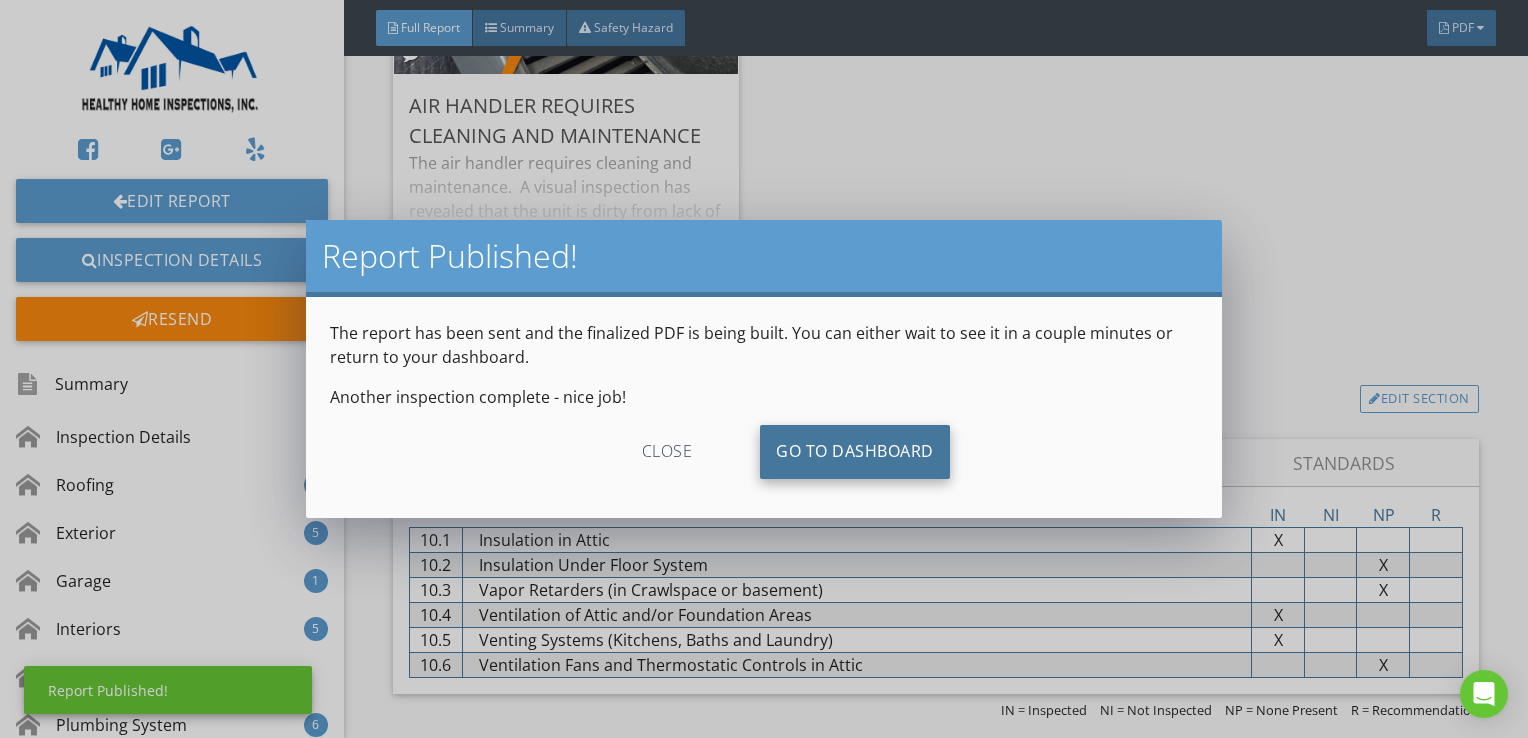 click on "Go To Dashboard" at bounding box center (855, 452) 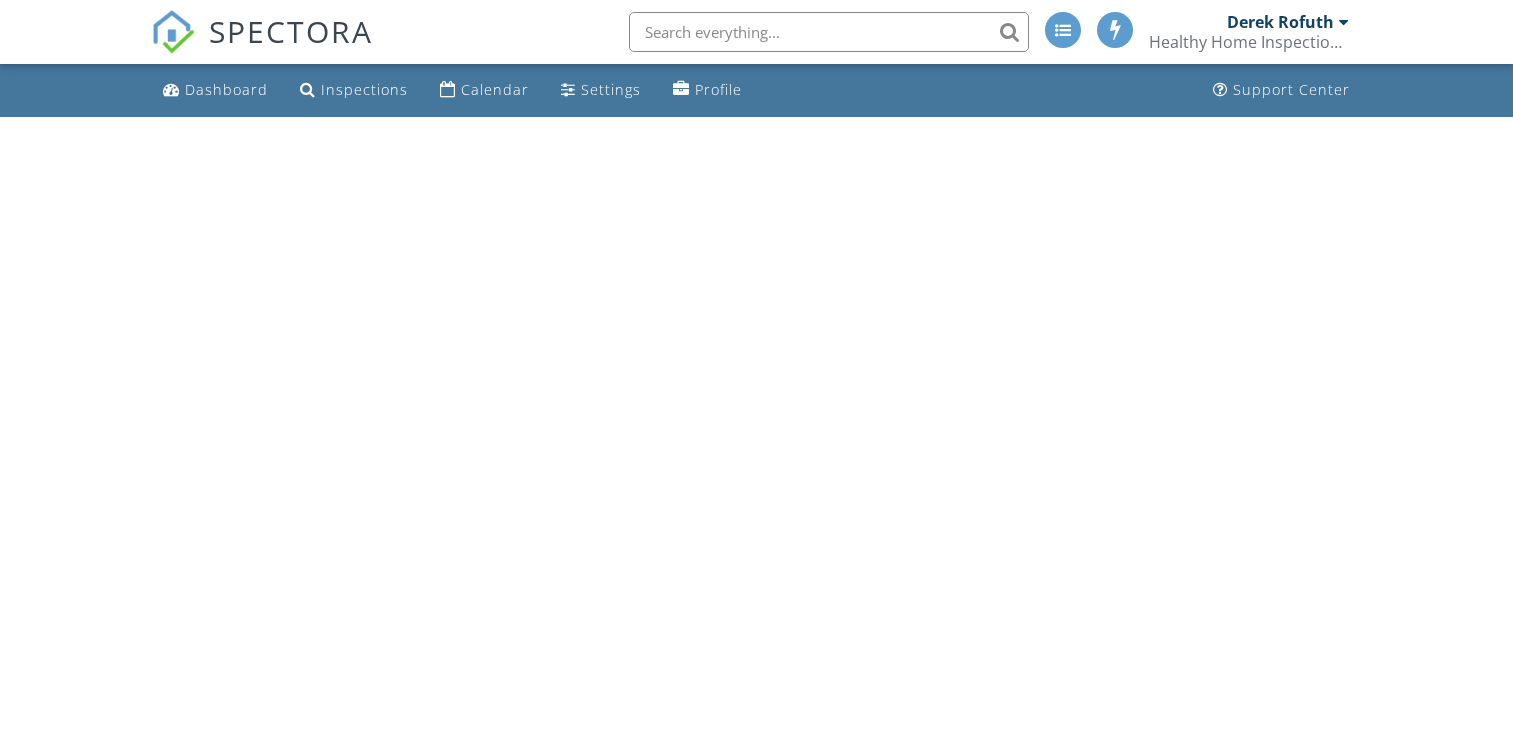 scroll, scrollTop: 0, scrollLeft: 0, axis: both 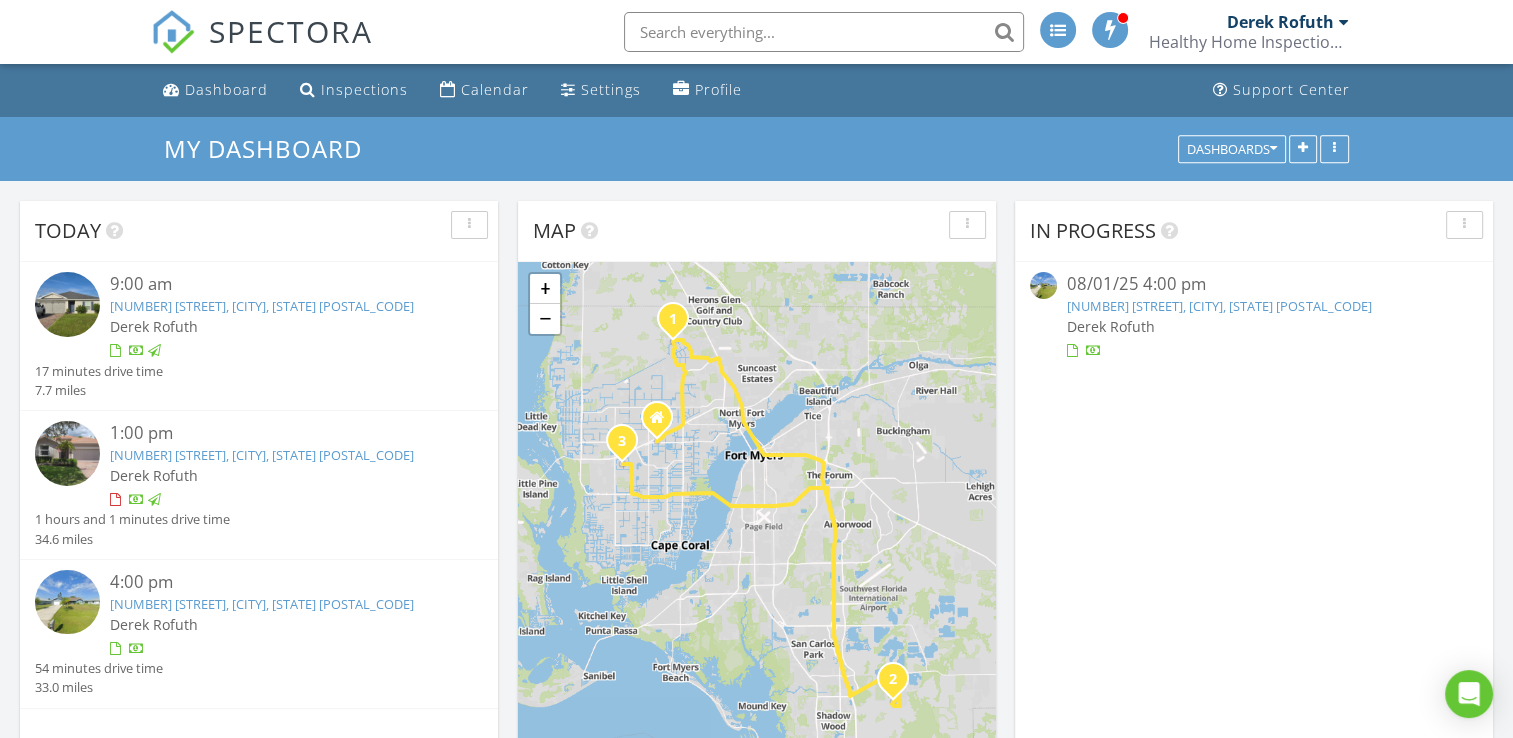 click on "906 SW 11th Court, Cape Coral, FL 33991" at bounding box center (1219, 306) 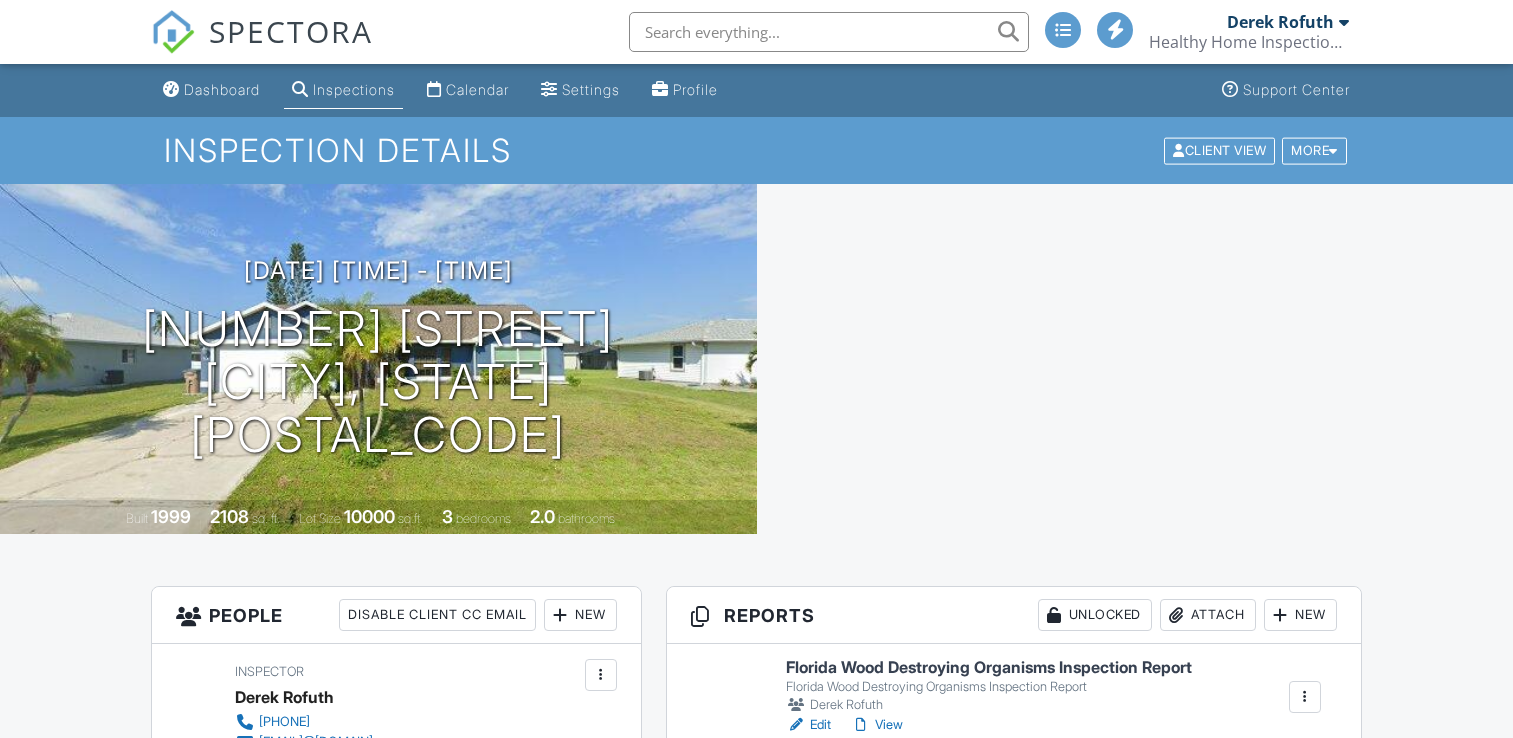 scroll, scrollTop: 0, scrollLeft: 0, axis: both 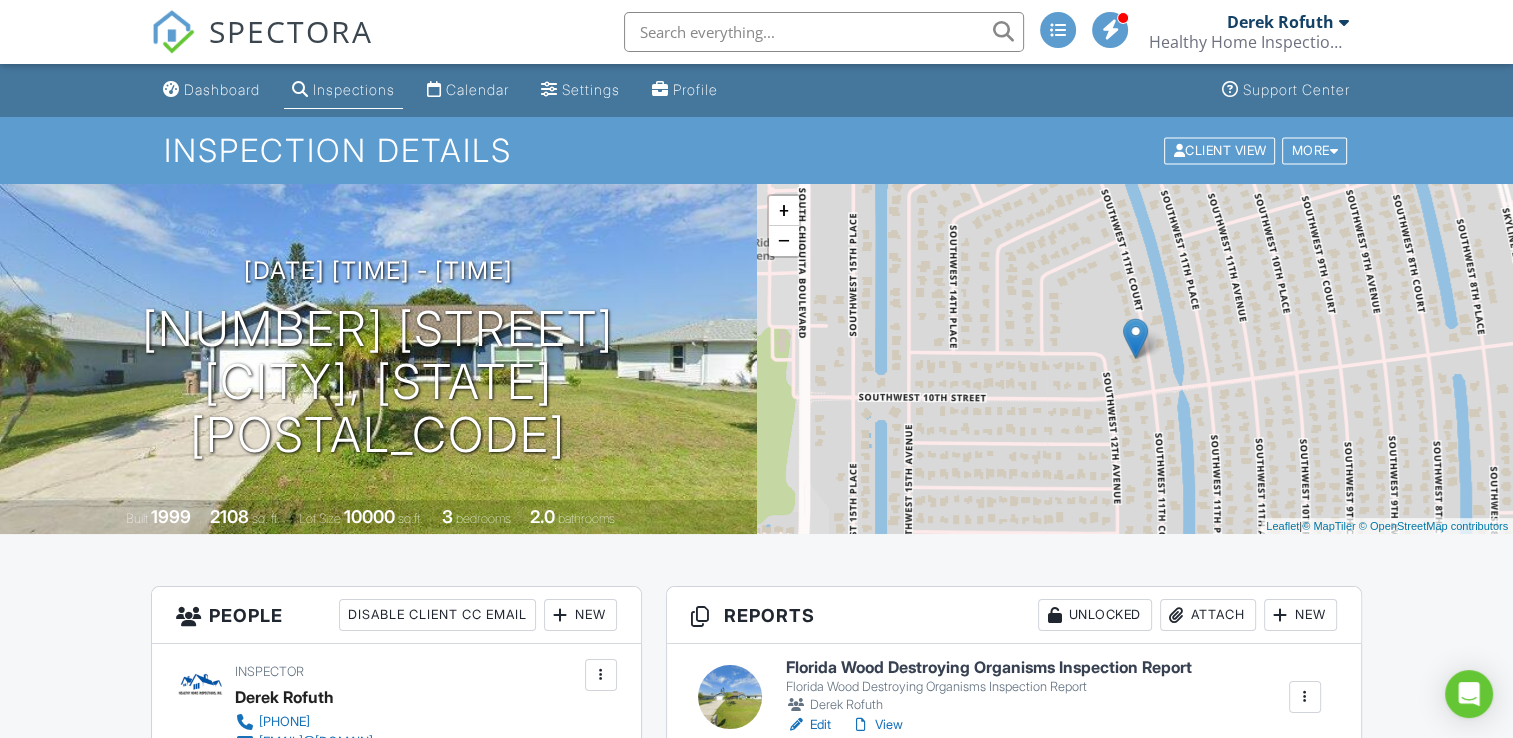 drag, startPoint x: 0, startPoint y: 0, endPoint x: 1194, endPoint y: 306, distance: 1232.5875 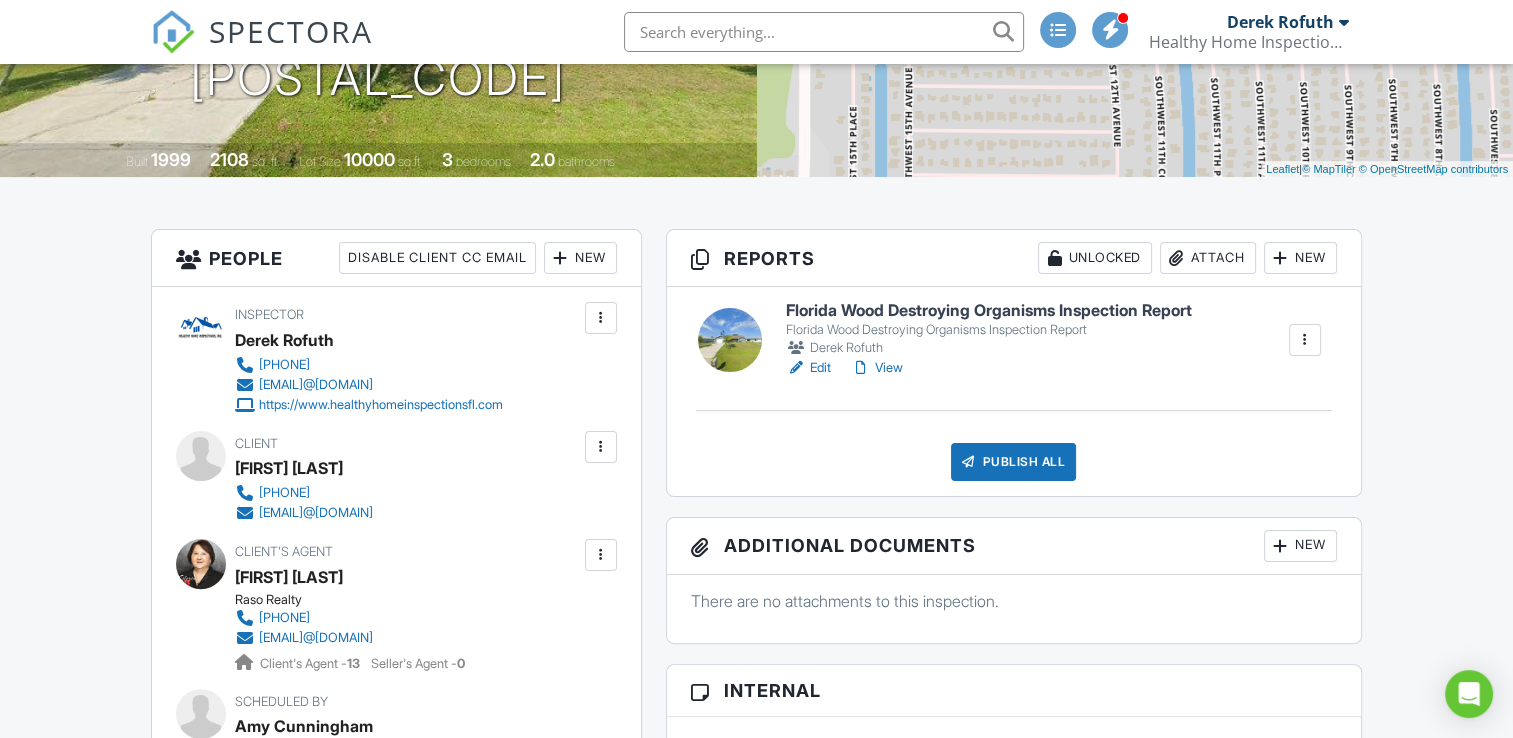 scroll, scrollTop: 400, scrollLeft: 0, axis: vertical 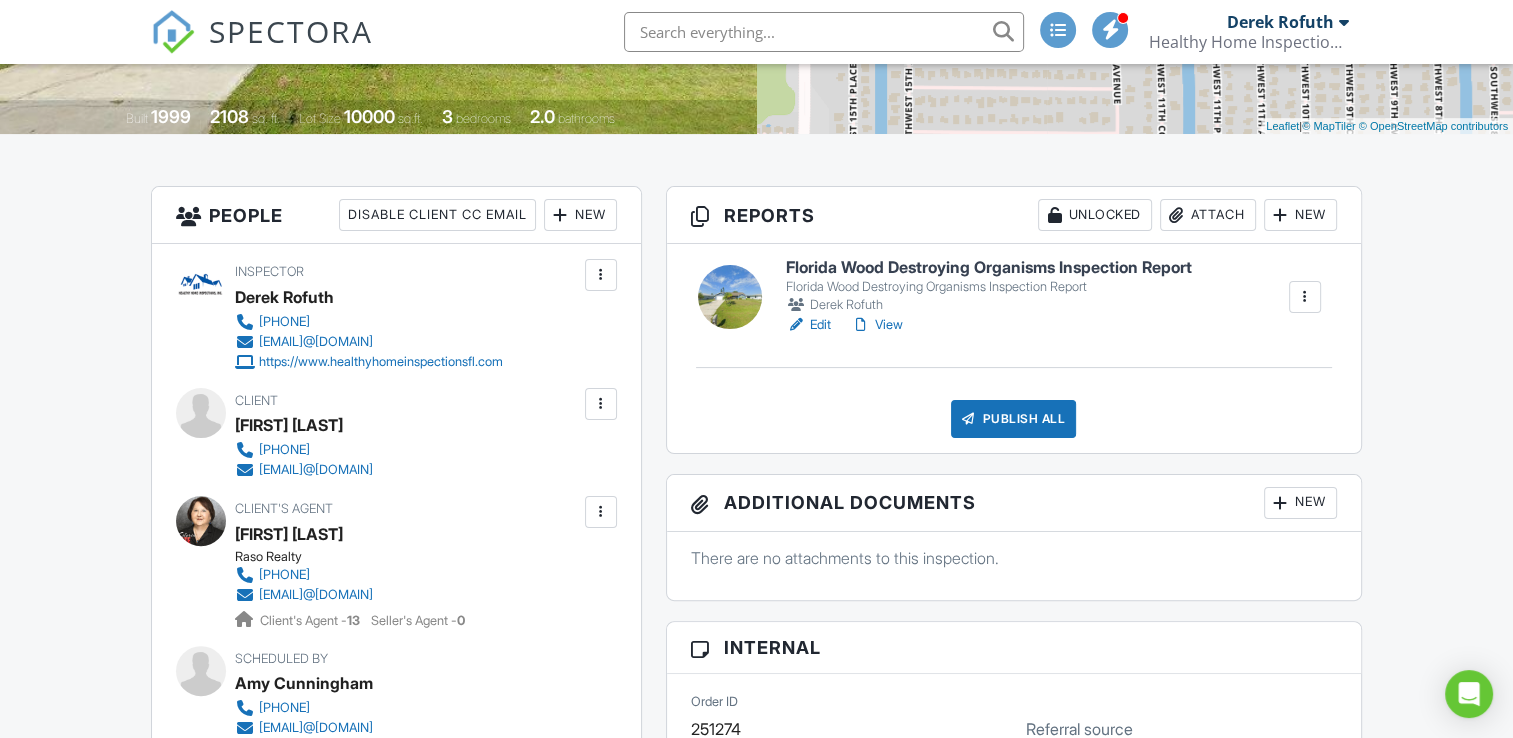 click on "Edit" at bounding box center [808, 325] 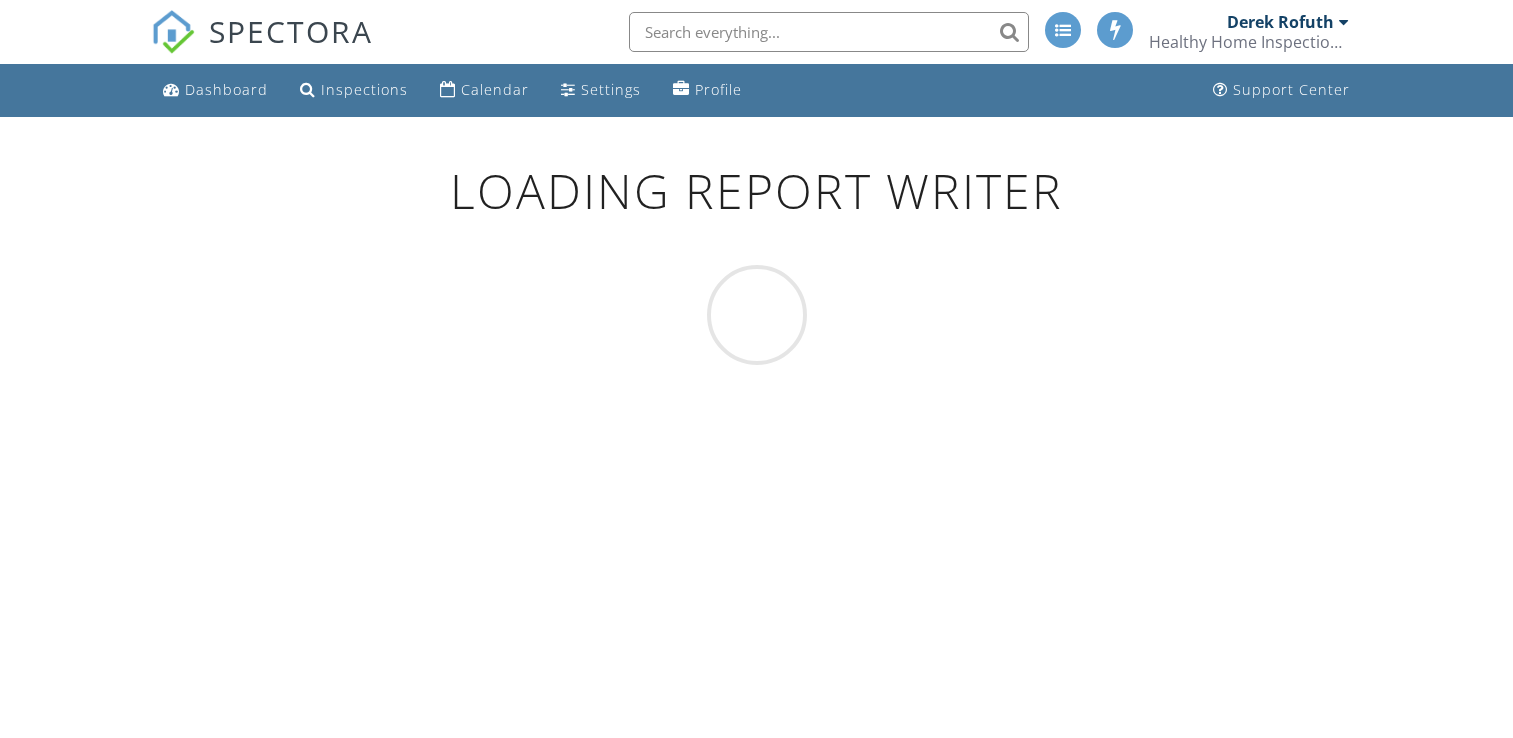 scroll, scrollTop: 0, scrollLeft: 0, axis: both 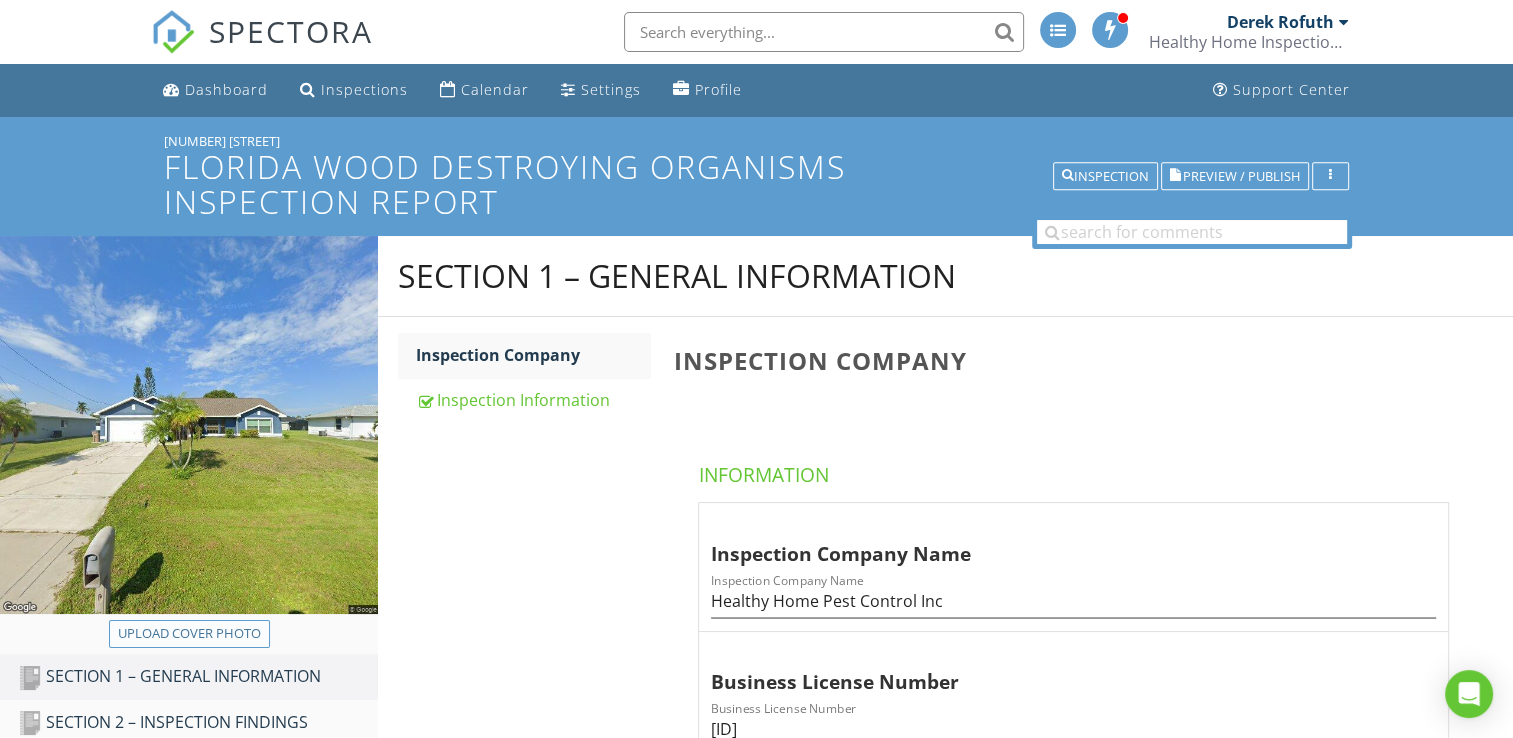 click on "Upload cover photo" at bounding box center (189, 634) 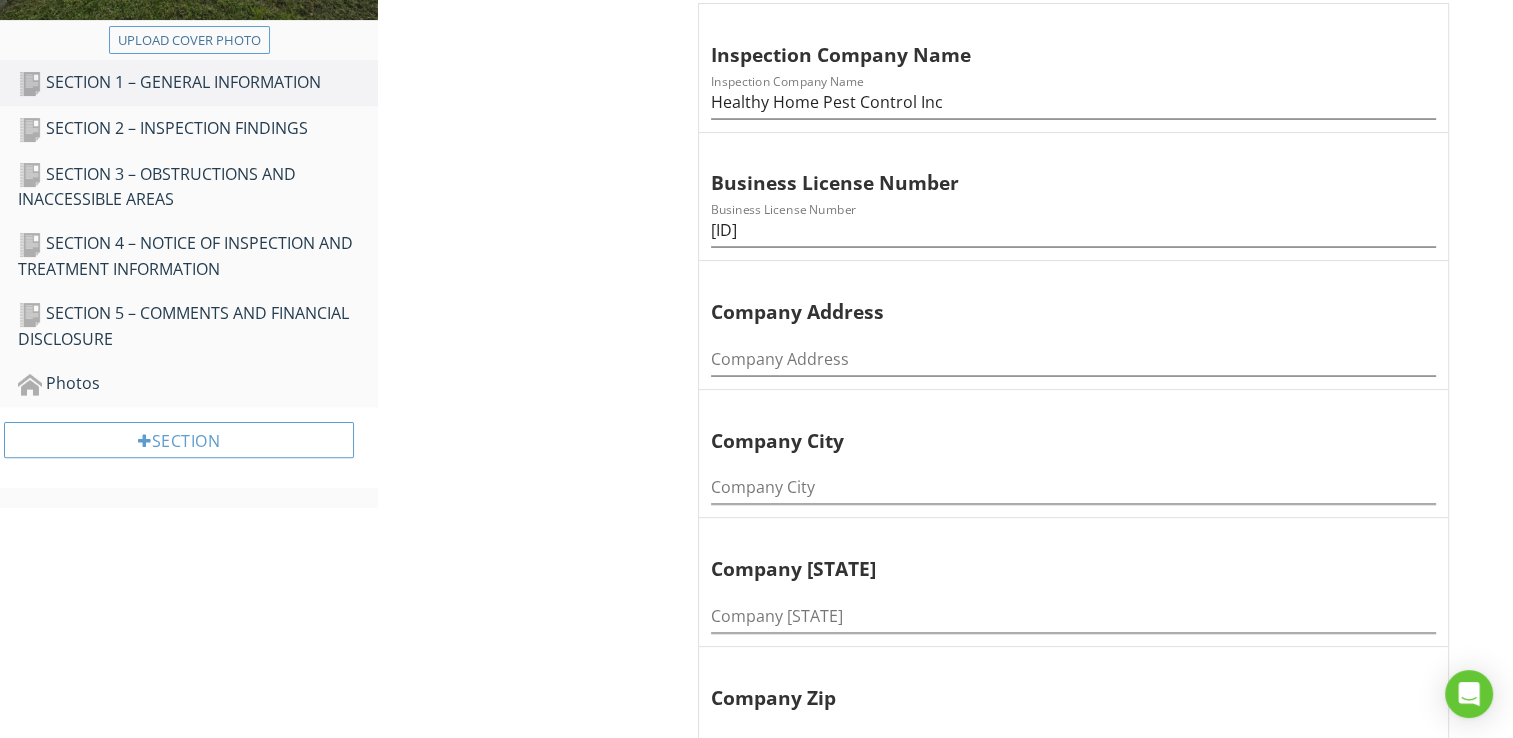 scroll, scrollTop: 500, scrollLeft: 0, axis: vertical 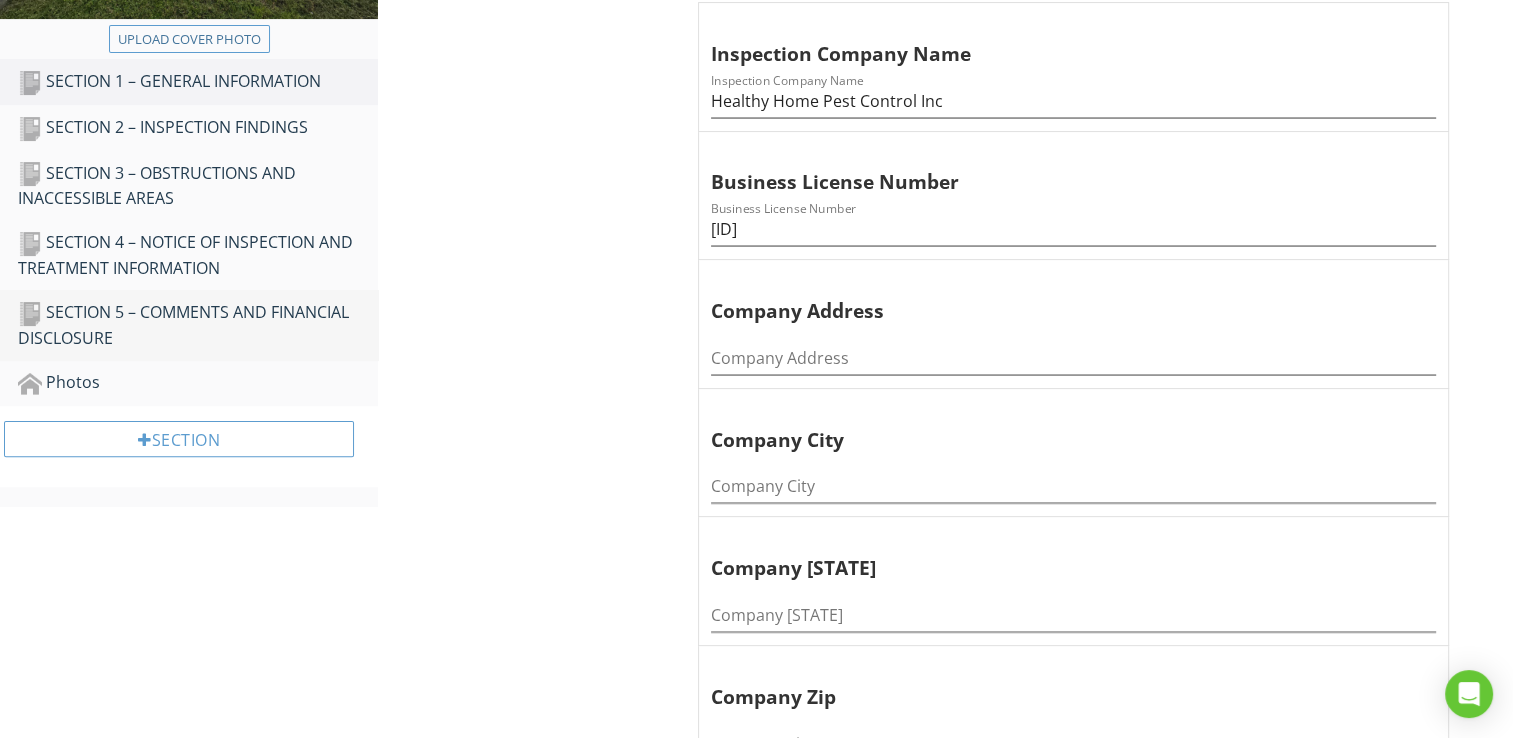 click on "SECTION 5 – COMMENTS AND FINANCIAL DISCLOSURE" at bounding box center (198, 325) 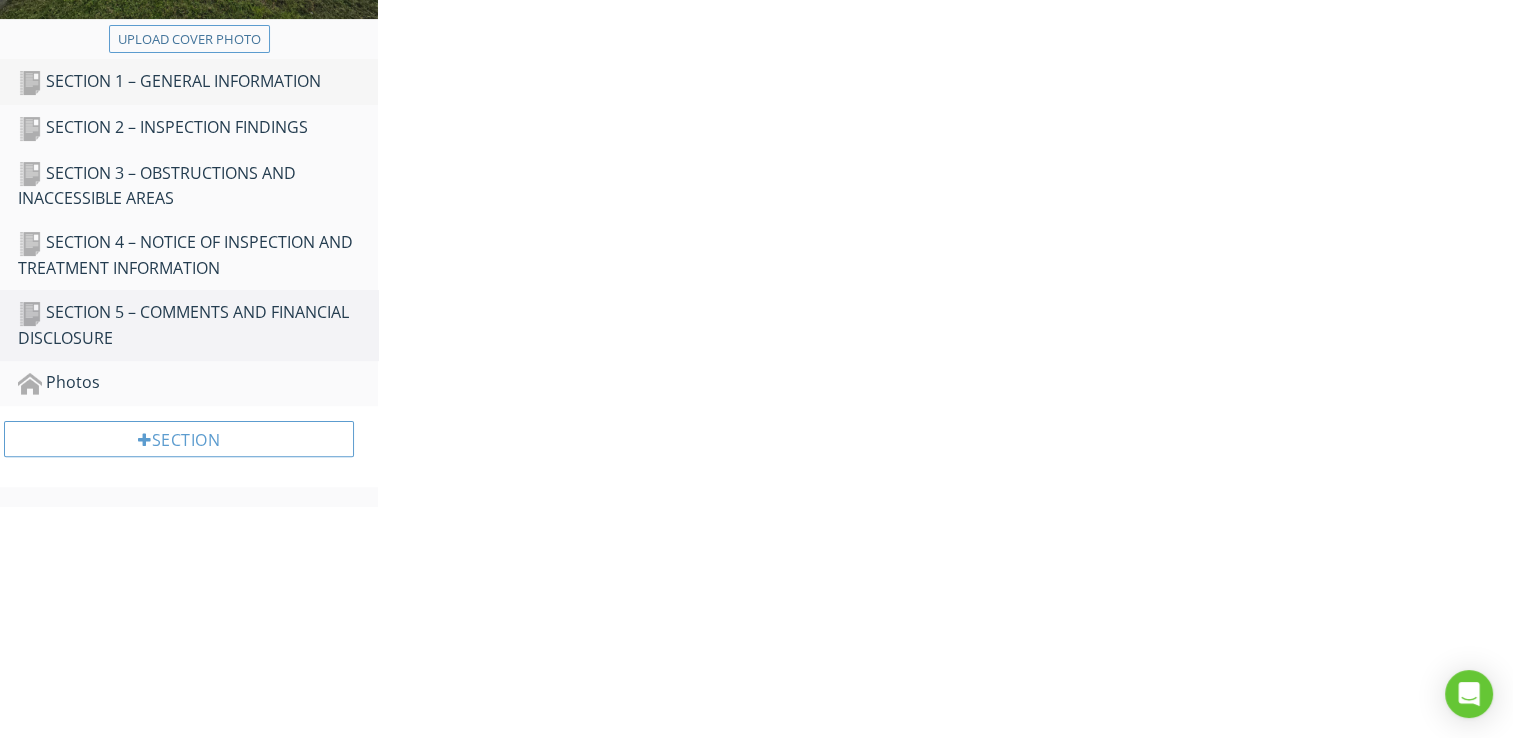 scroll, scrollTop: 288, scrollLeft: 0, axis: vertical 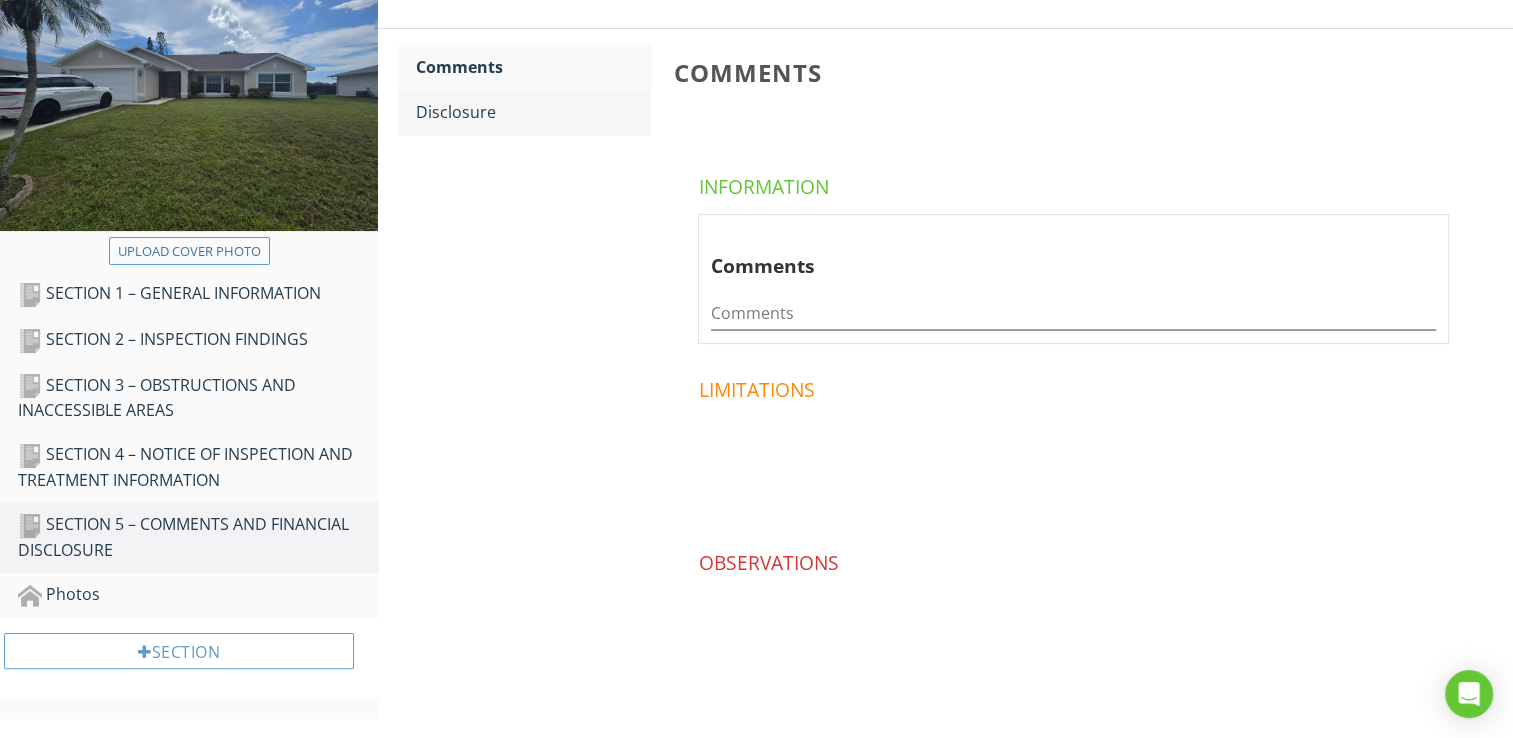 click on "Disclosure" at bounding box center (533, 112) 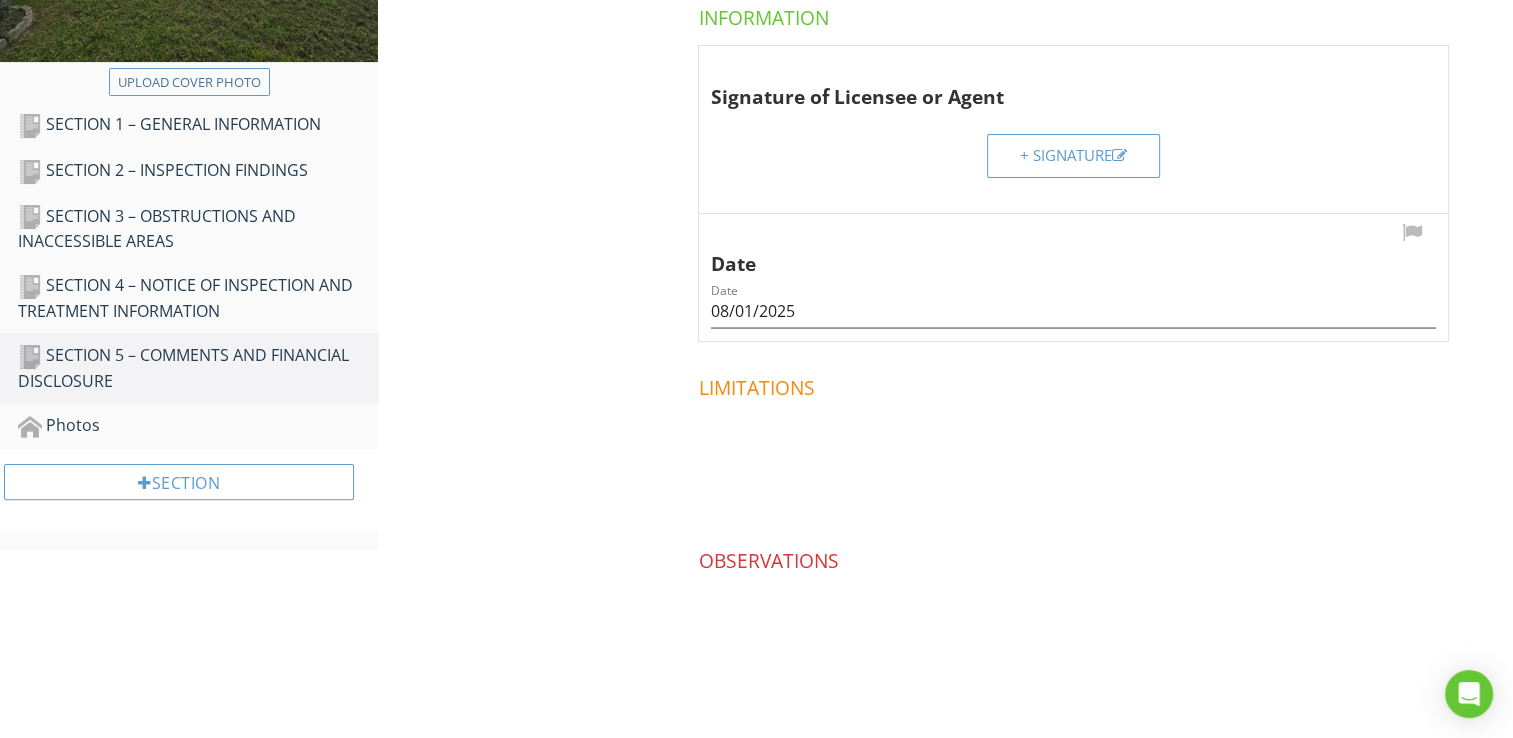scroll, scrollTop: 456, scrollLeft: 0, axis: vertical 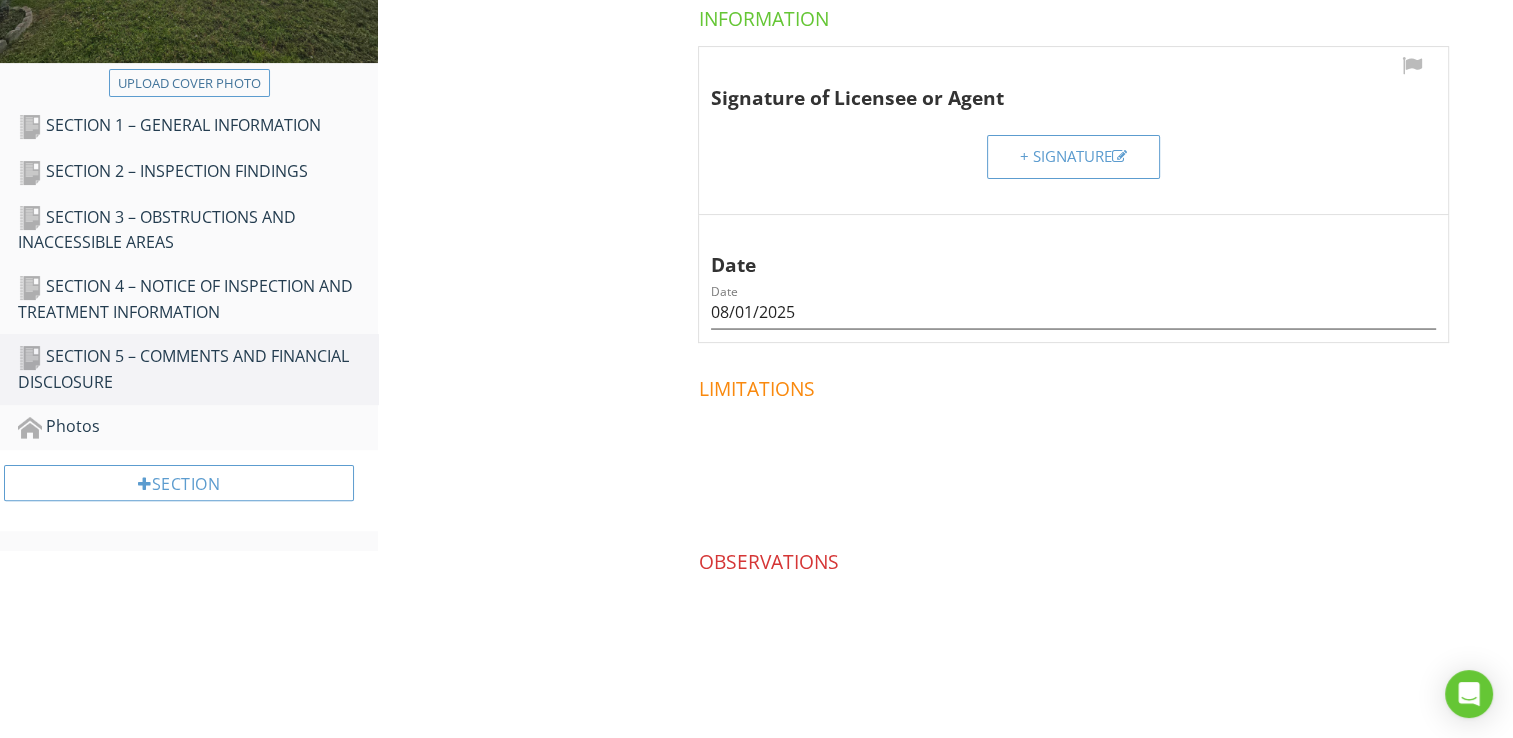 click on "+ Signature" at bounding box center (1073, 157) 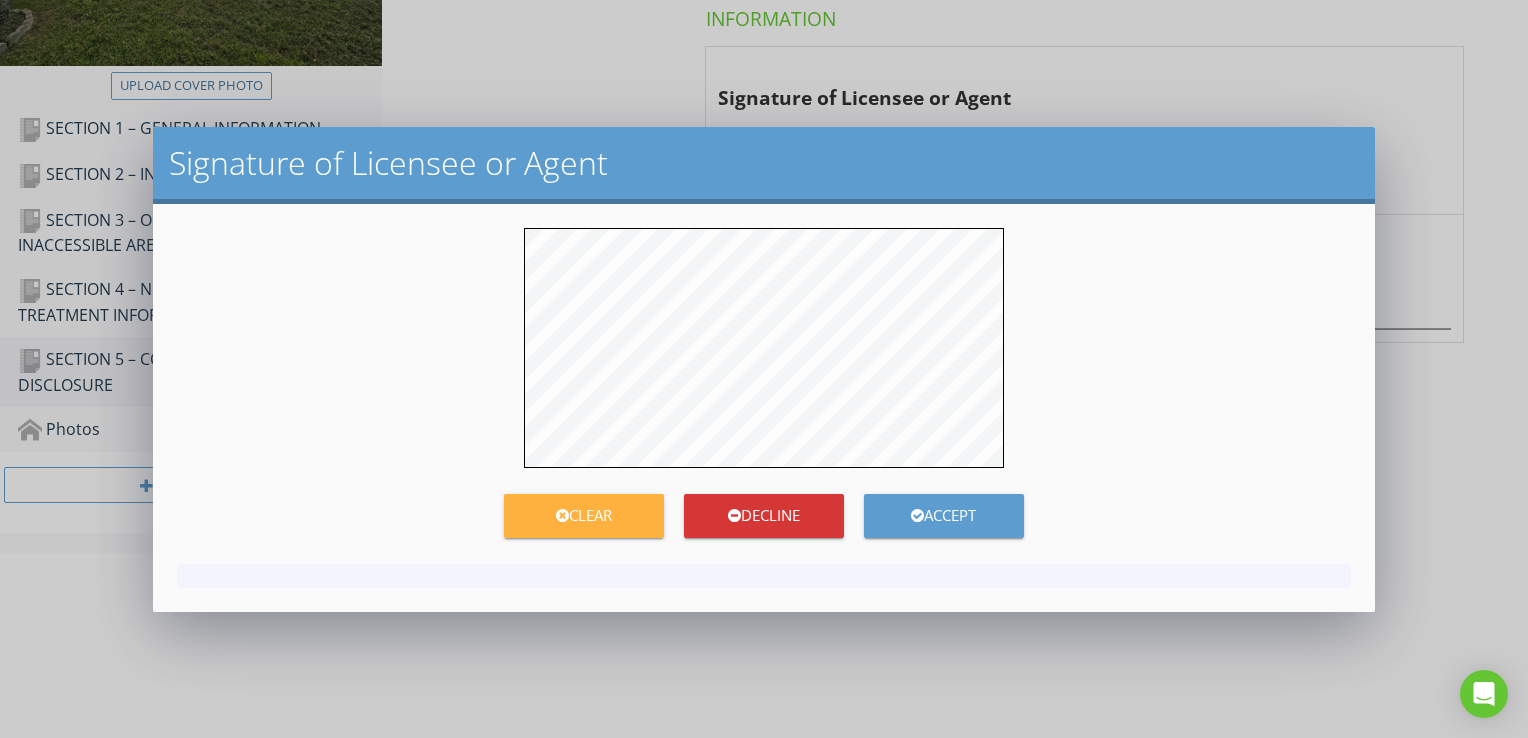 click on "Clear" at bounding box center [584, 516] 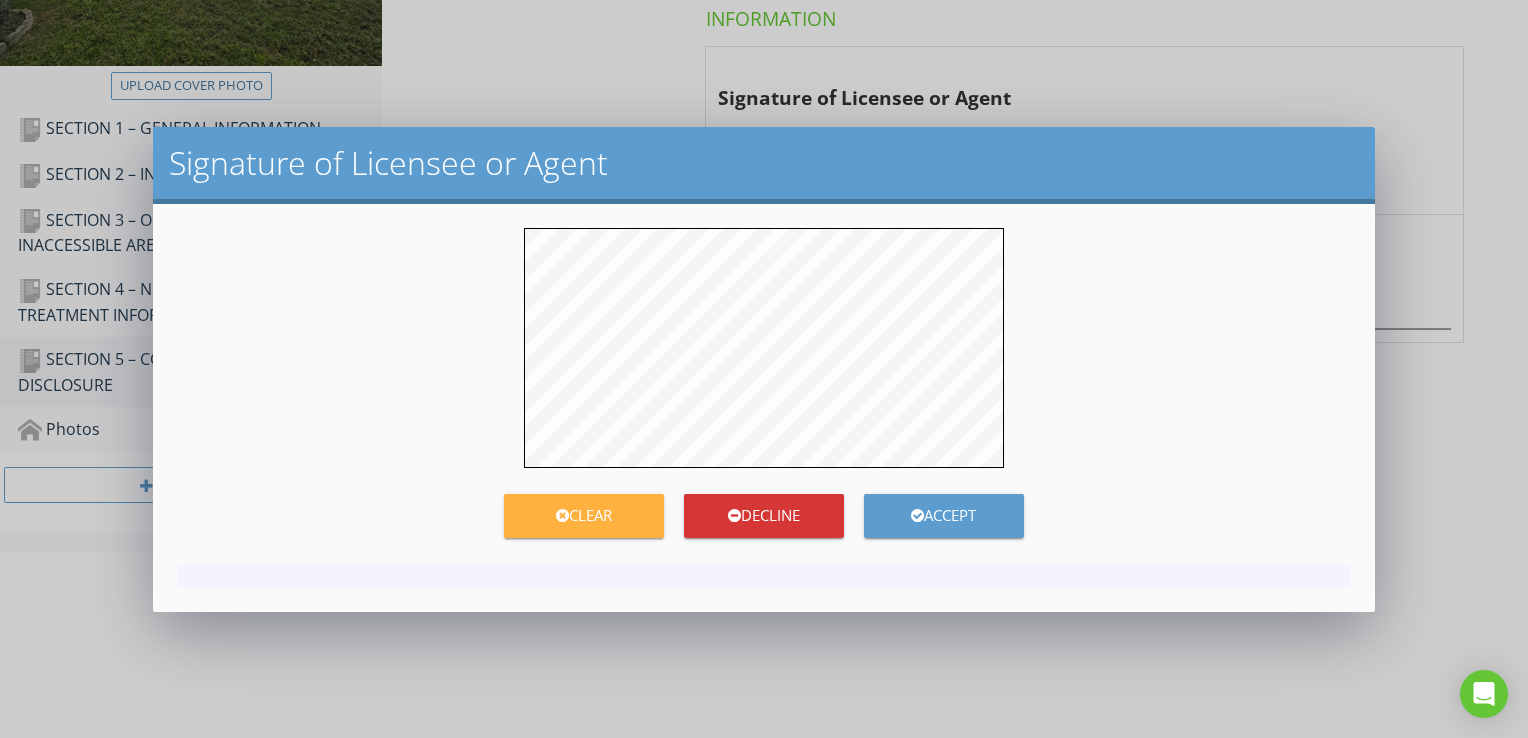 click on "Clear" at bounding box center [584, 515] 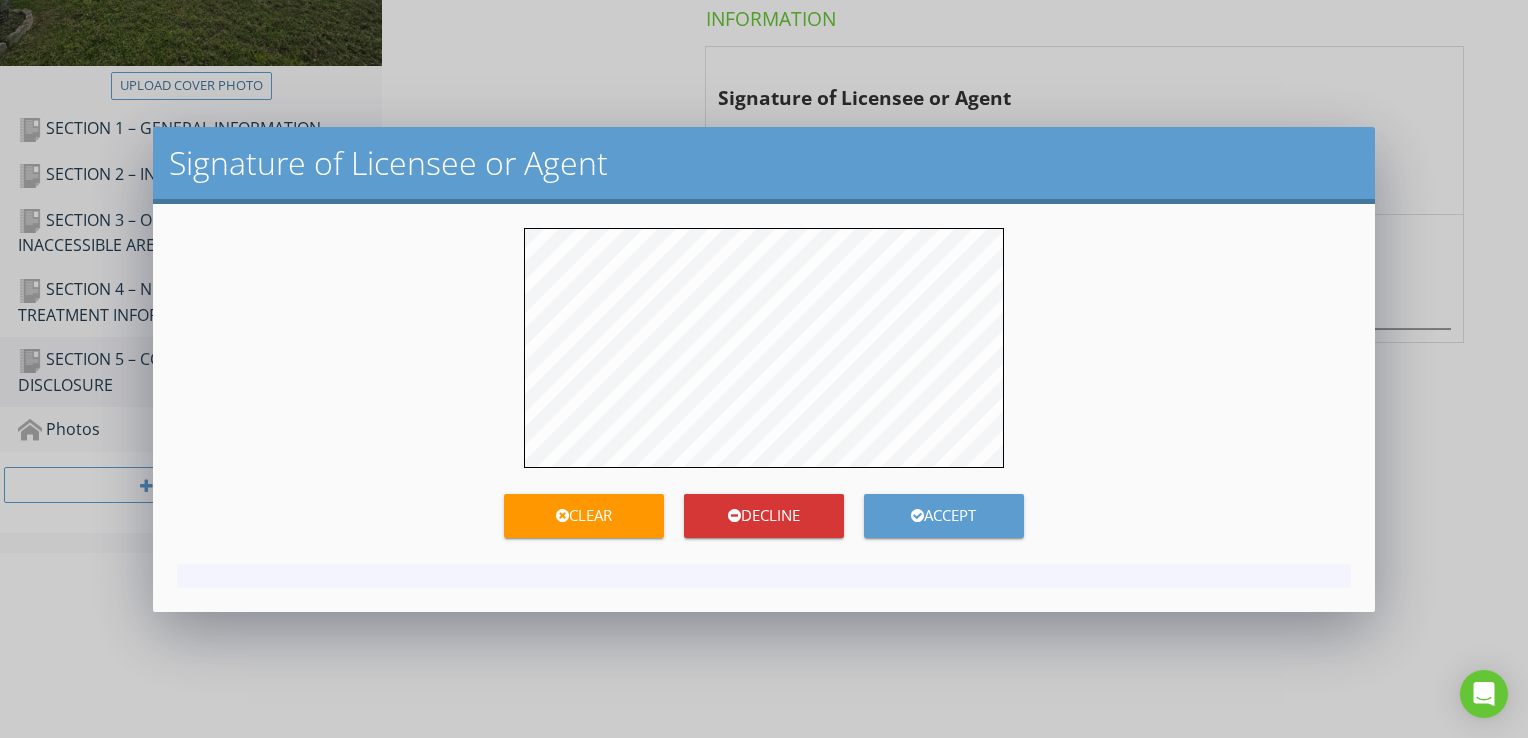 click on "Clear" at bounding box center [584, 515] 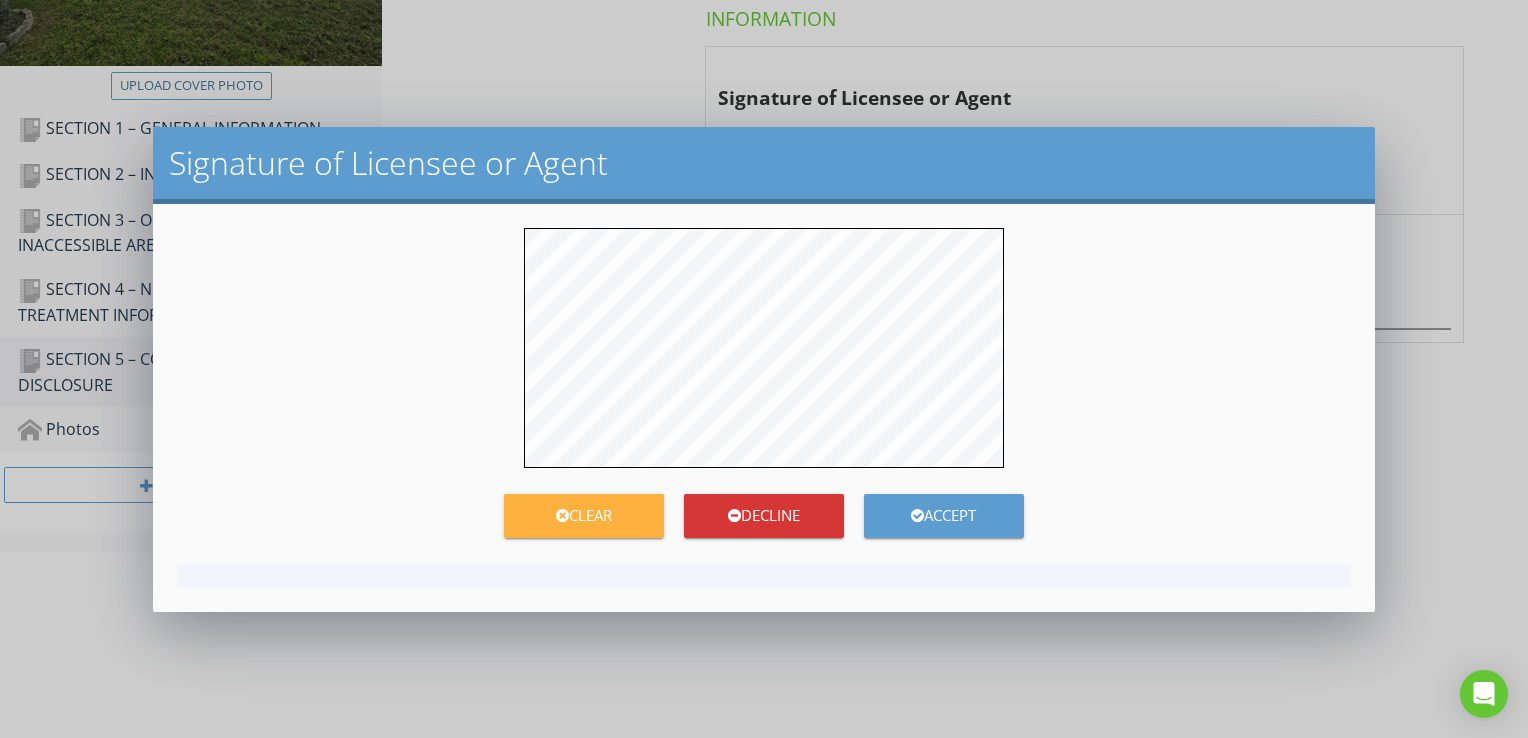 click on "Clear" at bounding box center (584, 515) 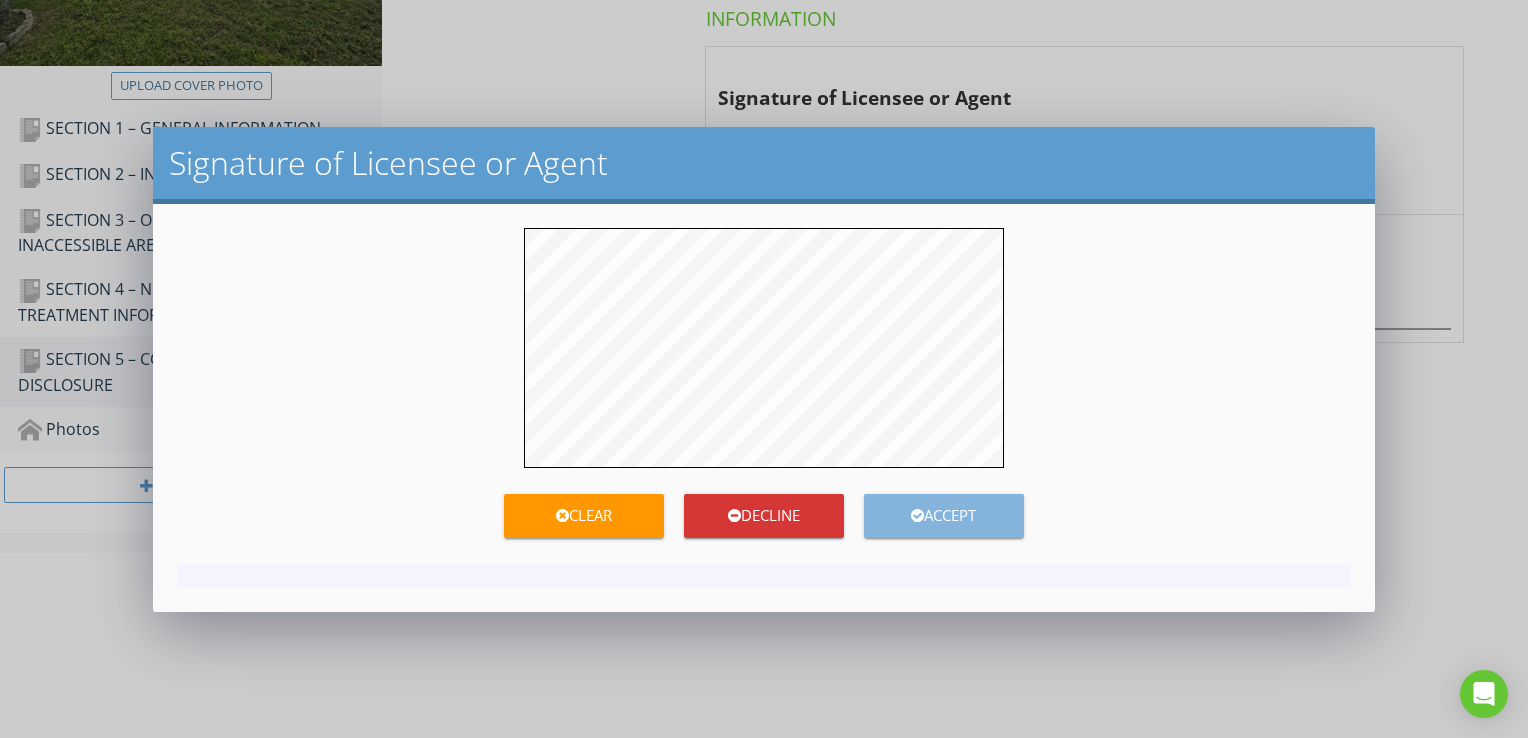 click on "Accept" at bounding box center (944, 515) 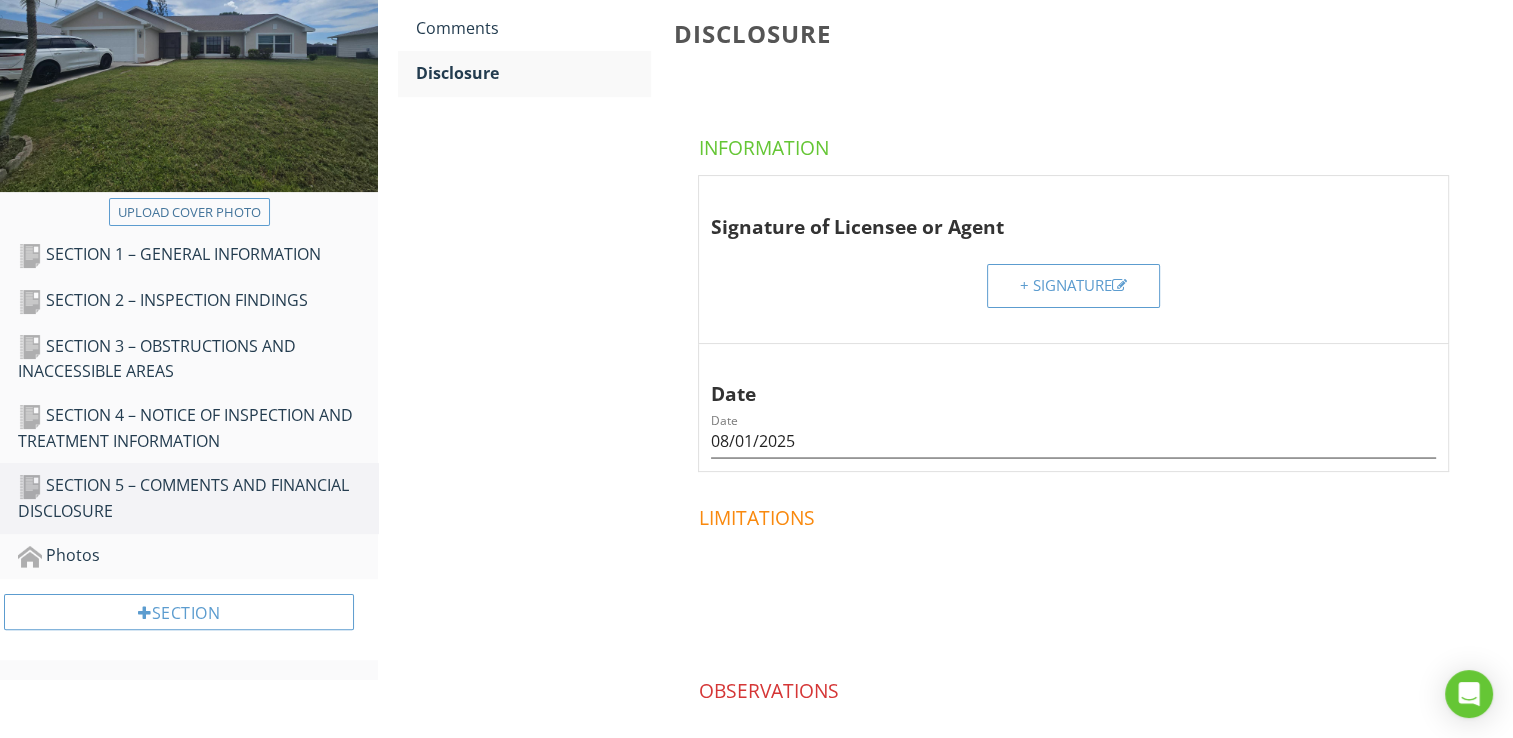 scroll, scrollTop: 56, scrollLeft: 0, axis: vertical 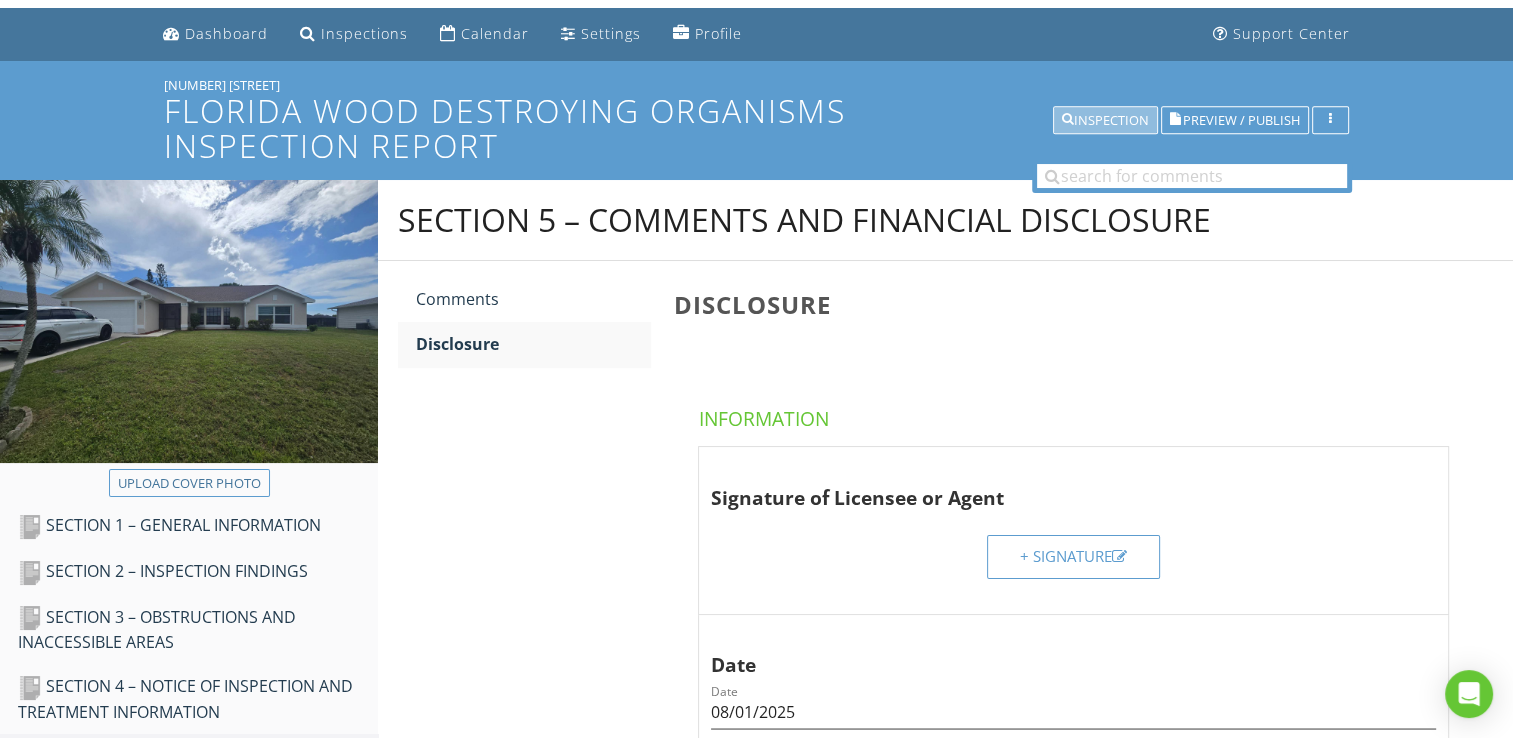click on "Inspection" at bounding box center [1105, 121] 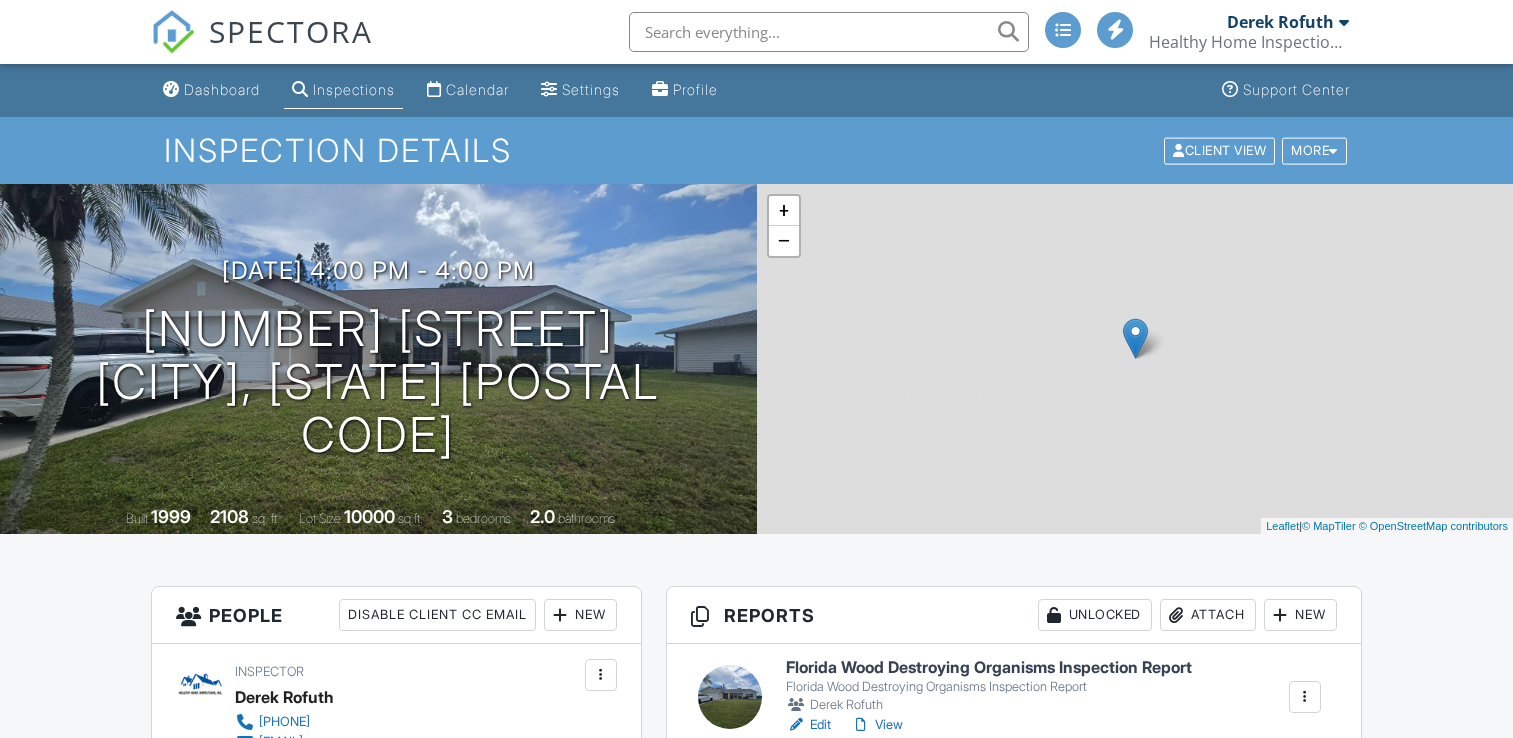 scroll, scrollTop: 0, scrollLeft: 0, axis: both 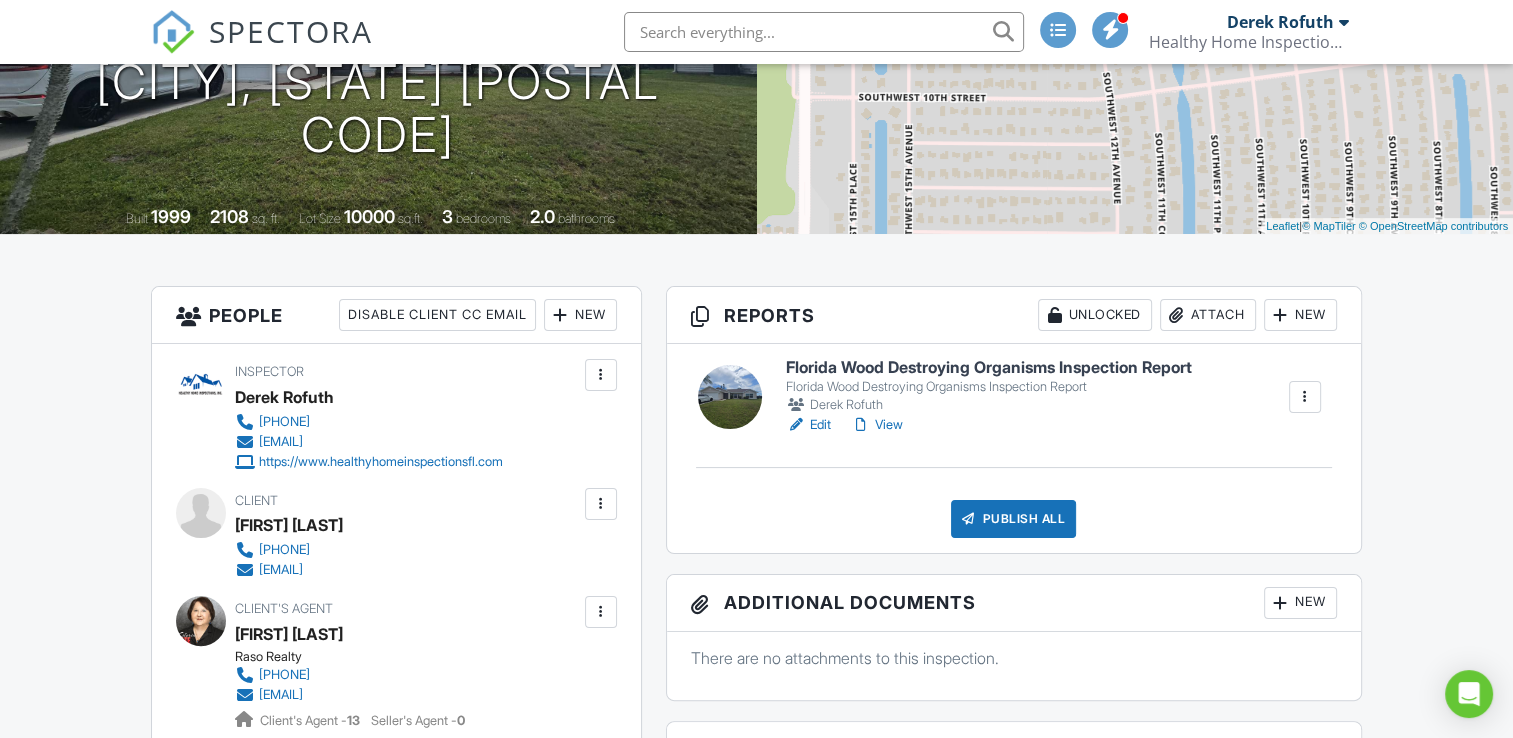 click on "View" at bounding box center (877, 425) 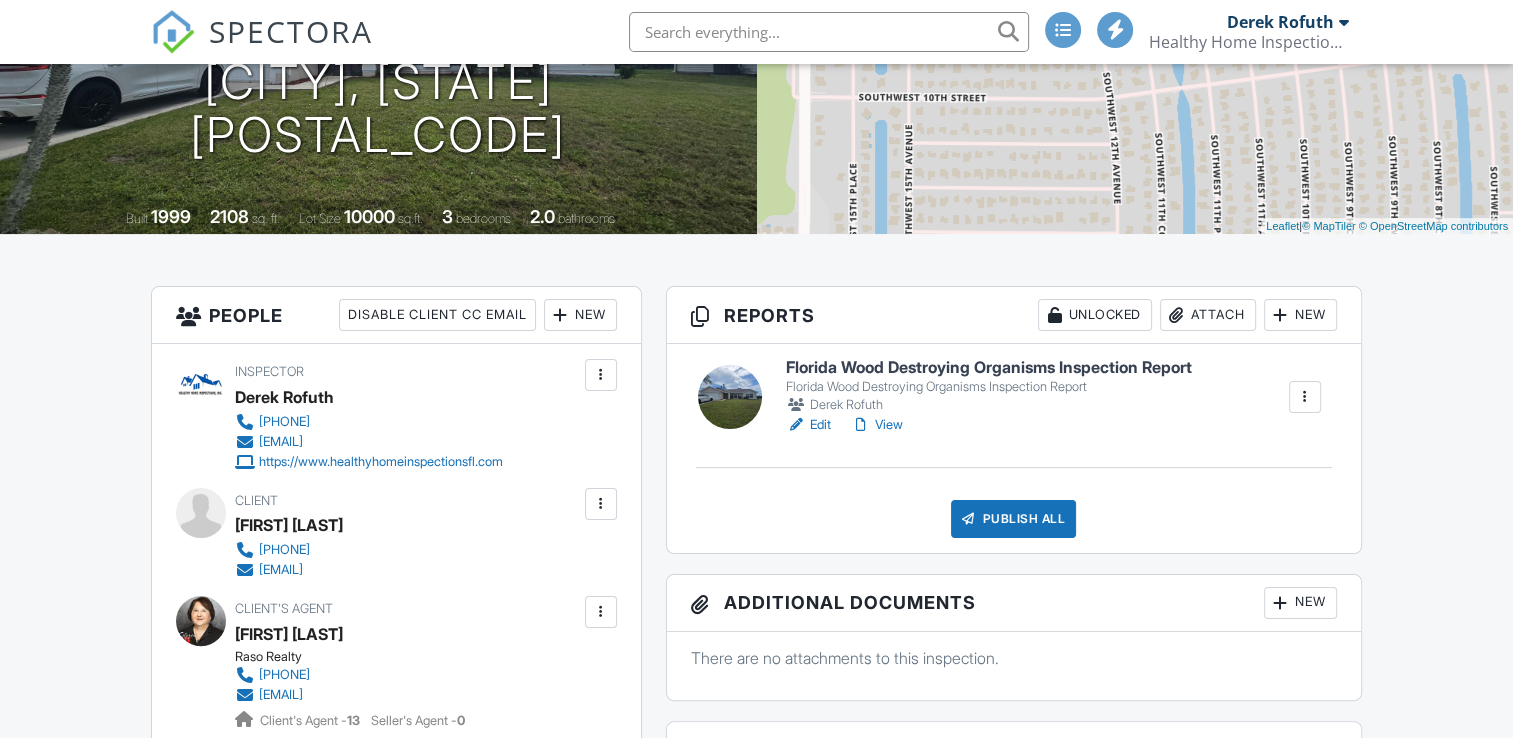 scroll, scrollTop: 300, scrollLeft: 0, axis: vertical 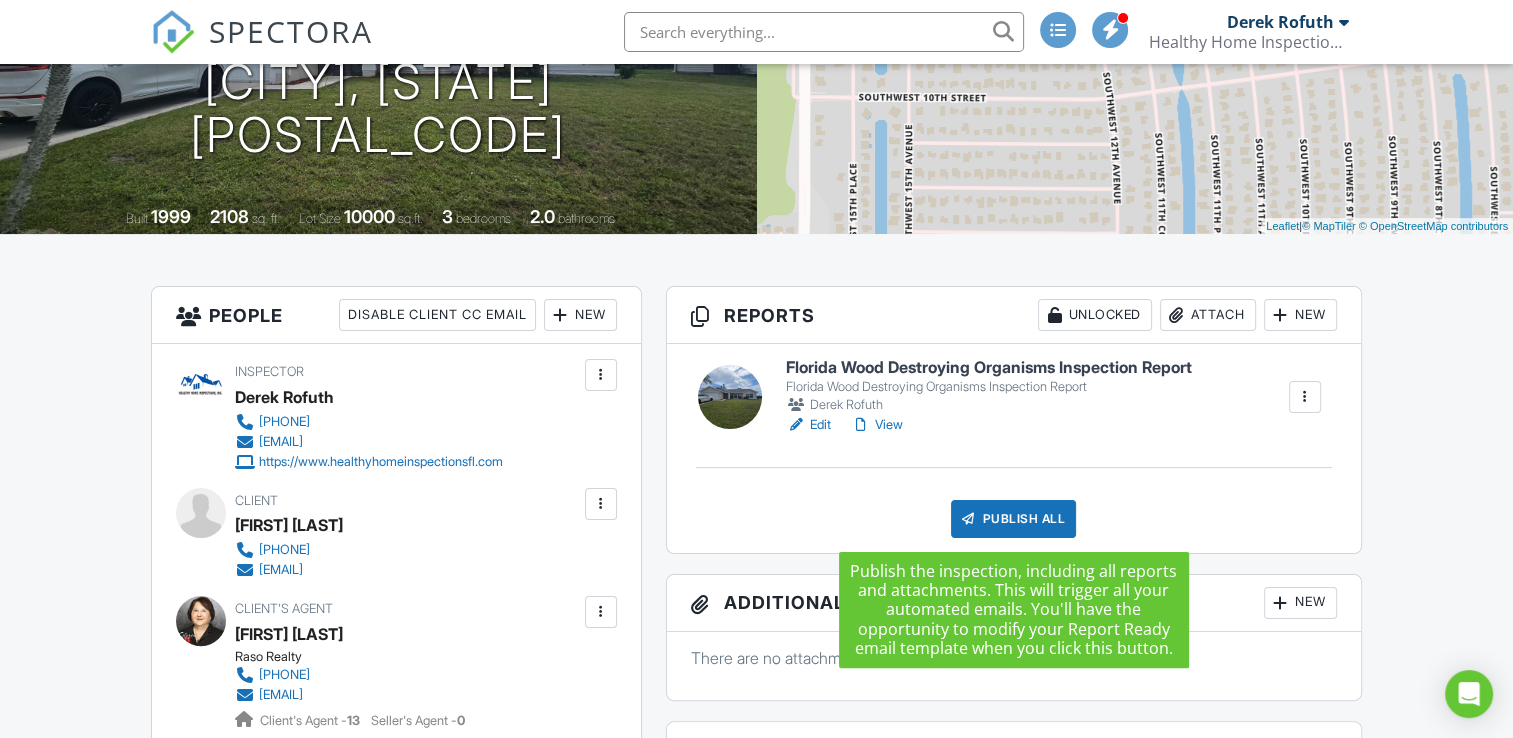click on "Publish All" at bounding box center (1013, 519) 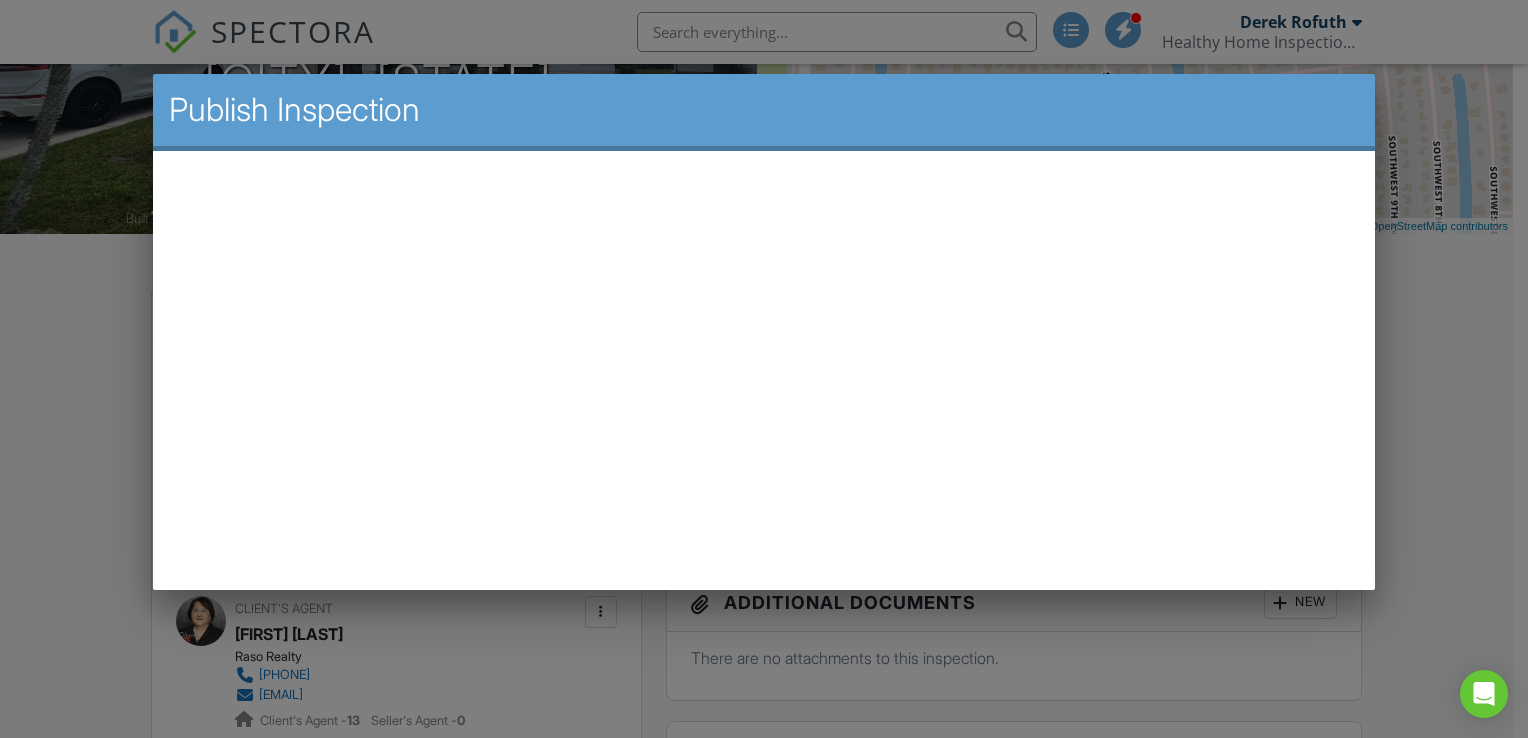 scroll, scrollTop: 0, scrollLeft: 0, axis: both 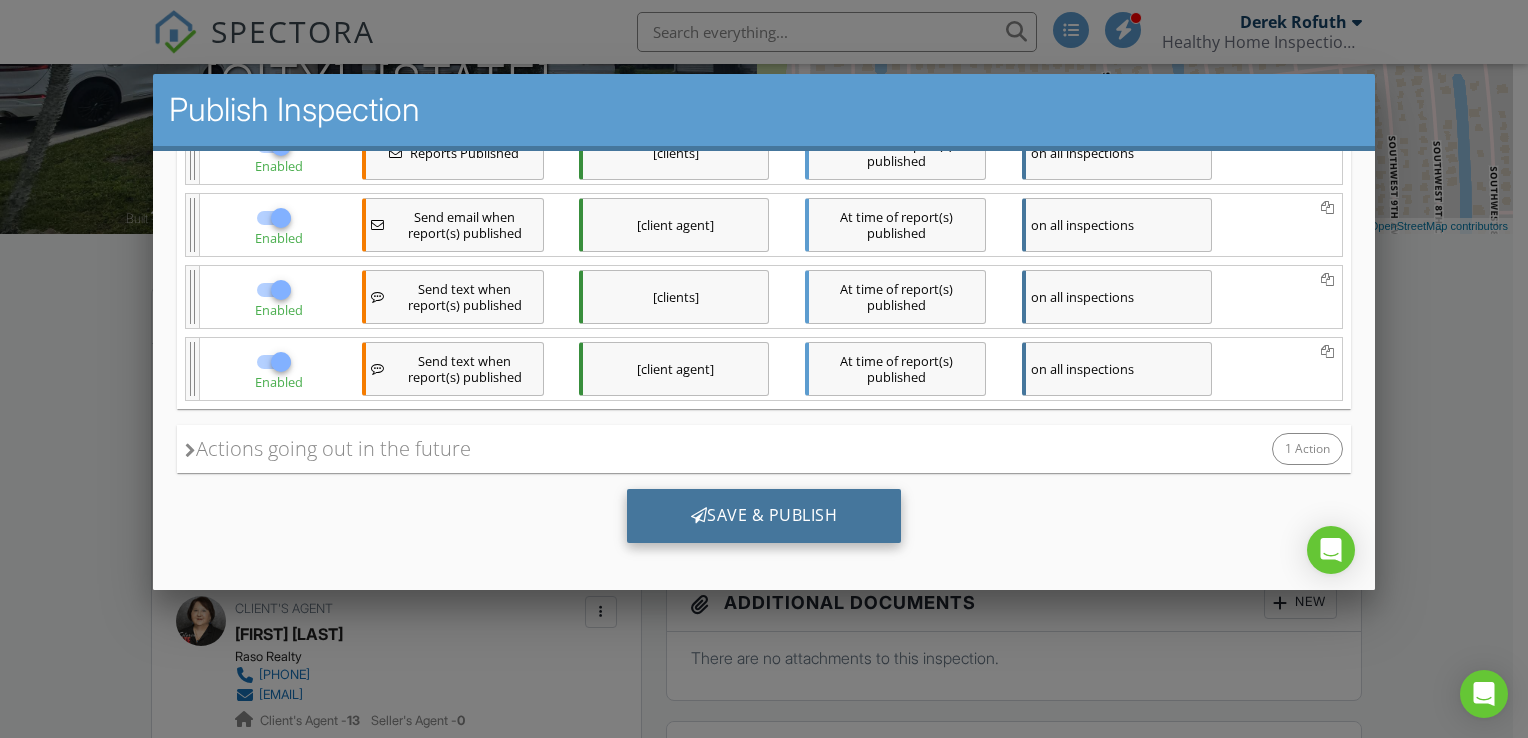 click on "Save & Publish" at bounding box center (763, 515) 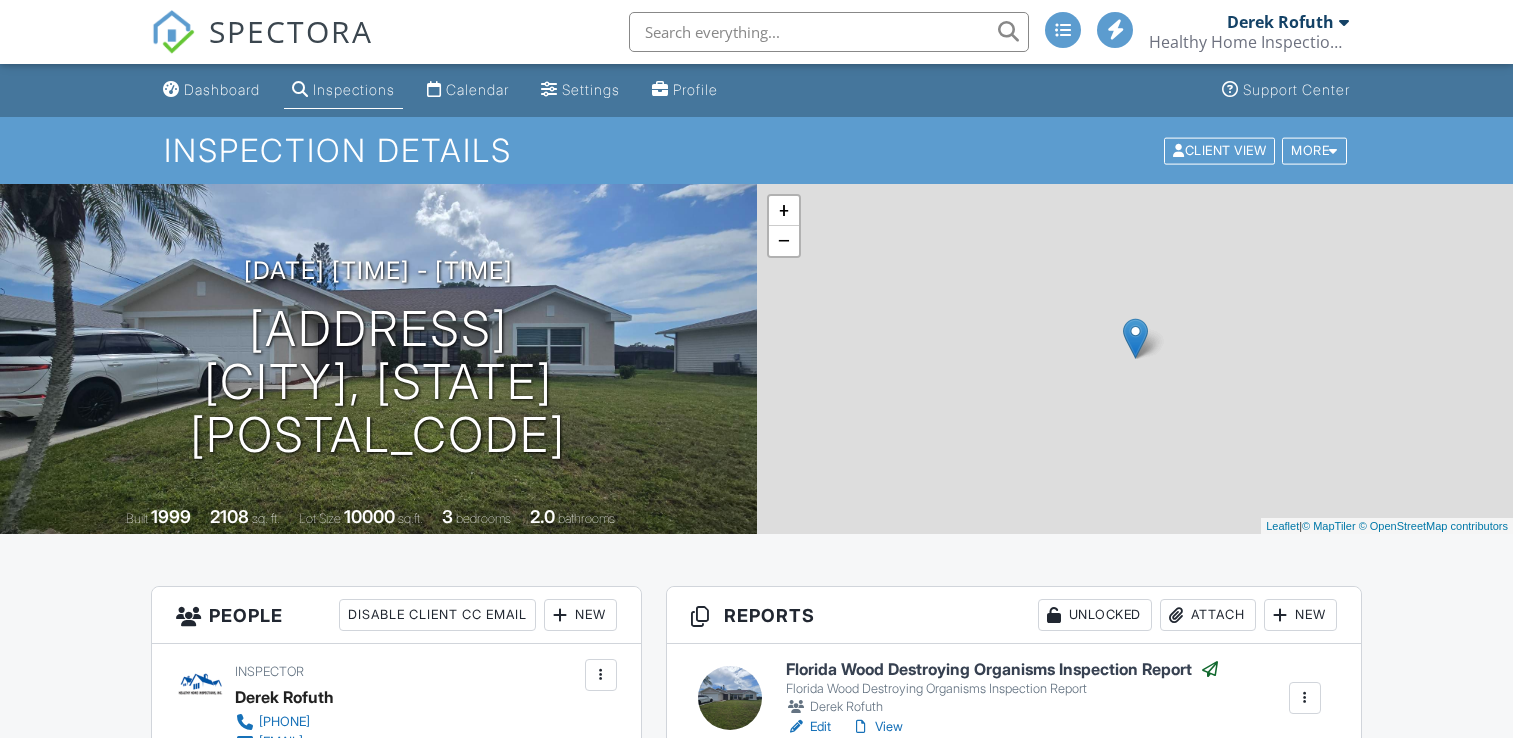 scroll, scrollTop: 500, scrollLeft: 0, axis: vertical 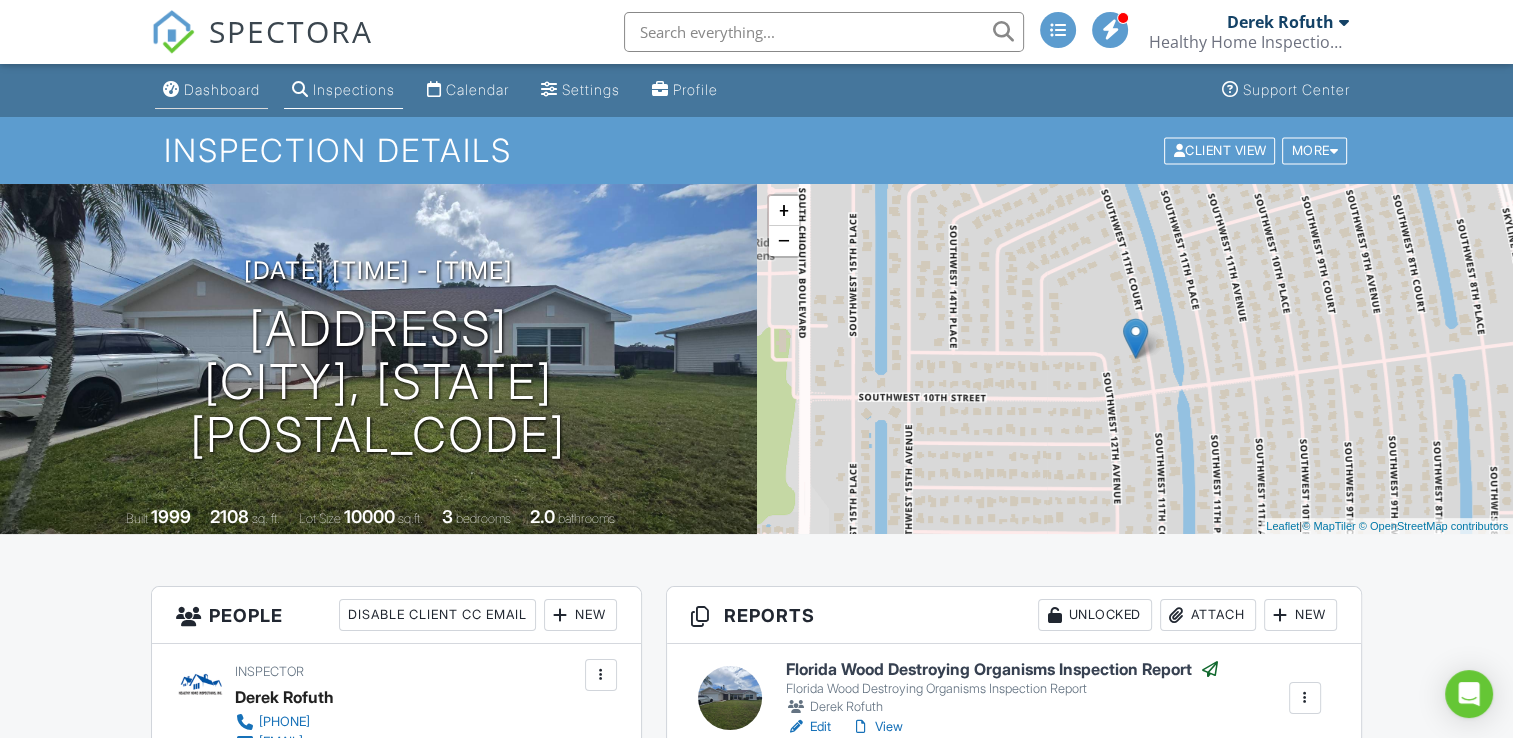 click on "Dashboard" at bounding box center [222, 89] 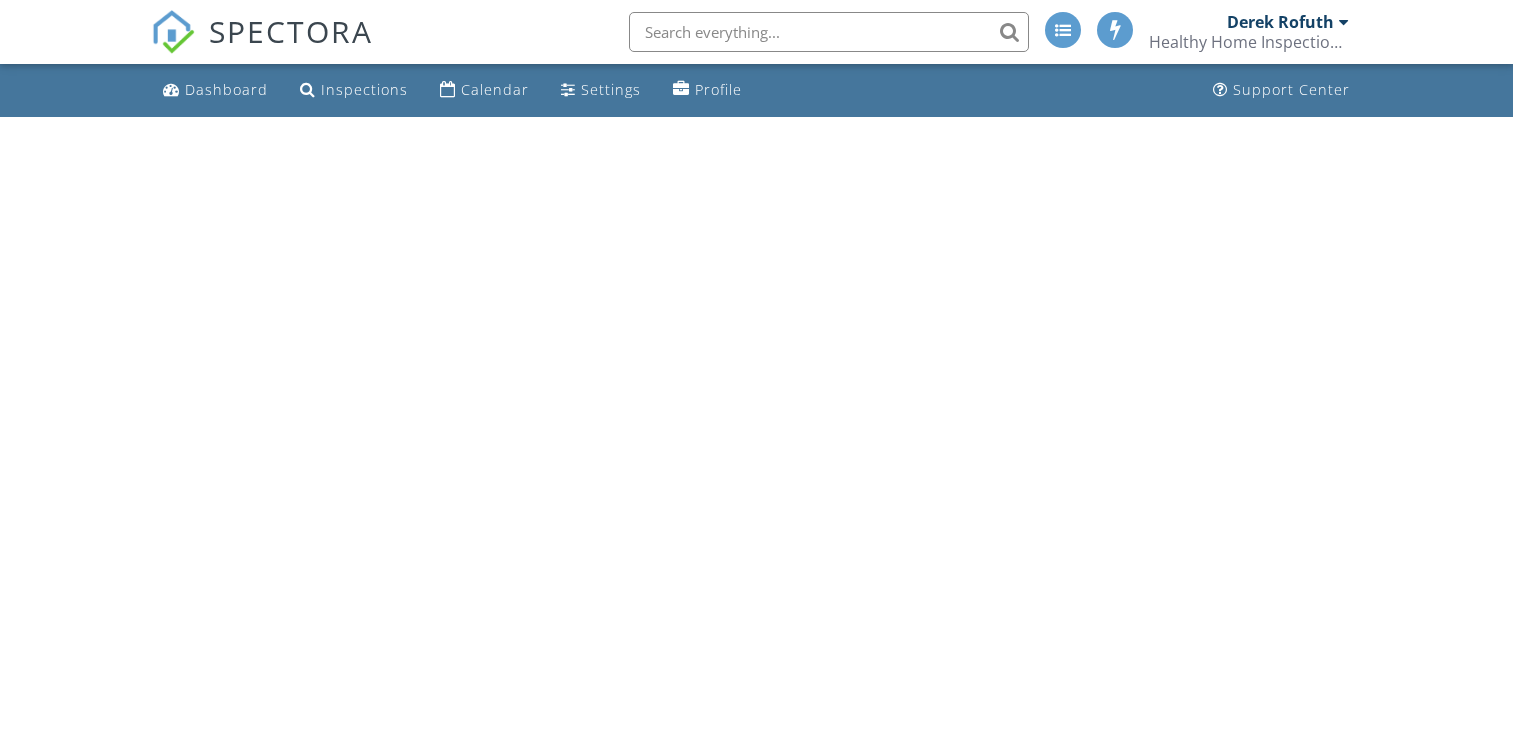 scroll, scrollTop: 0, scrollLeft: 0, axis: both 